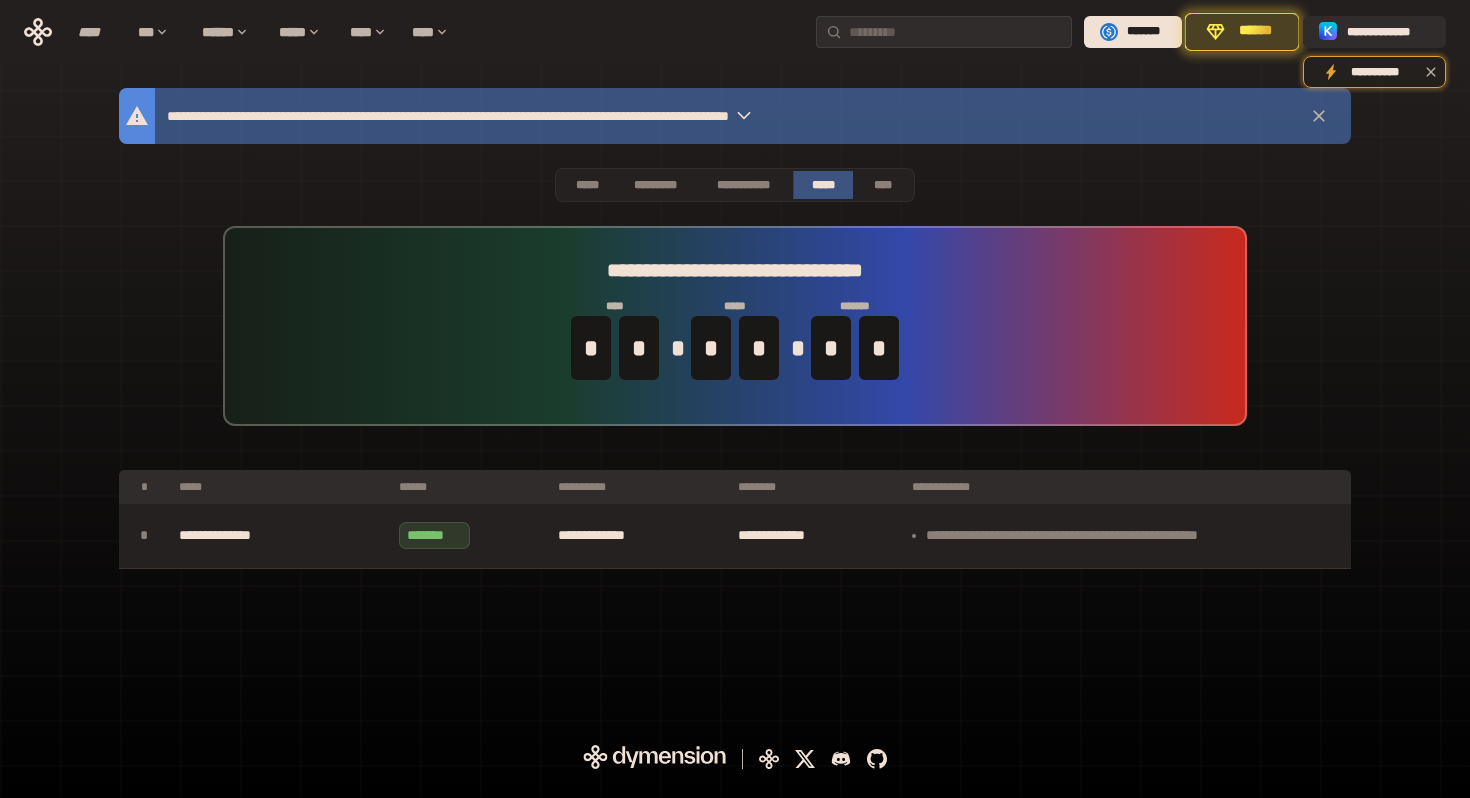 scroll, scrollTop: 0, scrollLeft: 0, axis: both 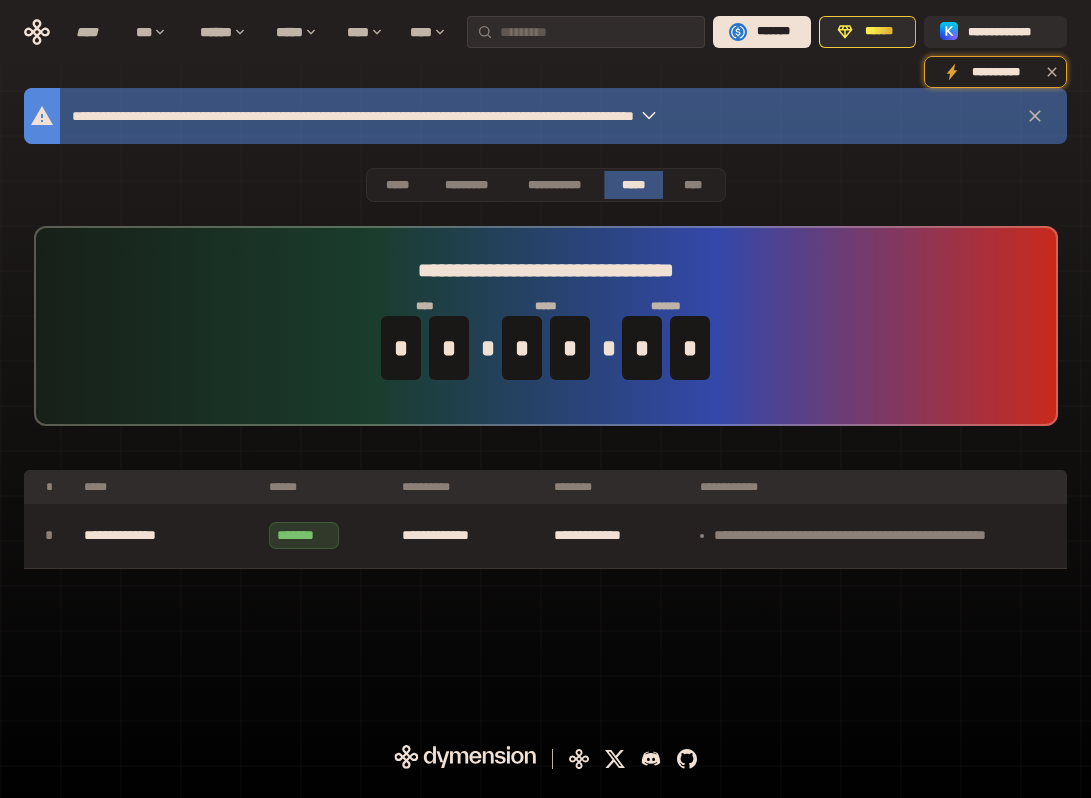 click on "**********" at bounding box center [545, 397] 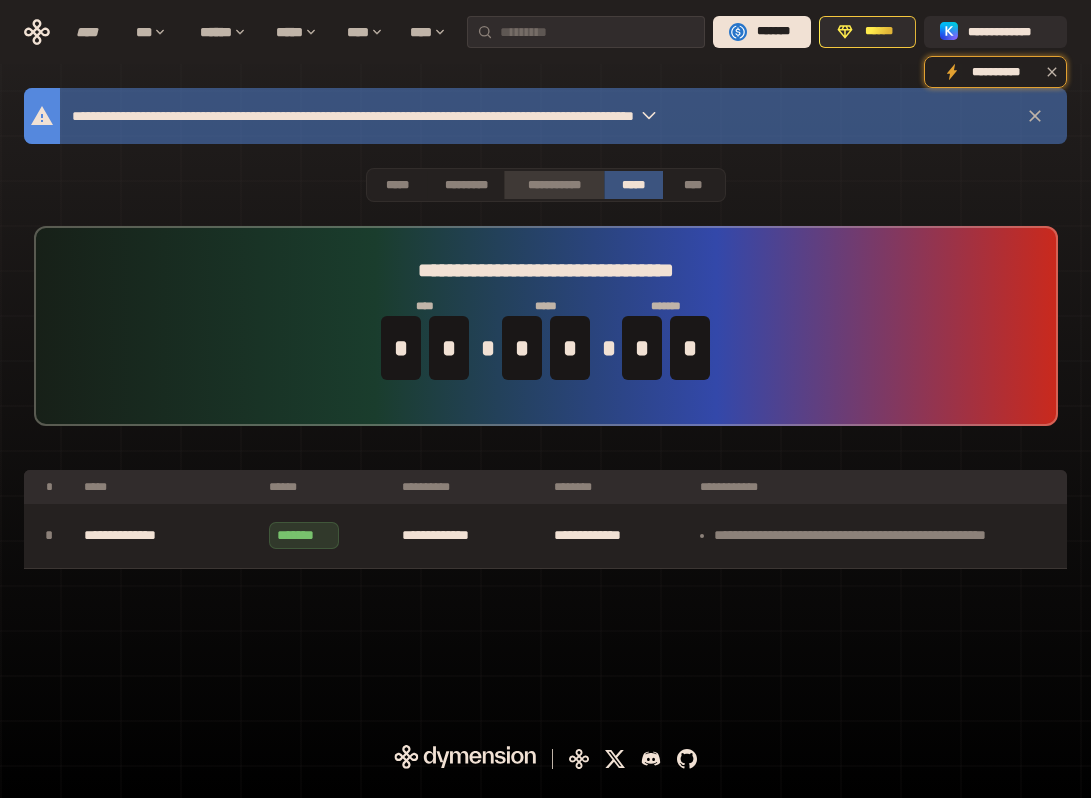click on "**********" at bounding box center (553, 185) 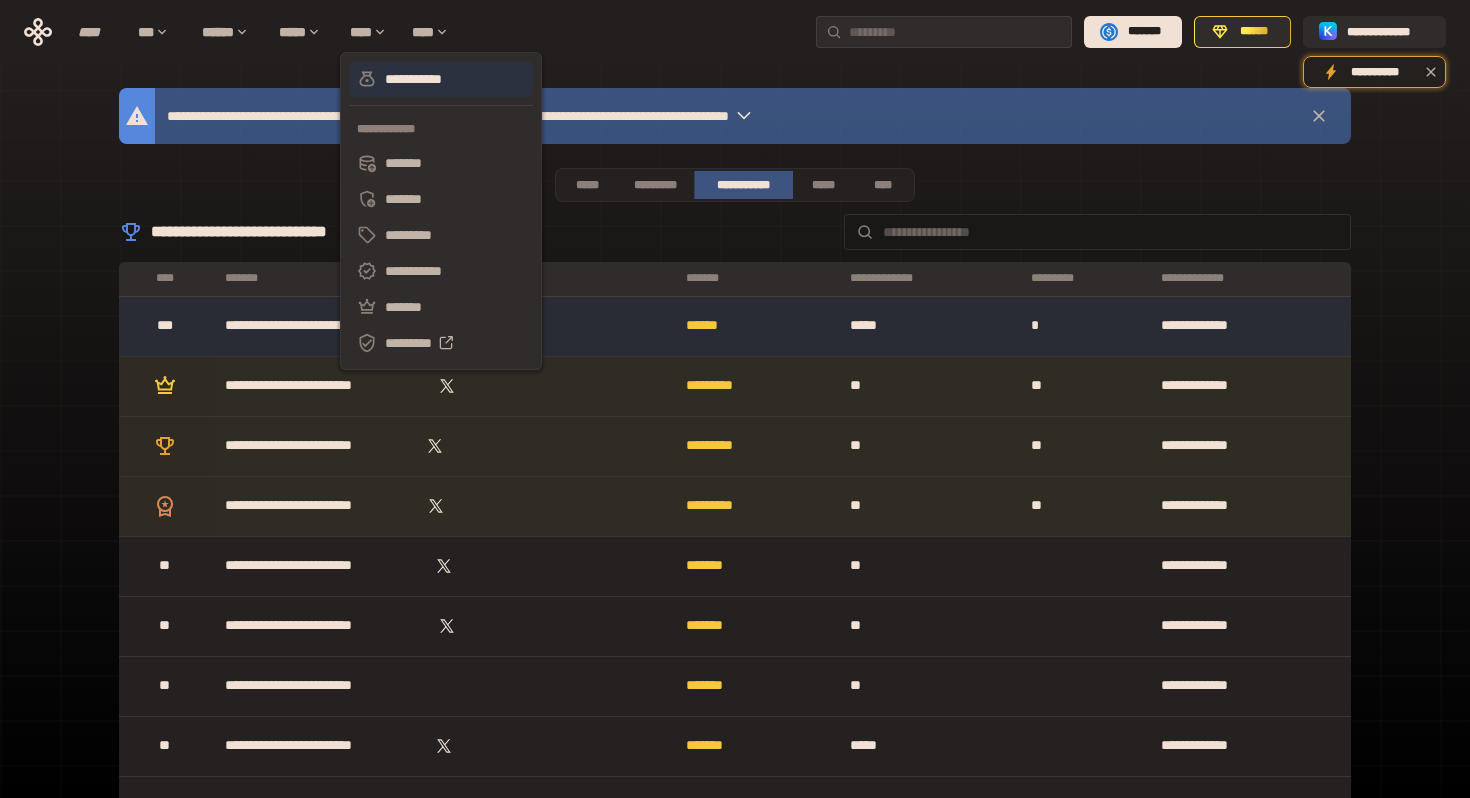 click on "**********" at bounding box center [441, 79] 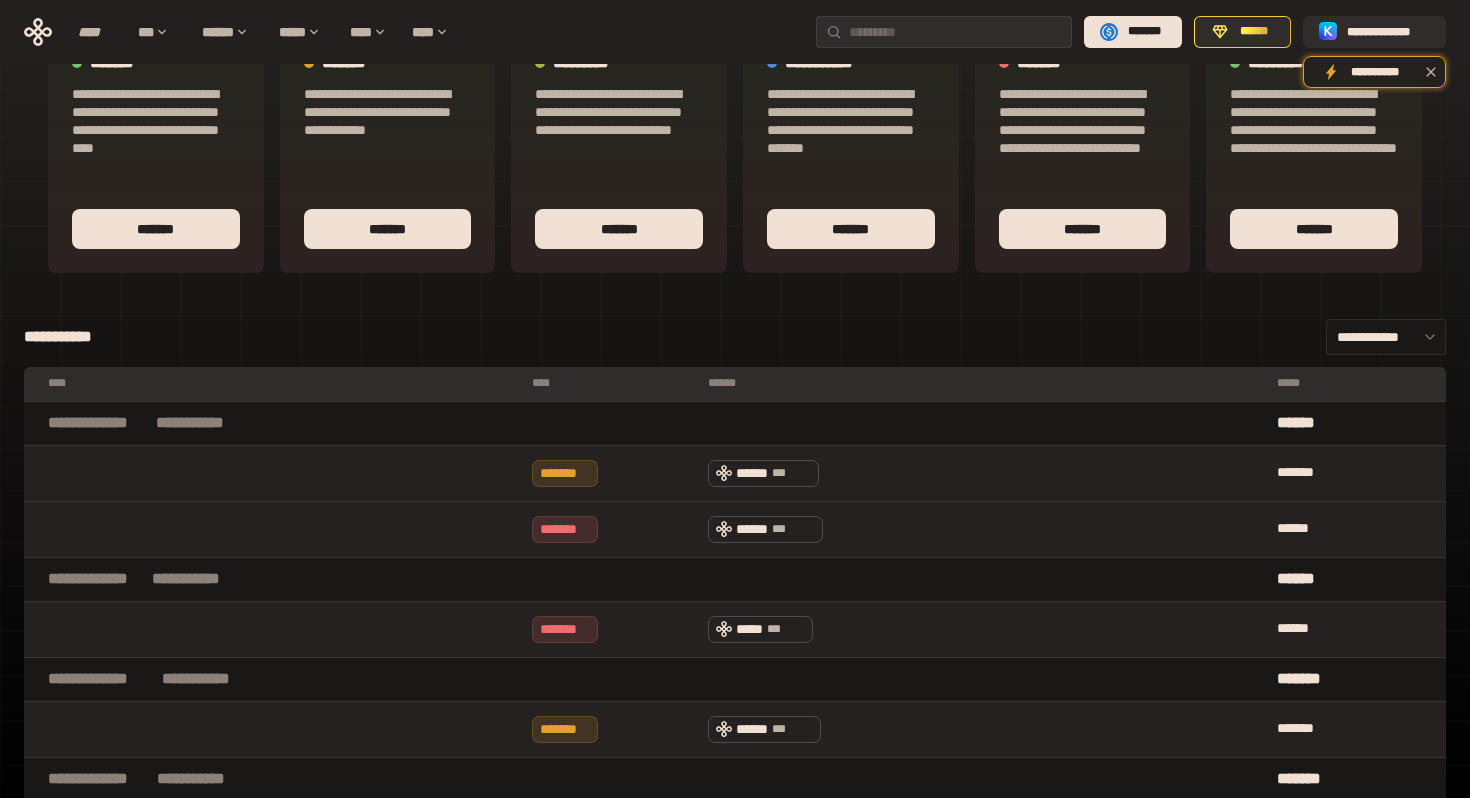 scroll, scrollTop: 0, scrollLeft: 0, axis: both 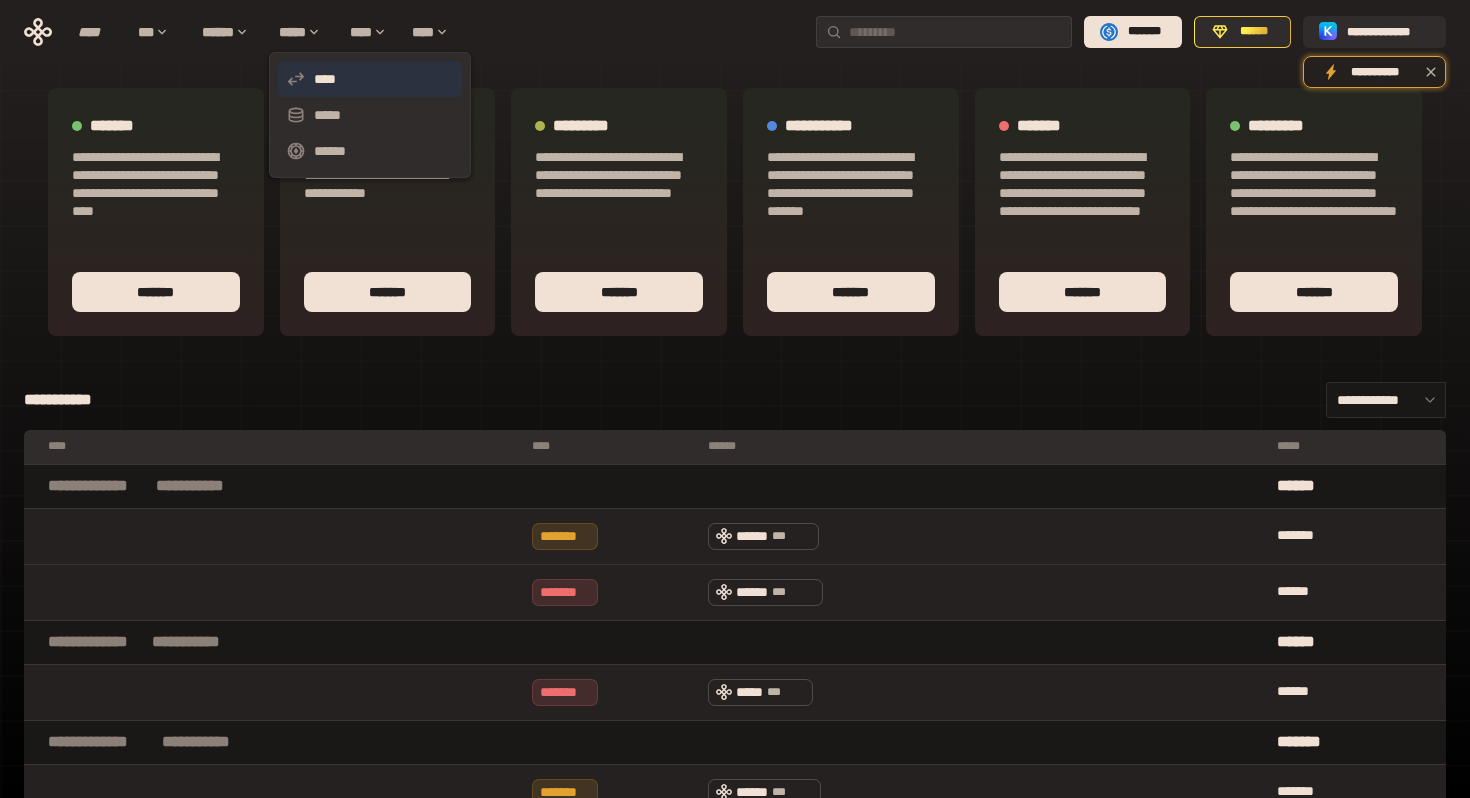 click on "****" at bounding box center (370, 79) 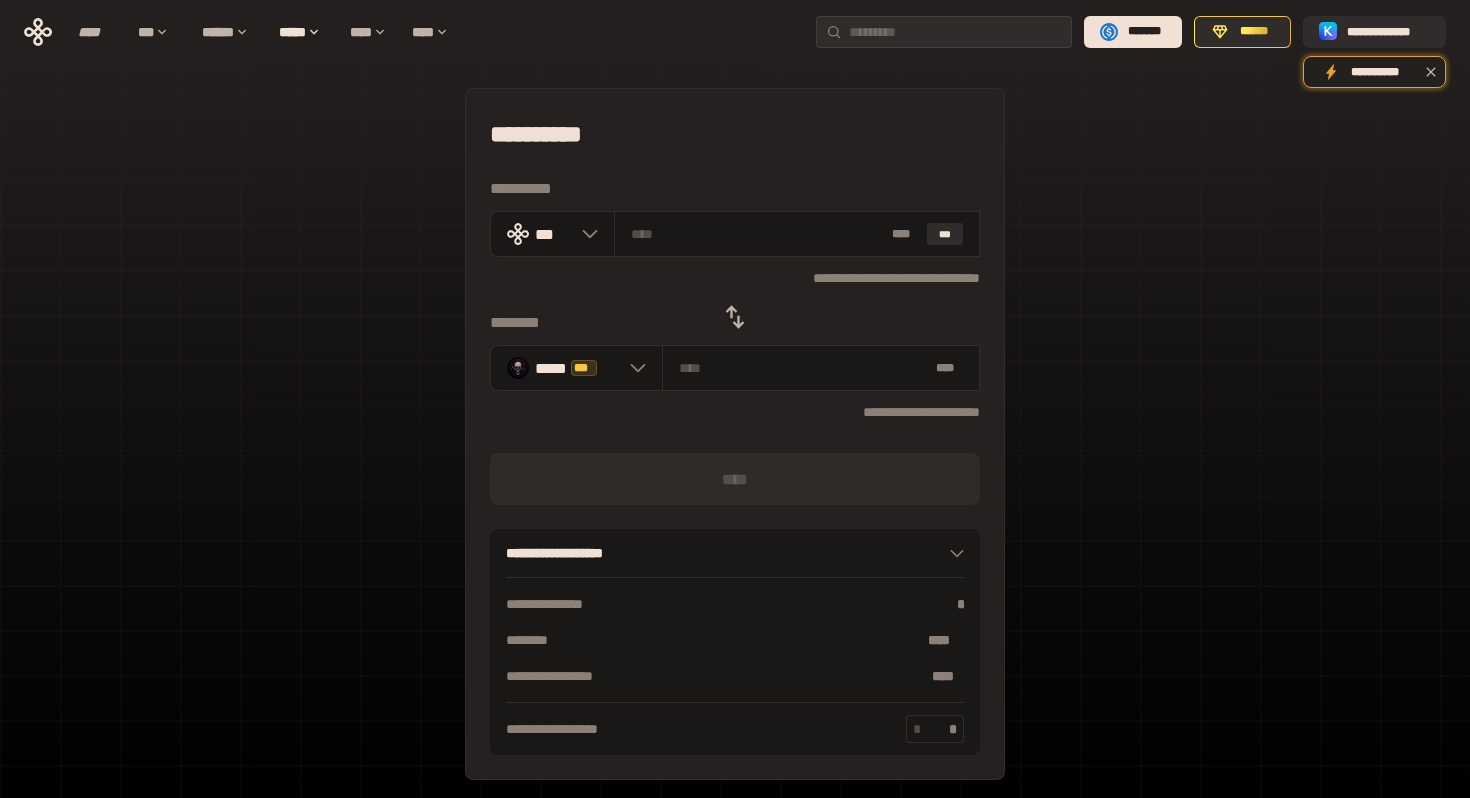click 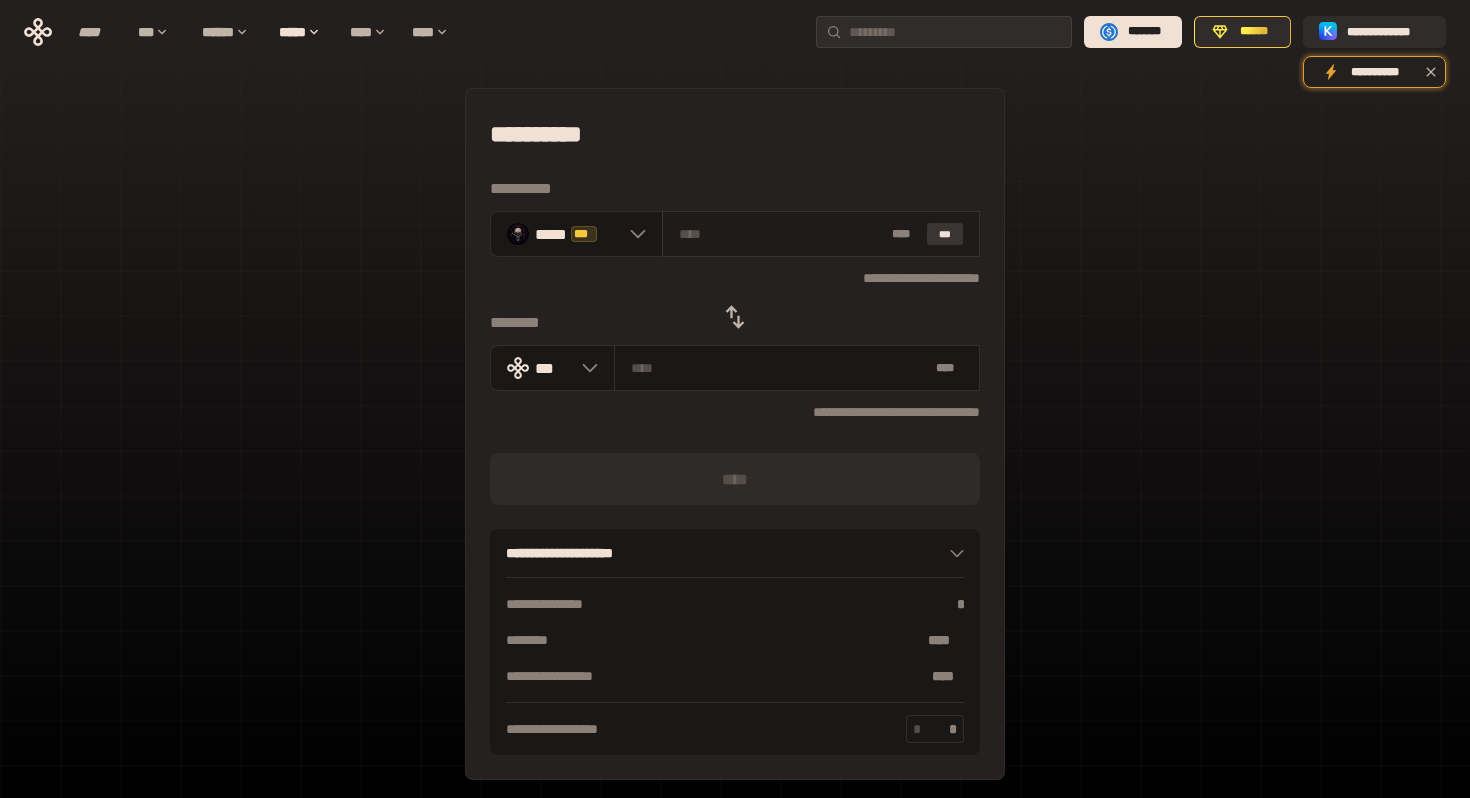 click on "***" at bounding box center [945, 234] 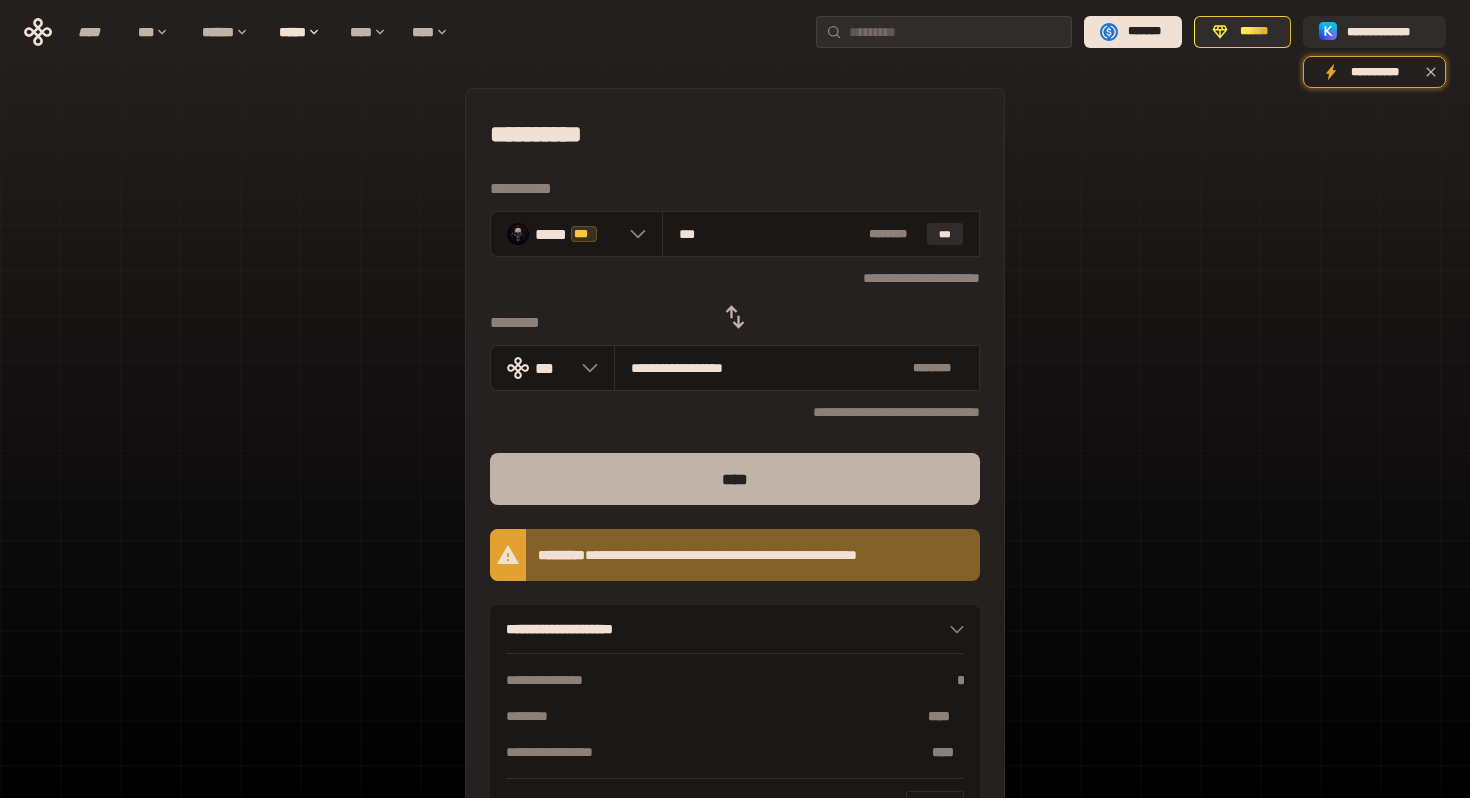 click on "****" at bounding box center [735, 479] 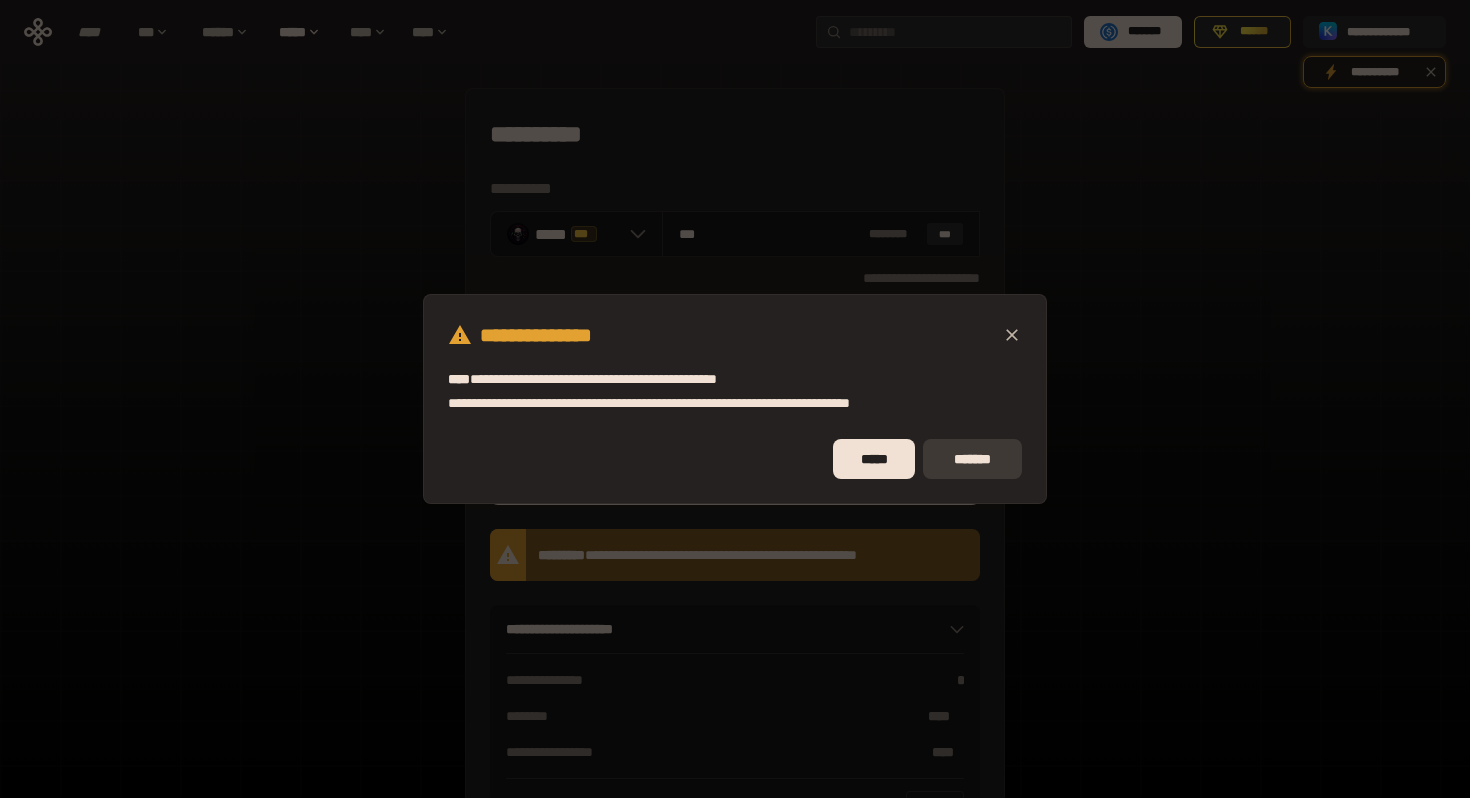 click on "*******" at bounding box center [972, 459] 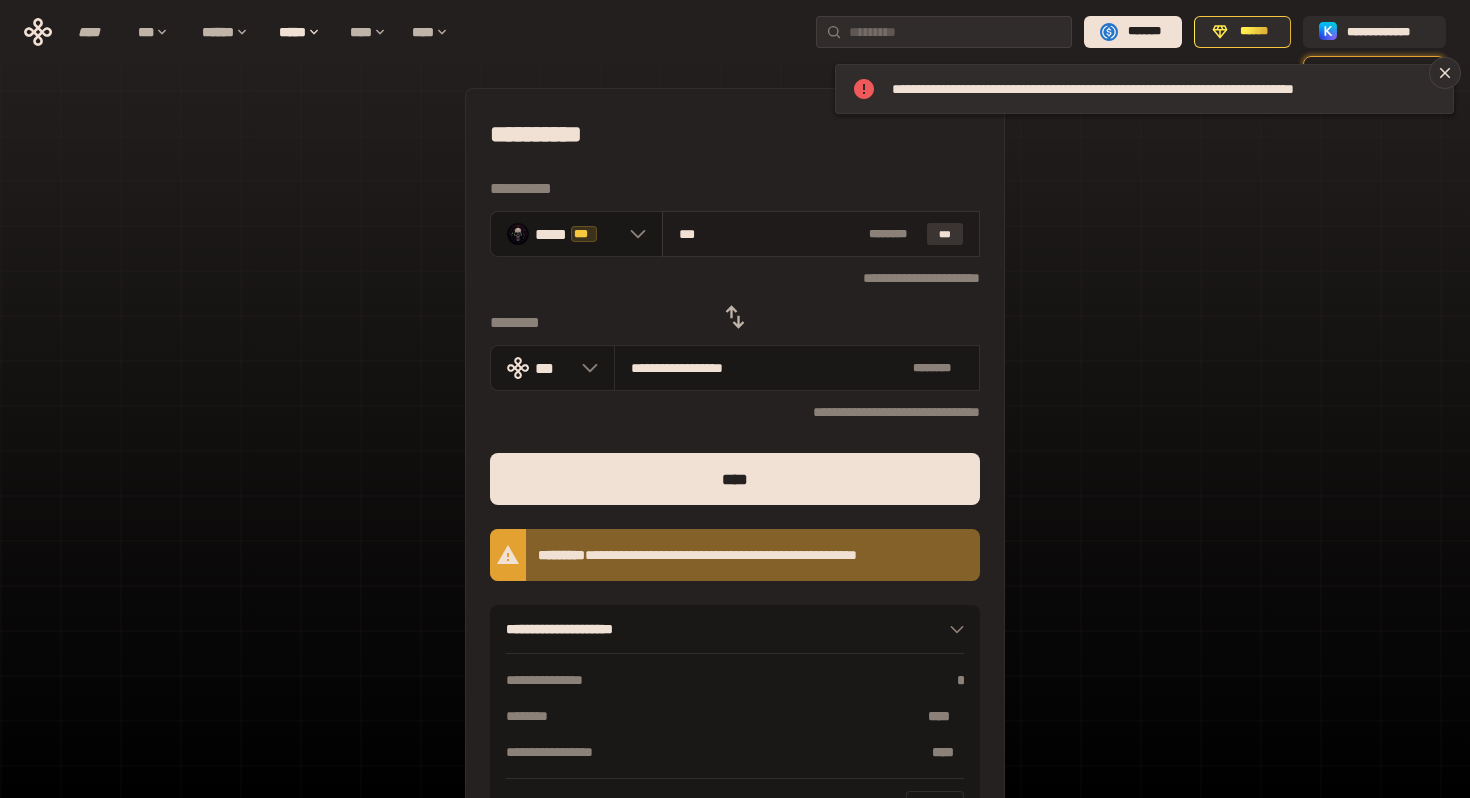 click on "***" at bounding box center [945, 234] 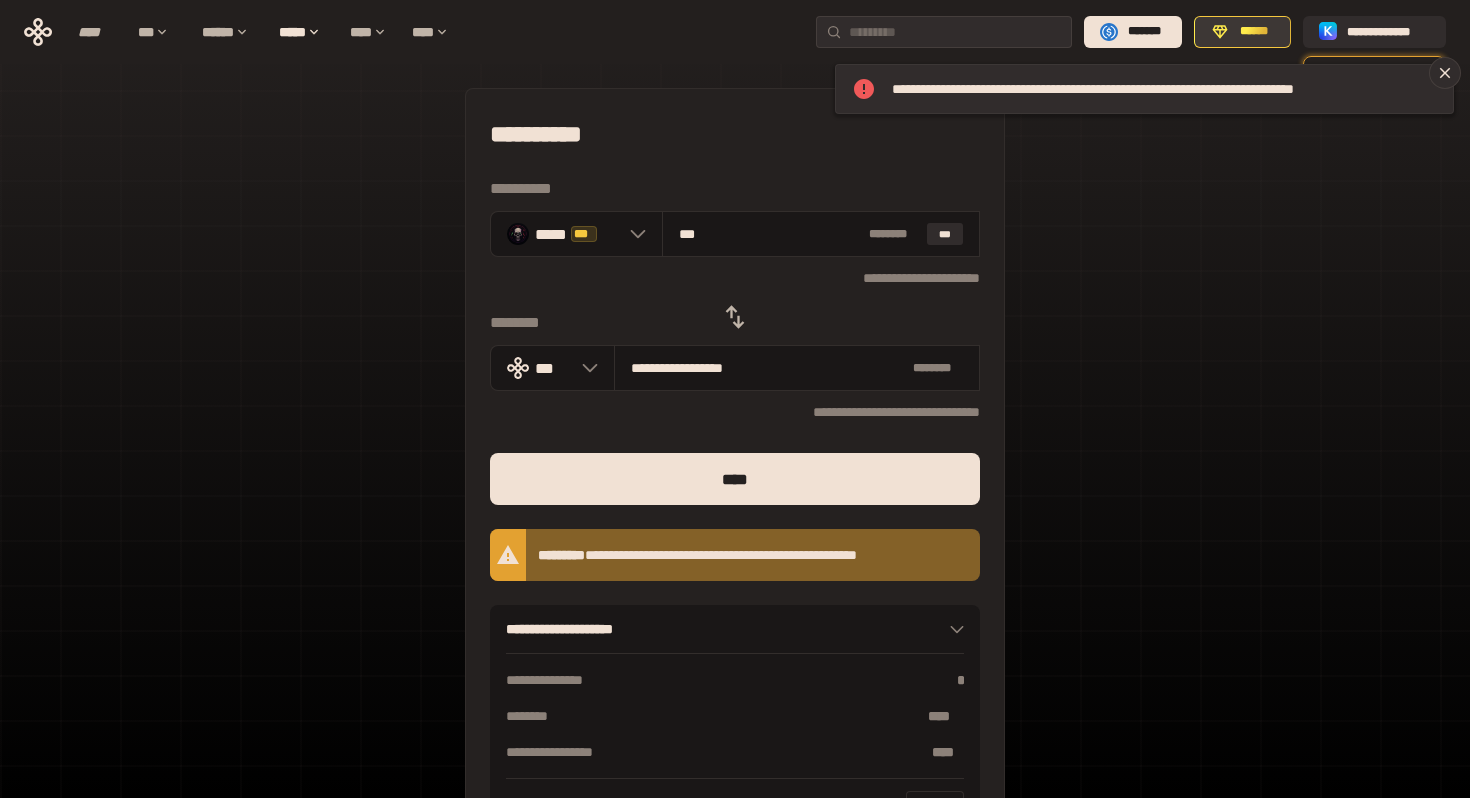 click on "******" at bounding box center (1253, 32) 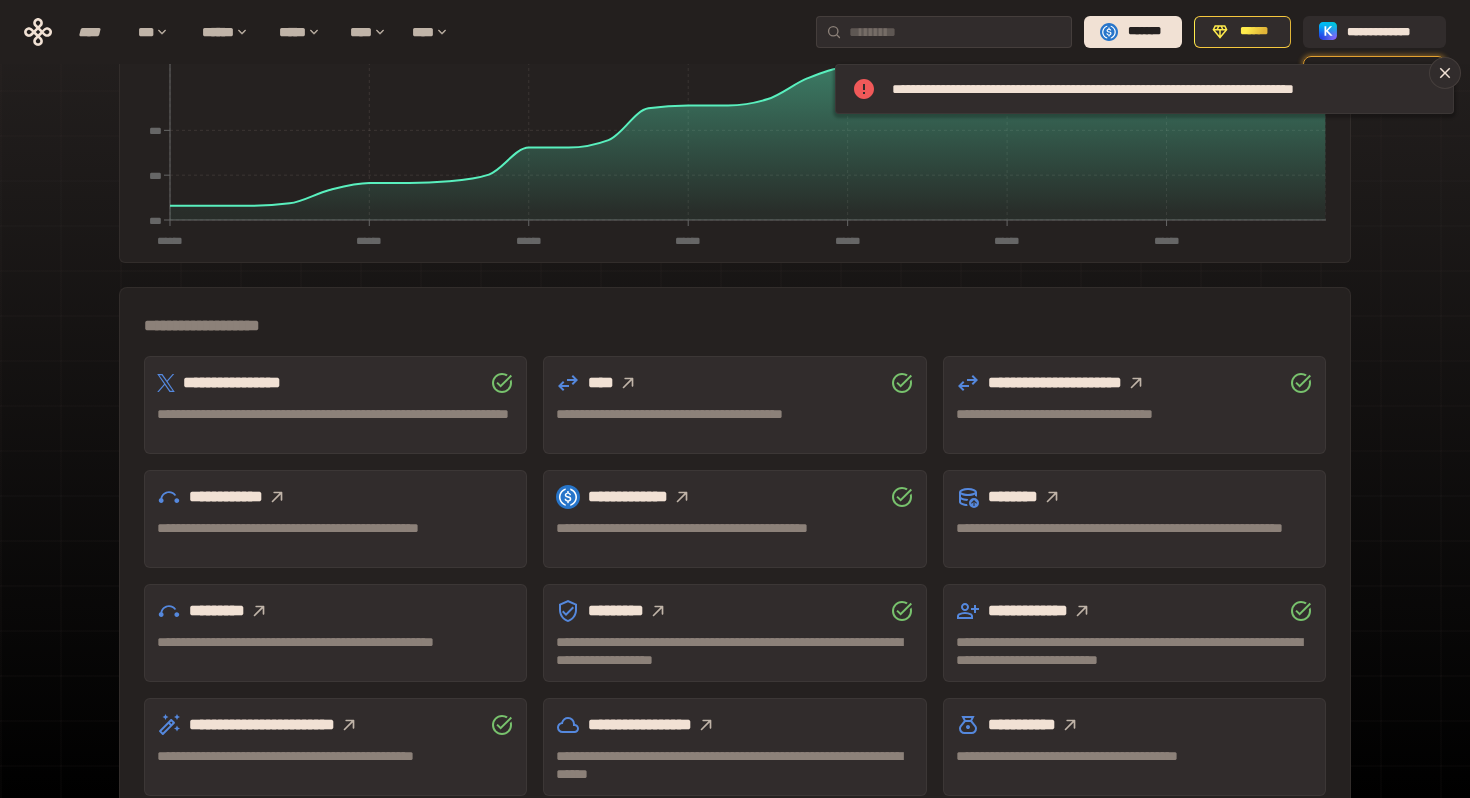 scroll, scrollTop: 379, scrollLeft: 0, axis: vertical 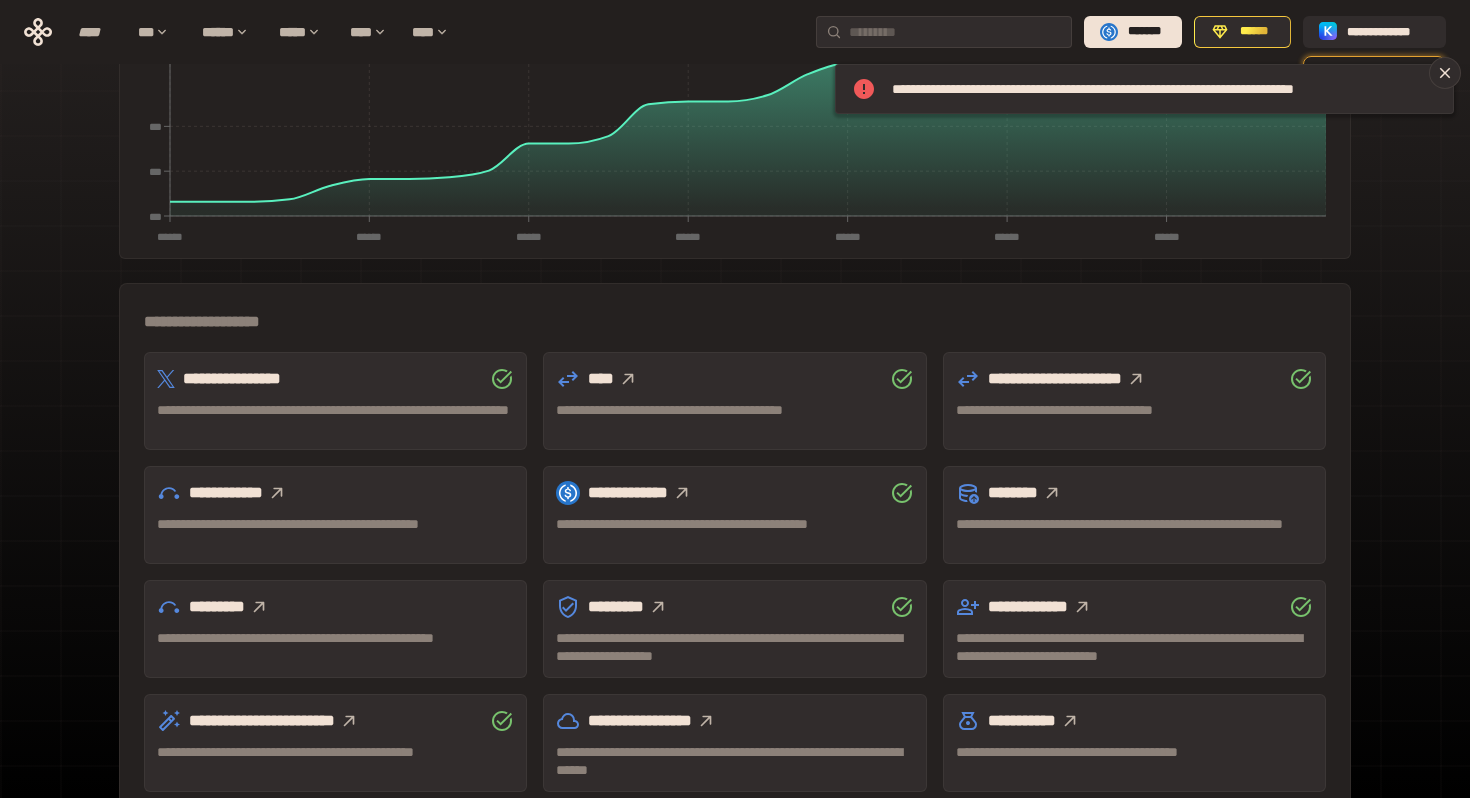 click 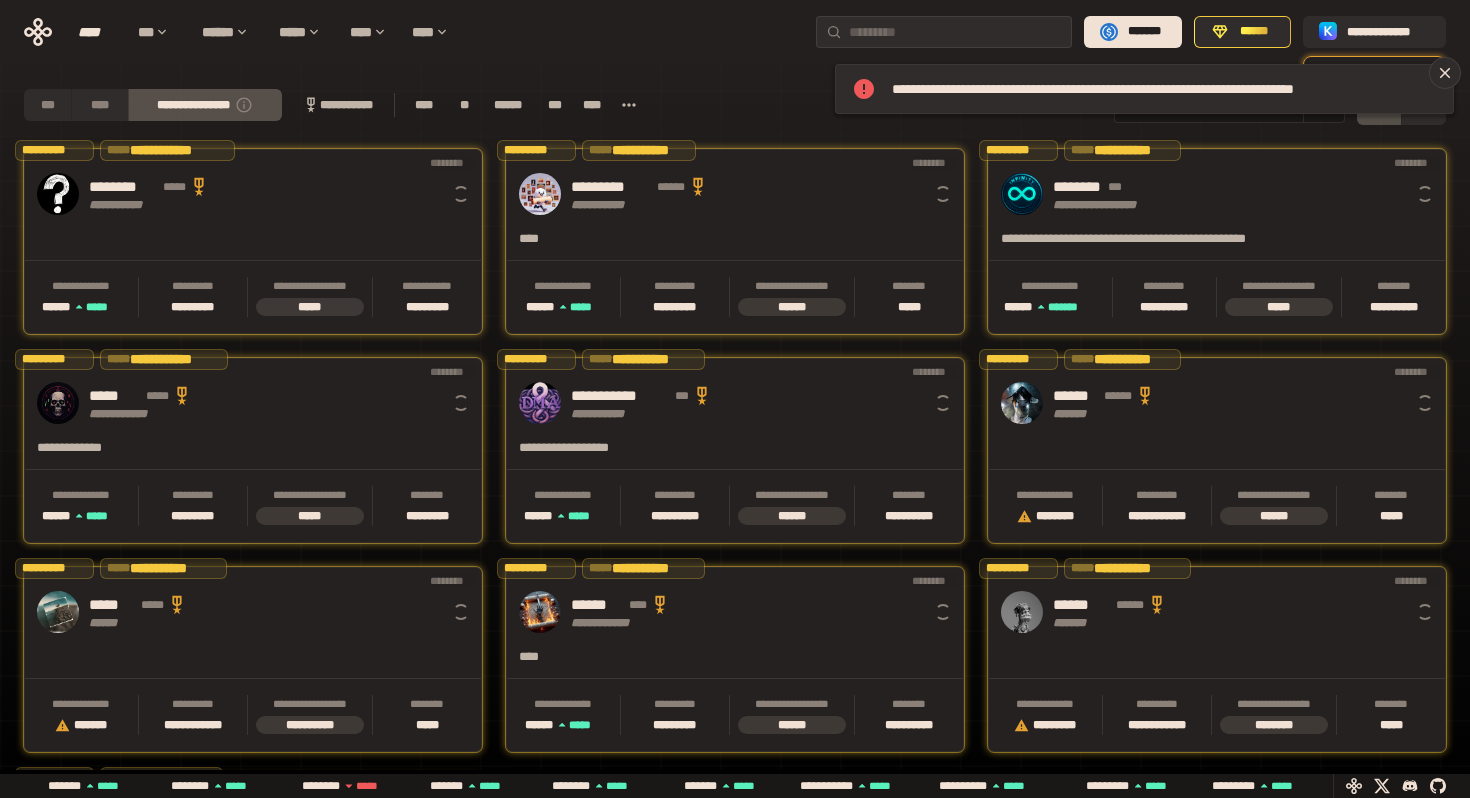 scroll, scrollTop: 0, scrollLeft: 16, axis: horizontal 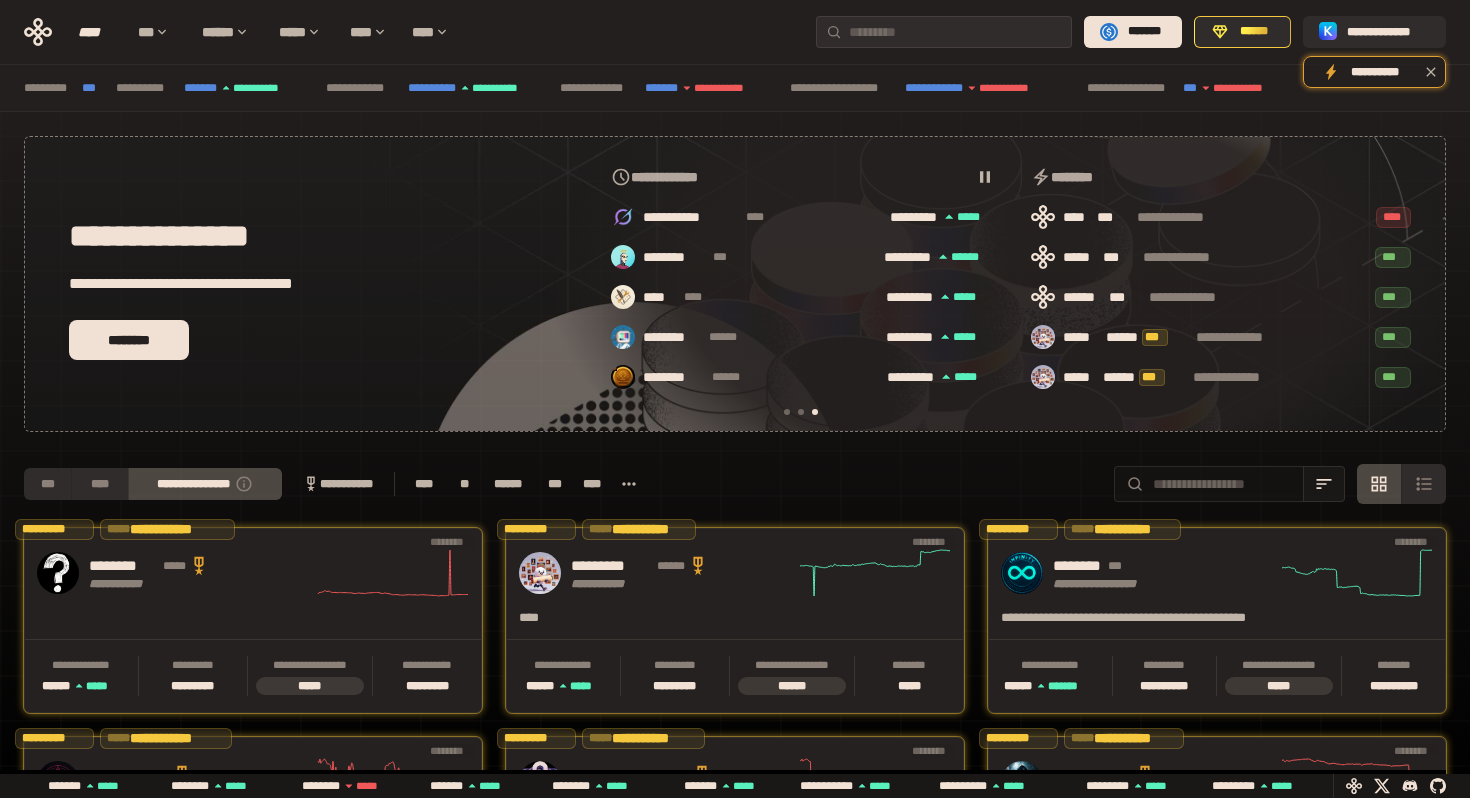 click at bounding box center [1223, 484] 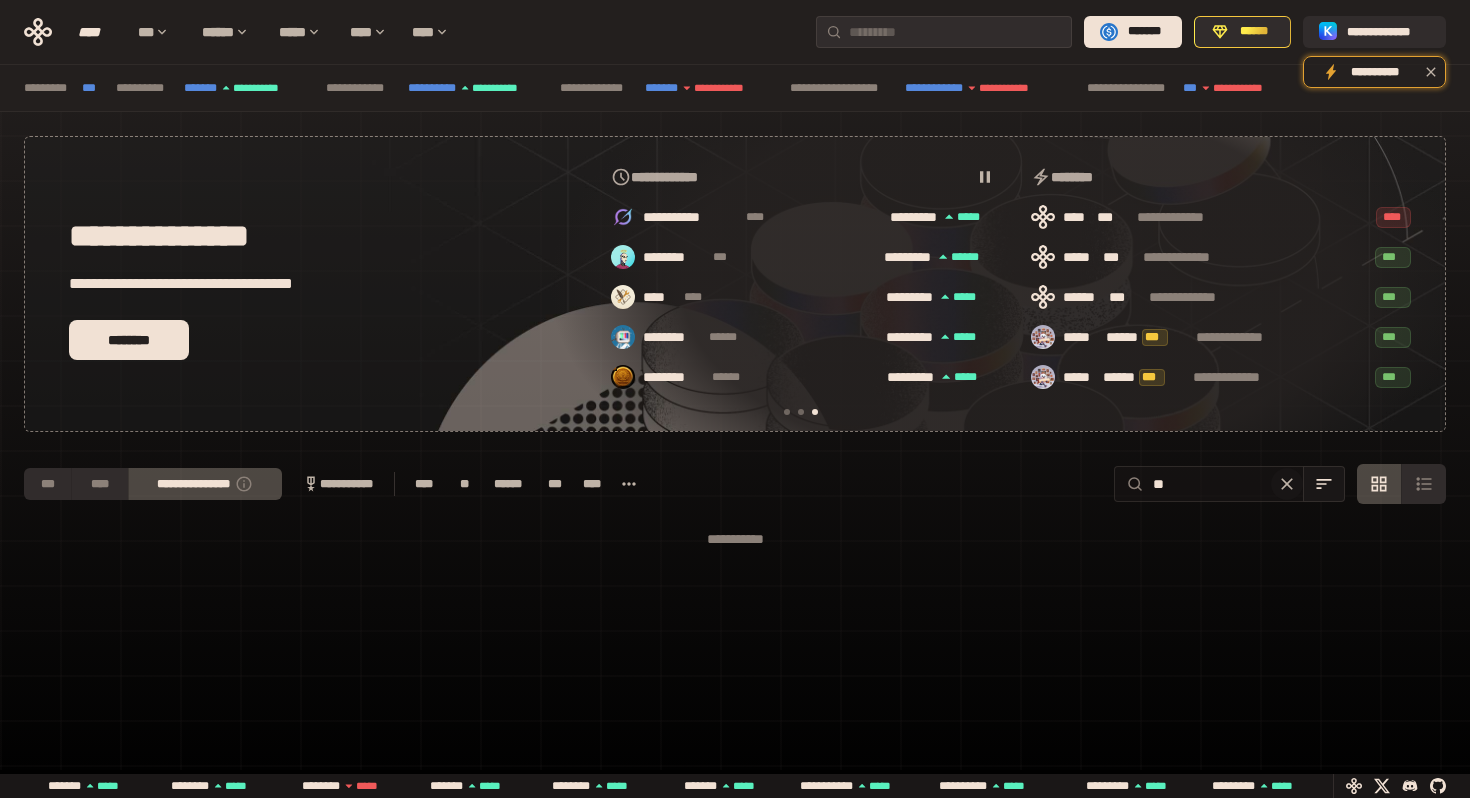 type on "*" 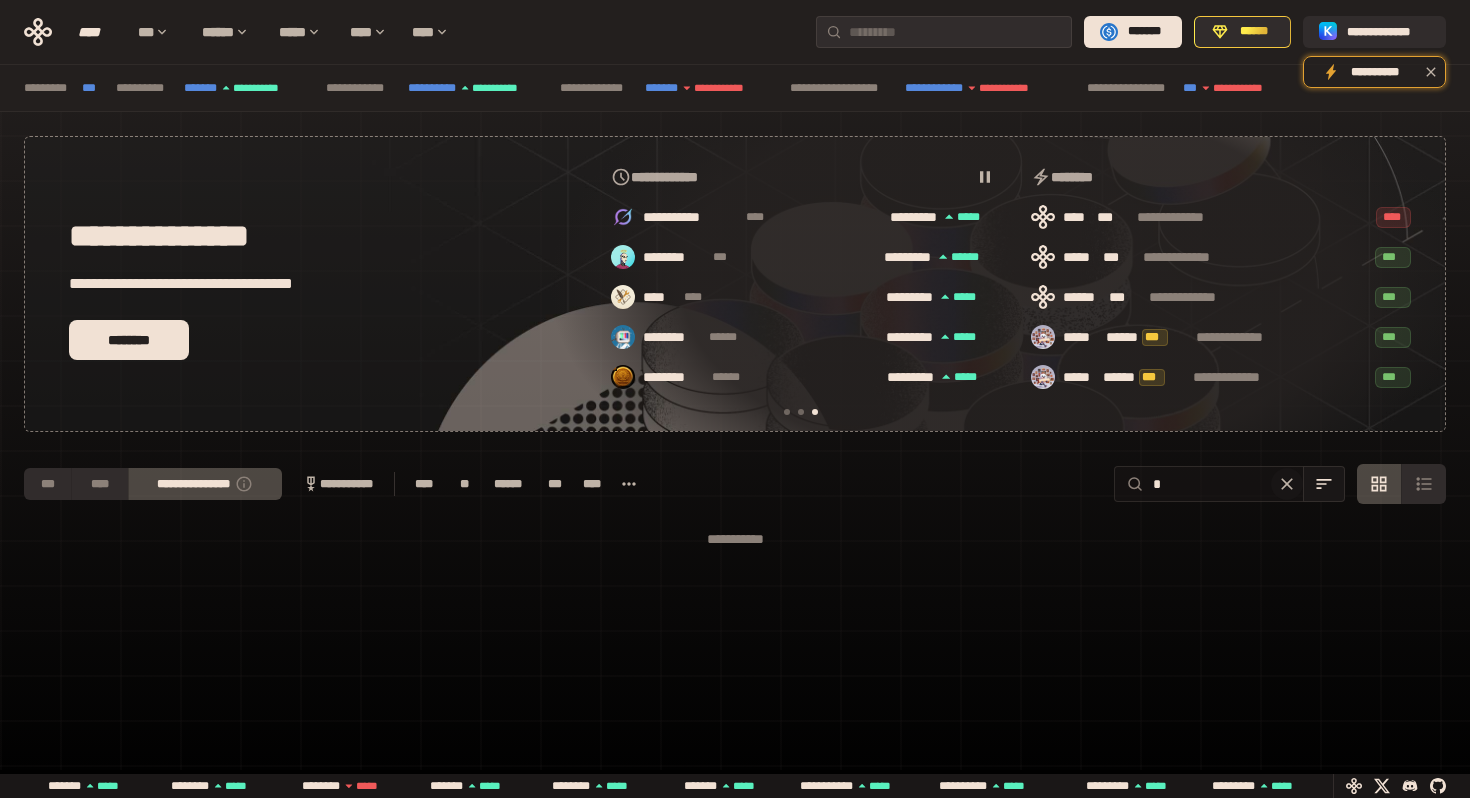 type 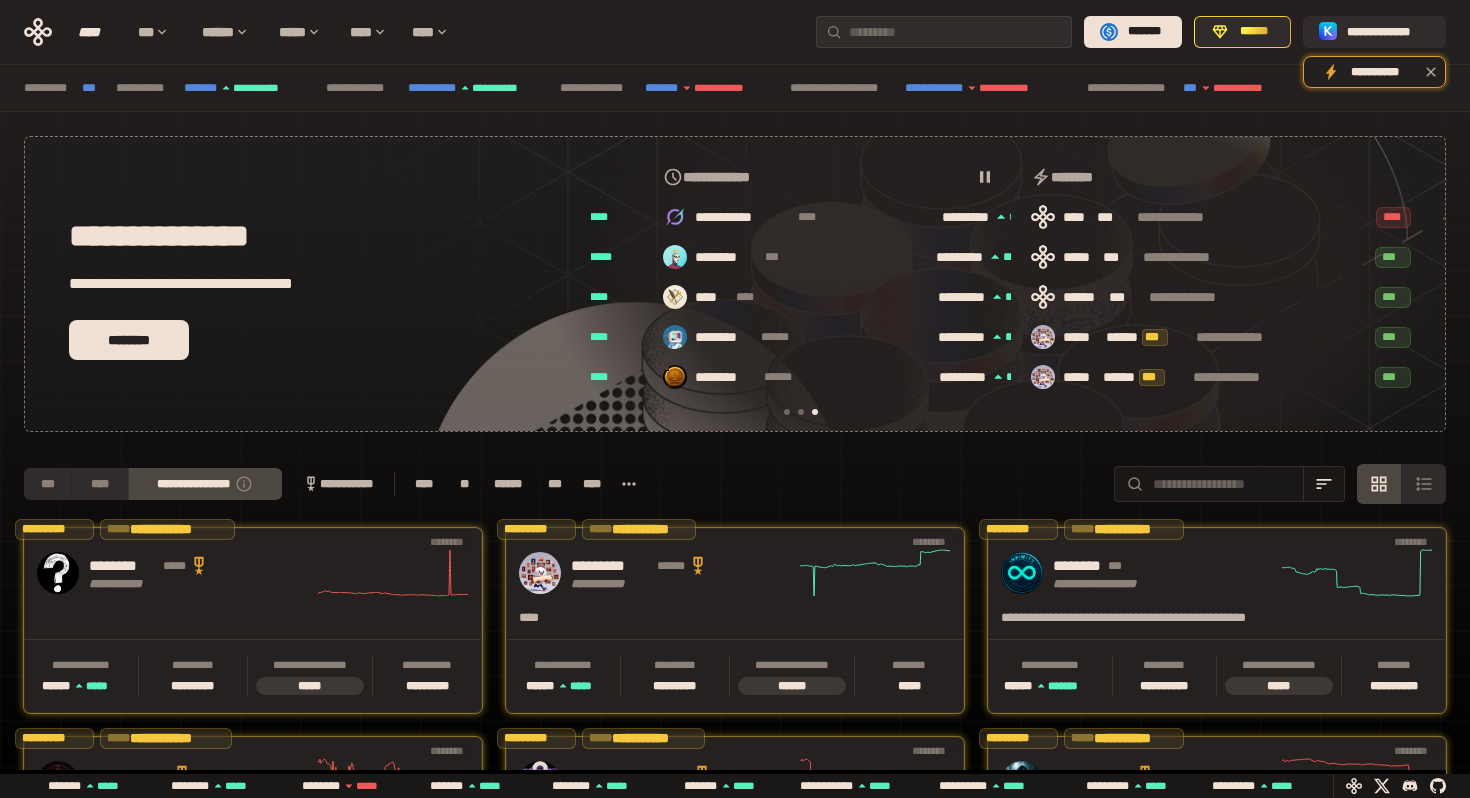scroll, scrollTop: 0, scrollLeft: 485, axis: horizontal 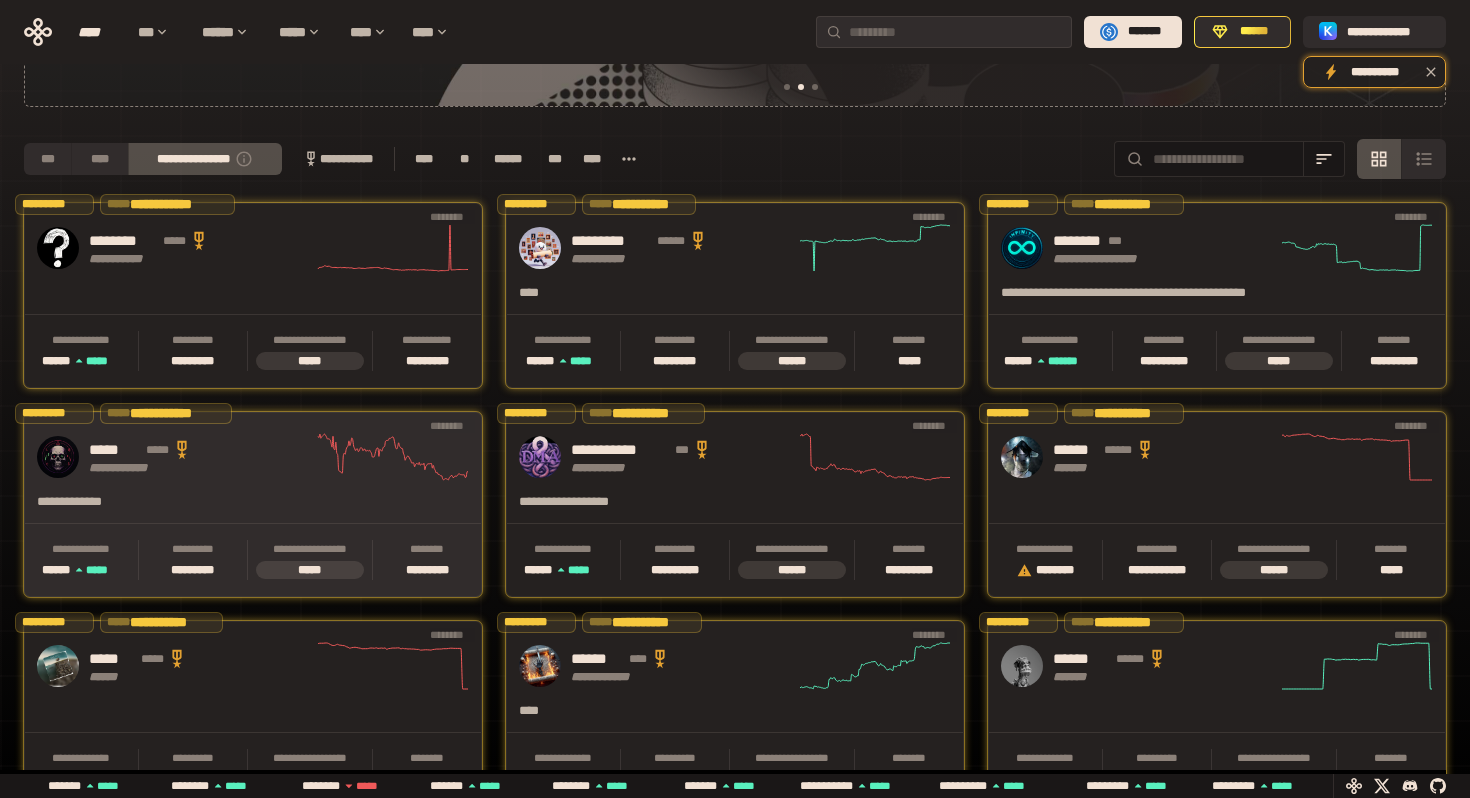 click 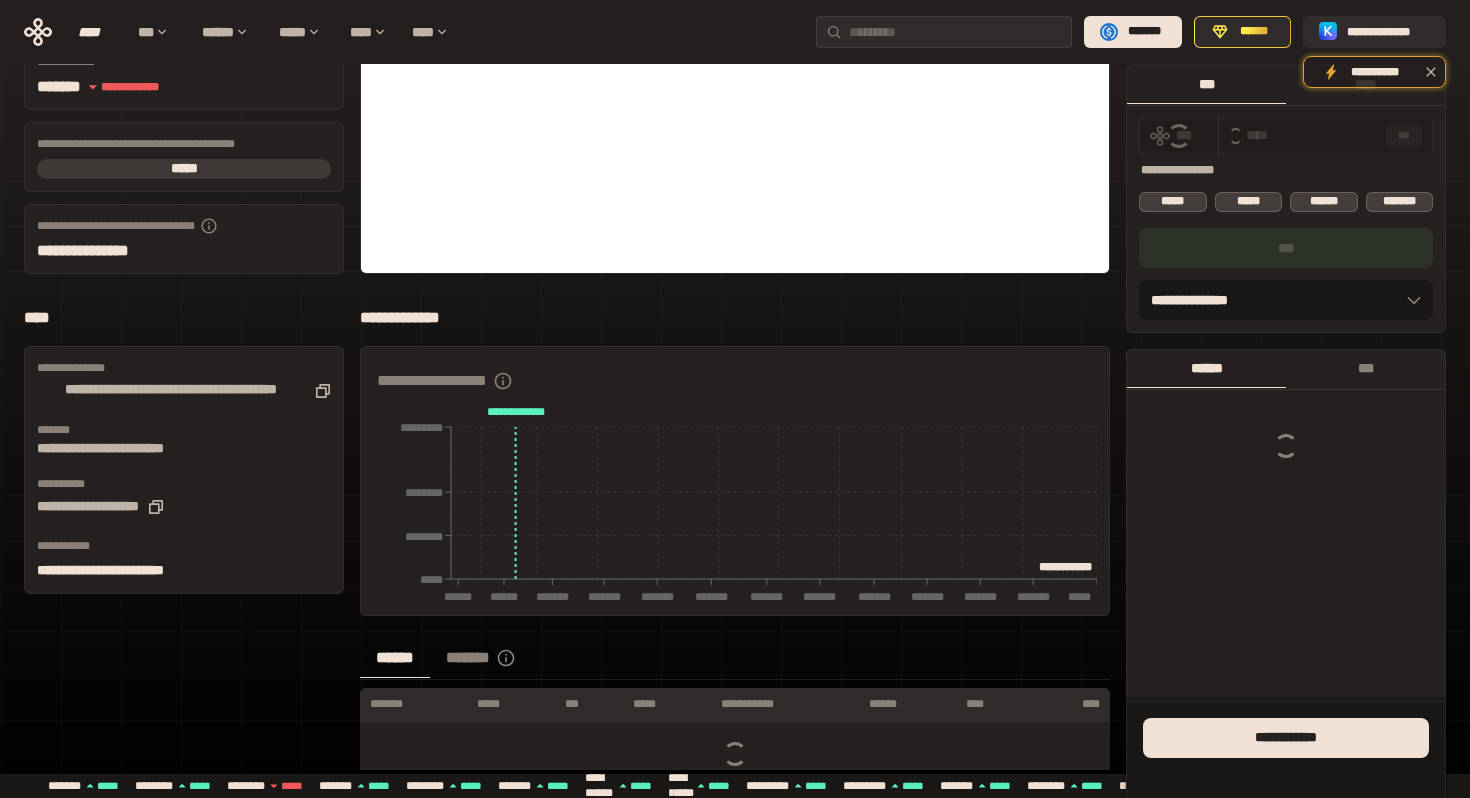 scroll, scrollTop: 0, scrollLeft: 0, axis: both 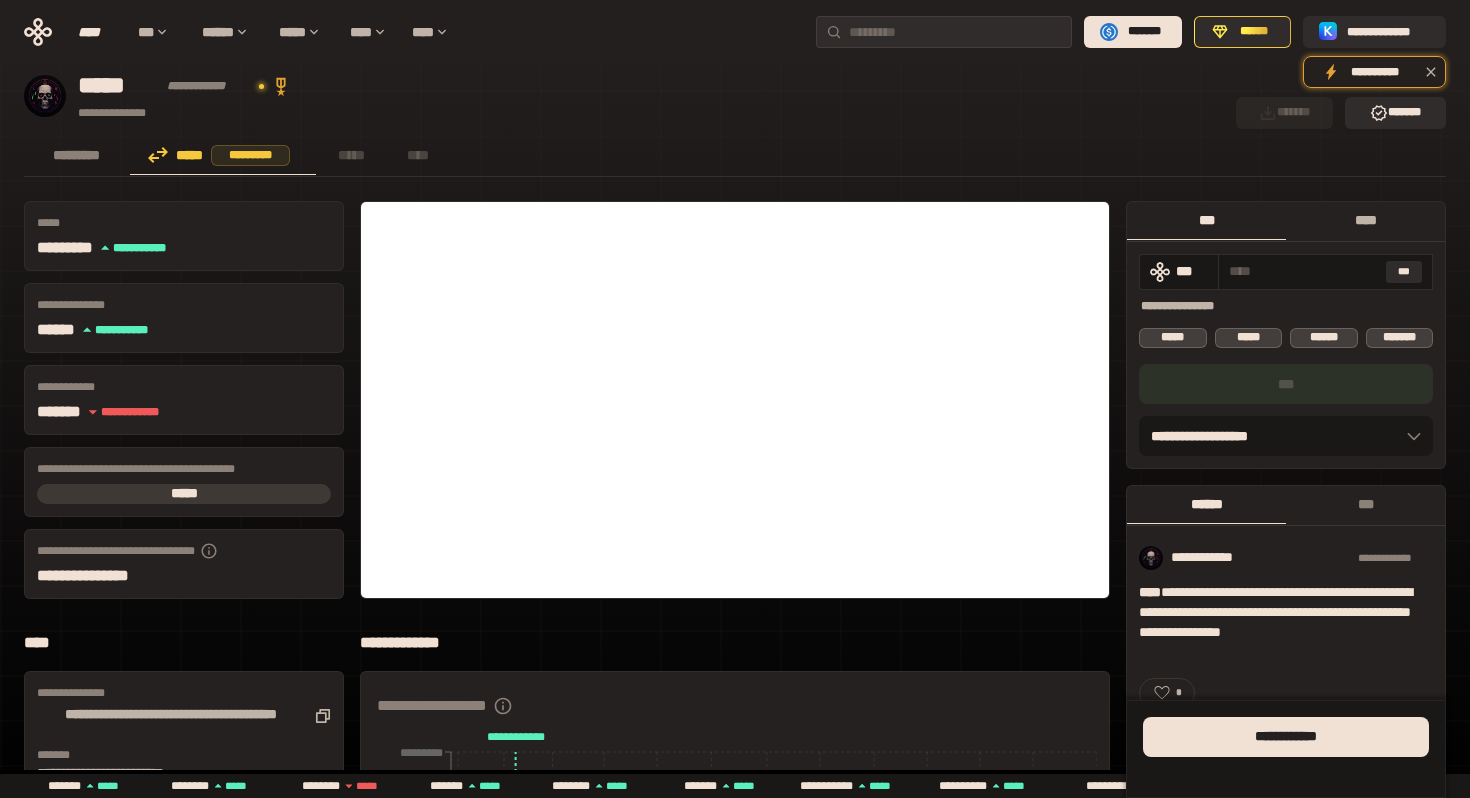 click on "****" at bounding box center (1365, 220) 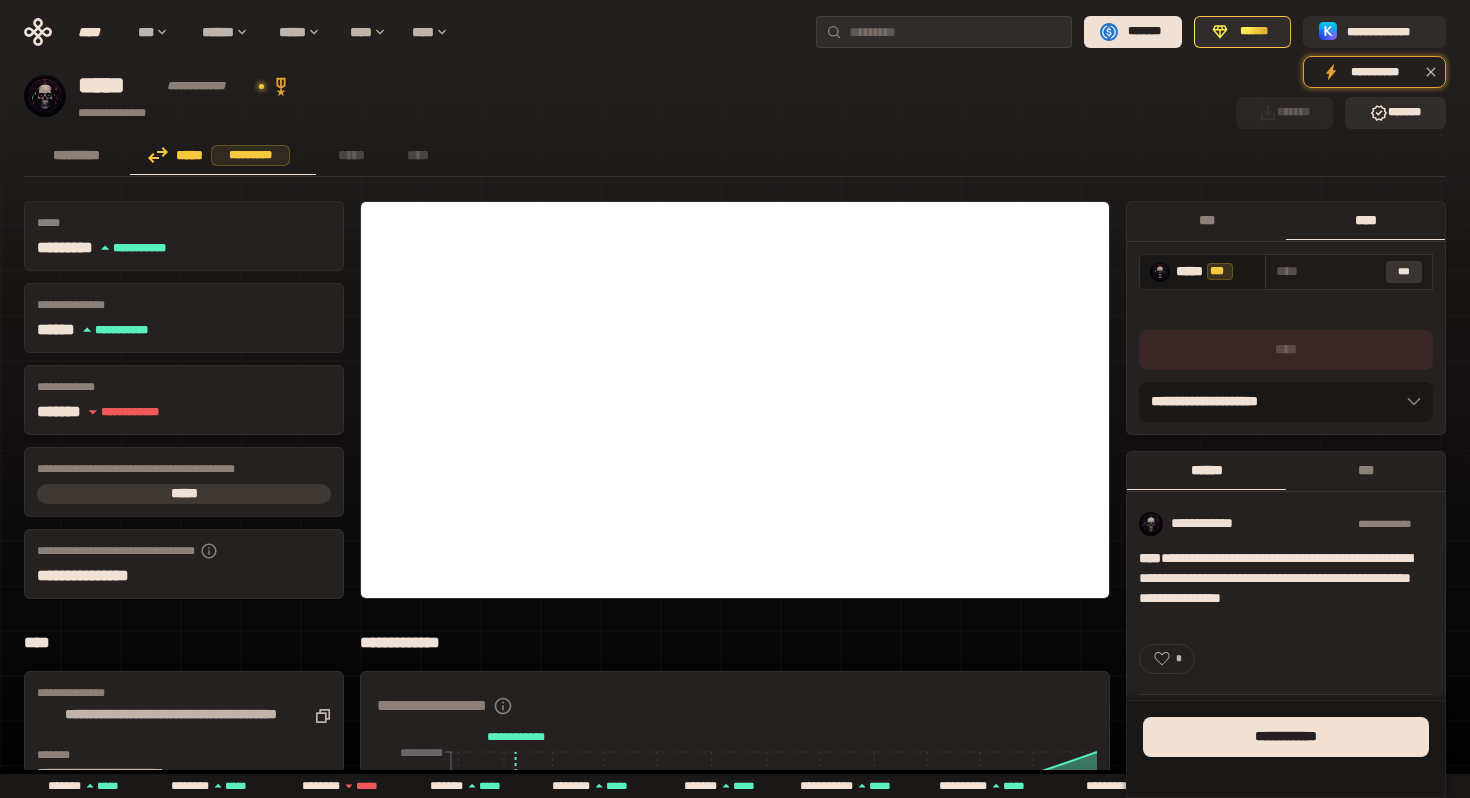 click on "***" at bounding box center [1404, 272] 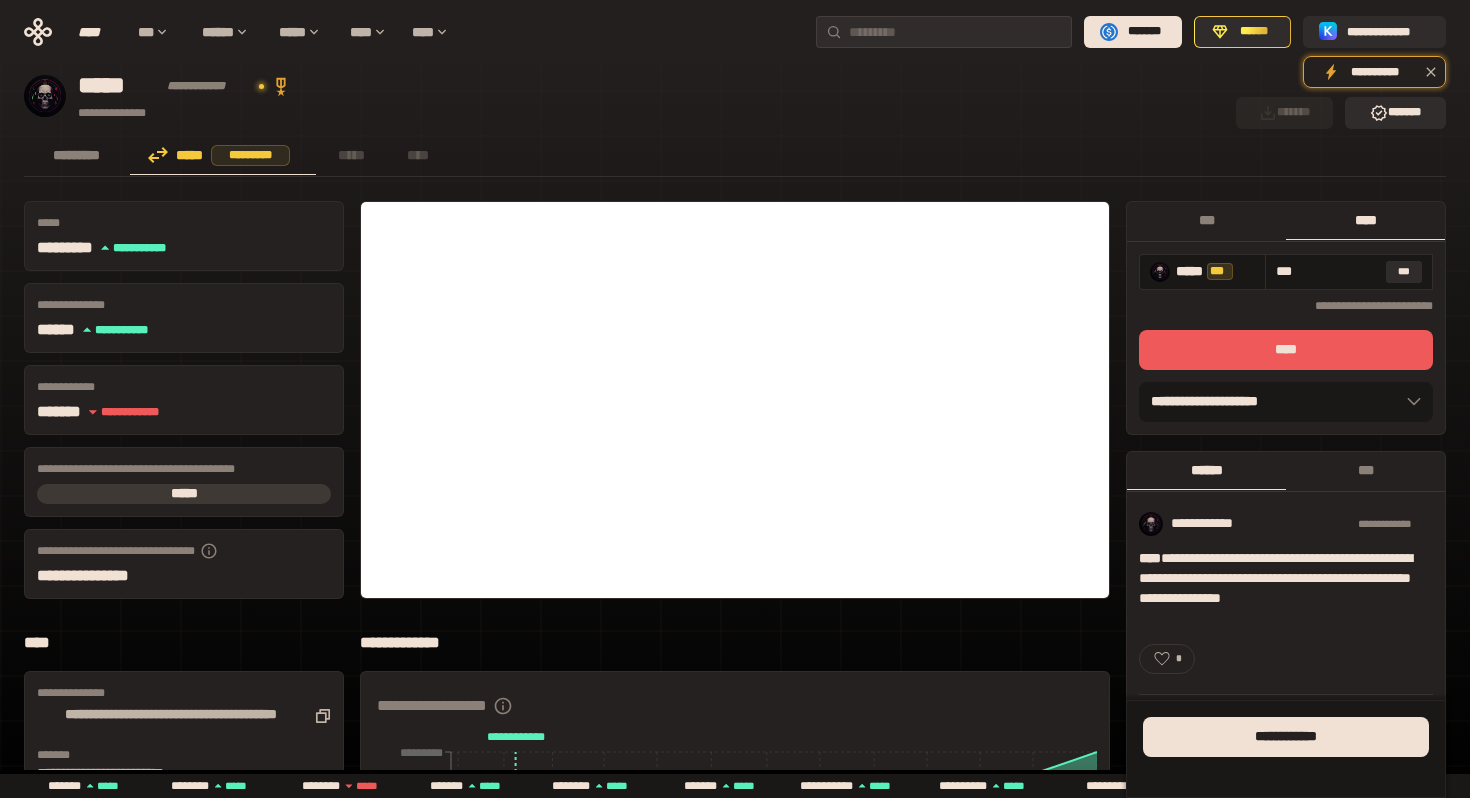 click on "****" at bounding box center [1286, 350] 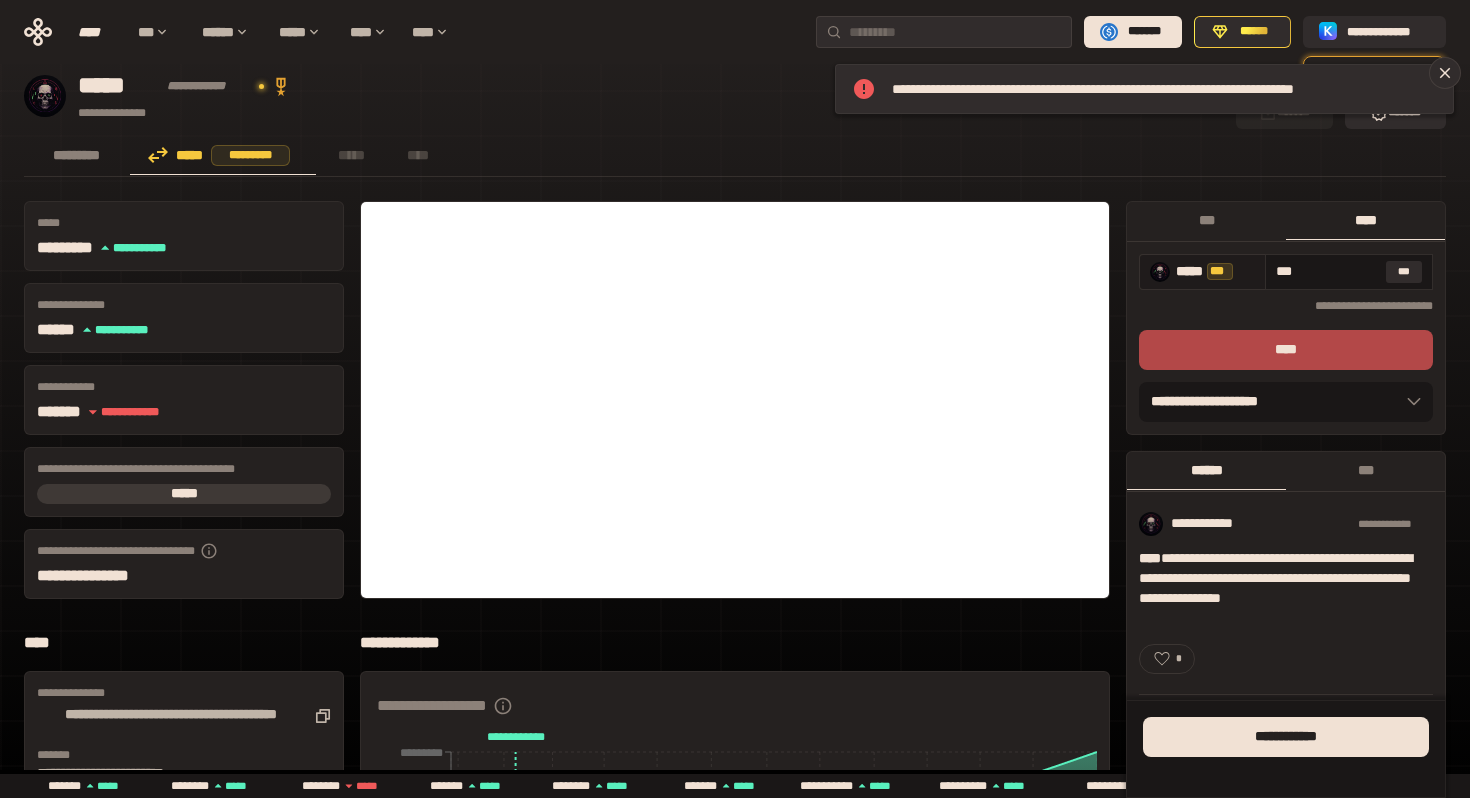 drag, startPoint x: 1331, startPoint y: 273, endPoint x: 1259, endPoint y: 267, distance: 72.249565 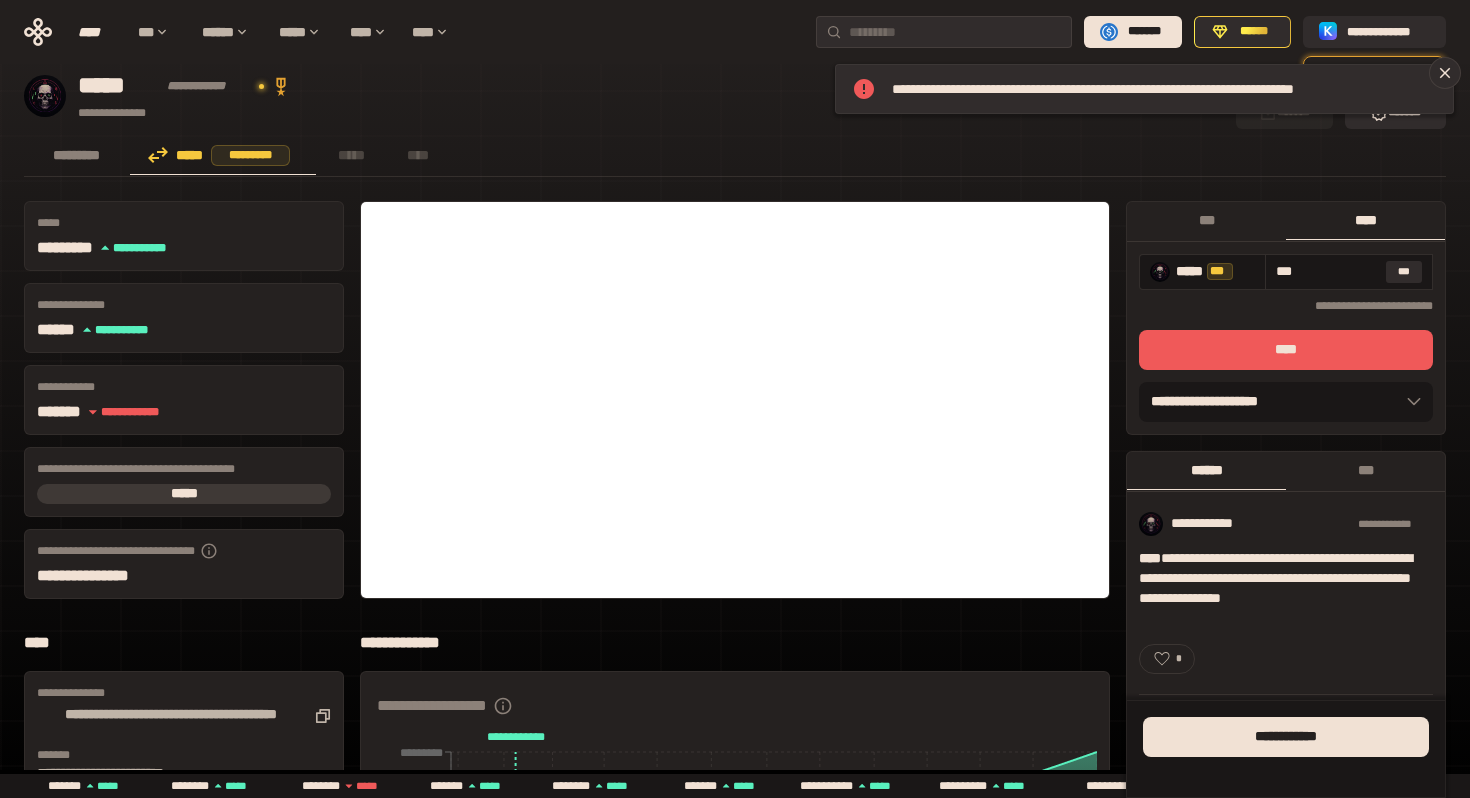 click on "****" at bounding box center (1286, 350) 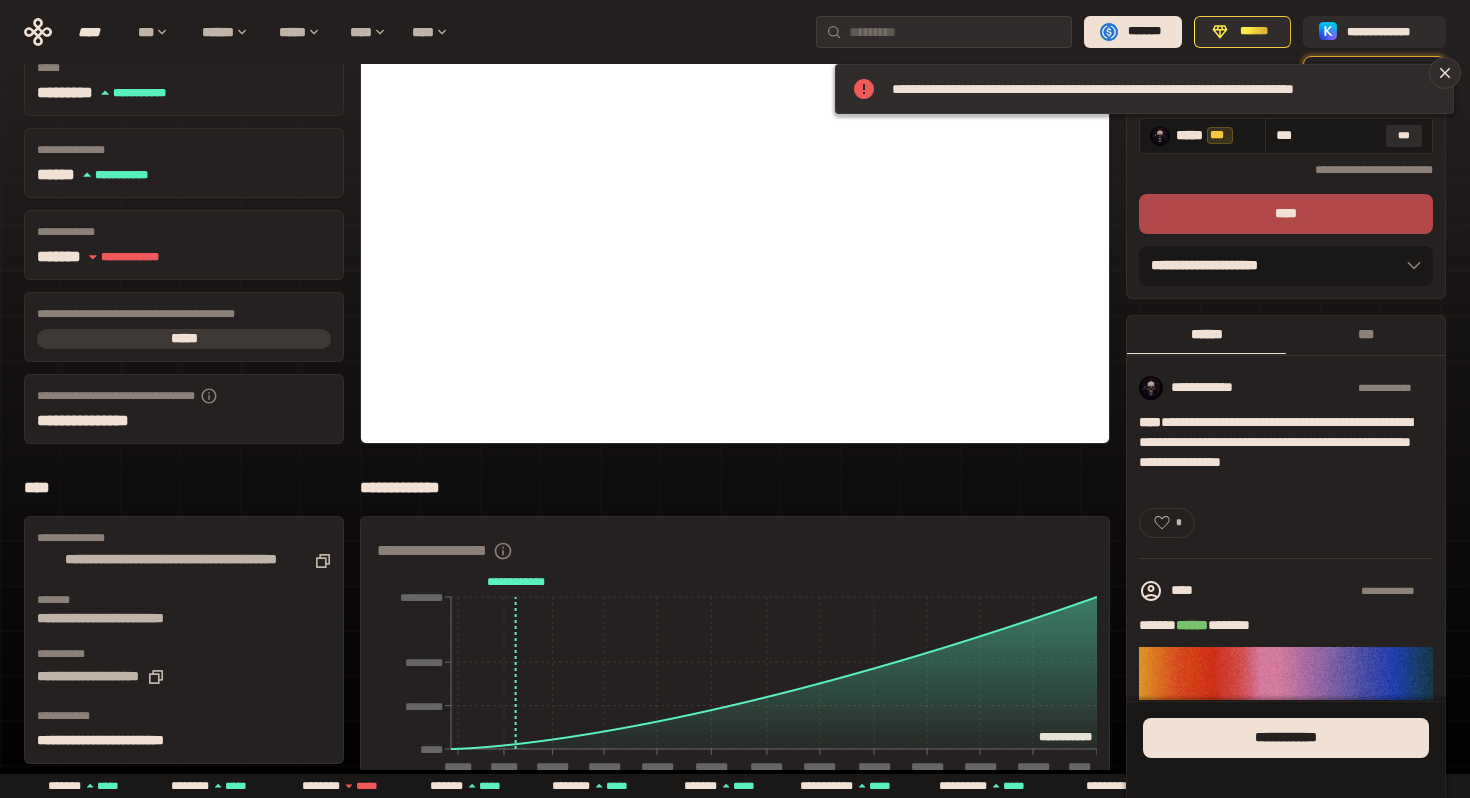 scroll, scrollTop: 0, scrollLeft: 0, axis: both 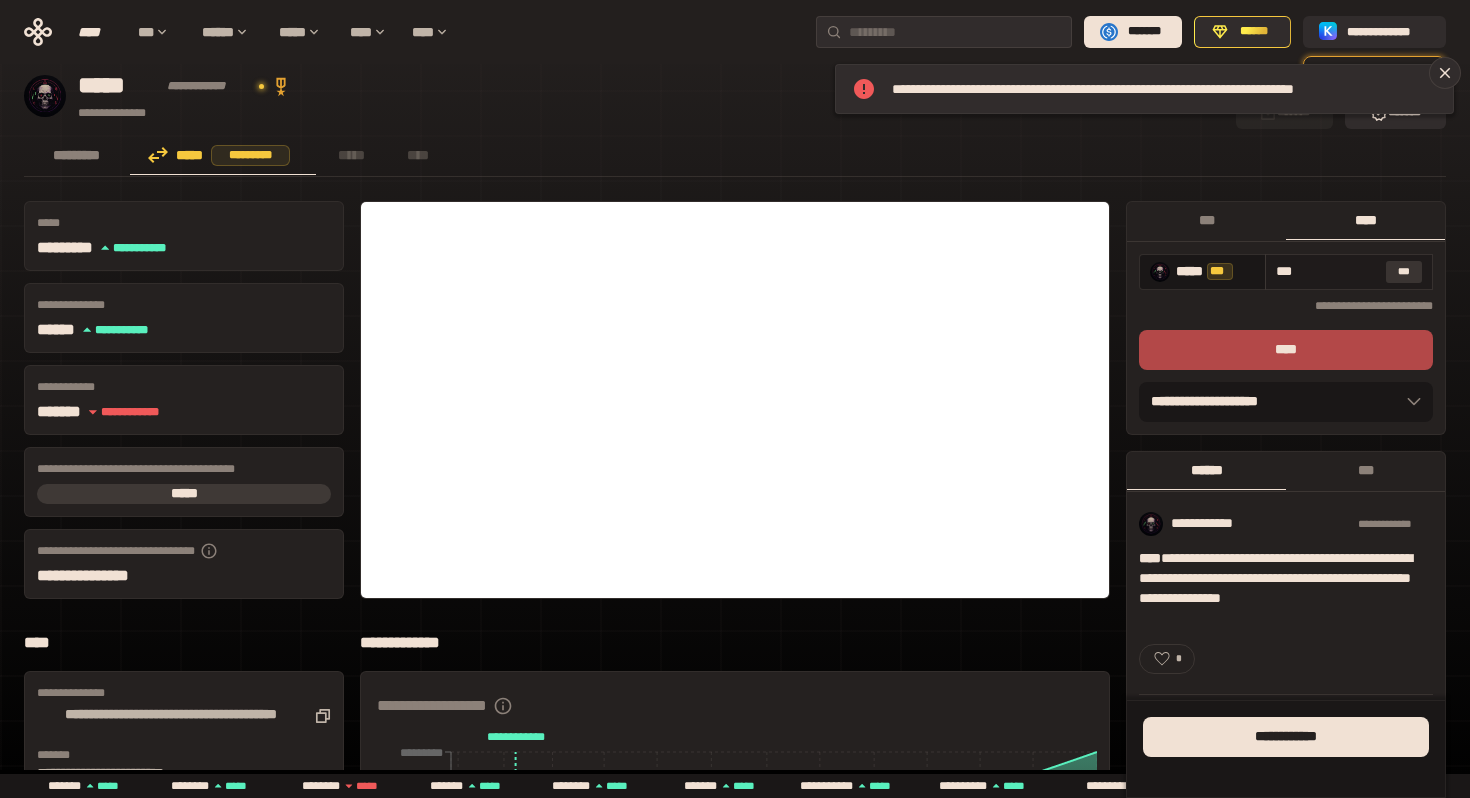 click on "***" at bounding box center [1404, 272] 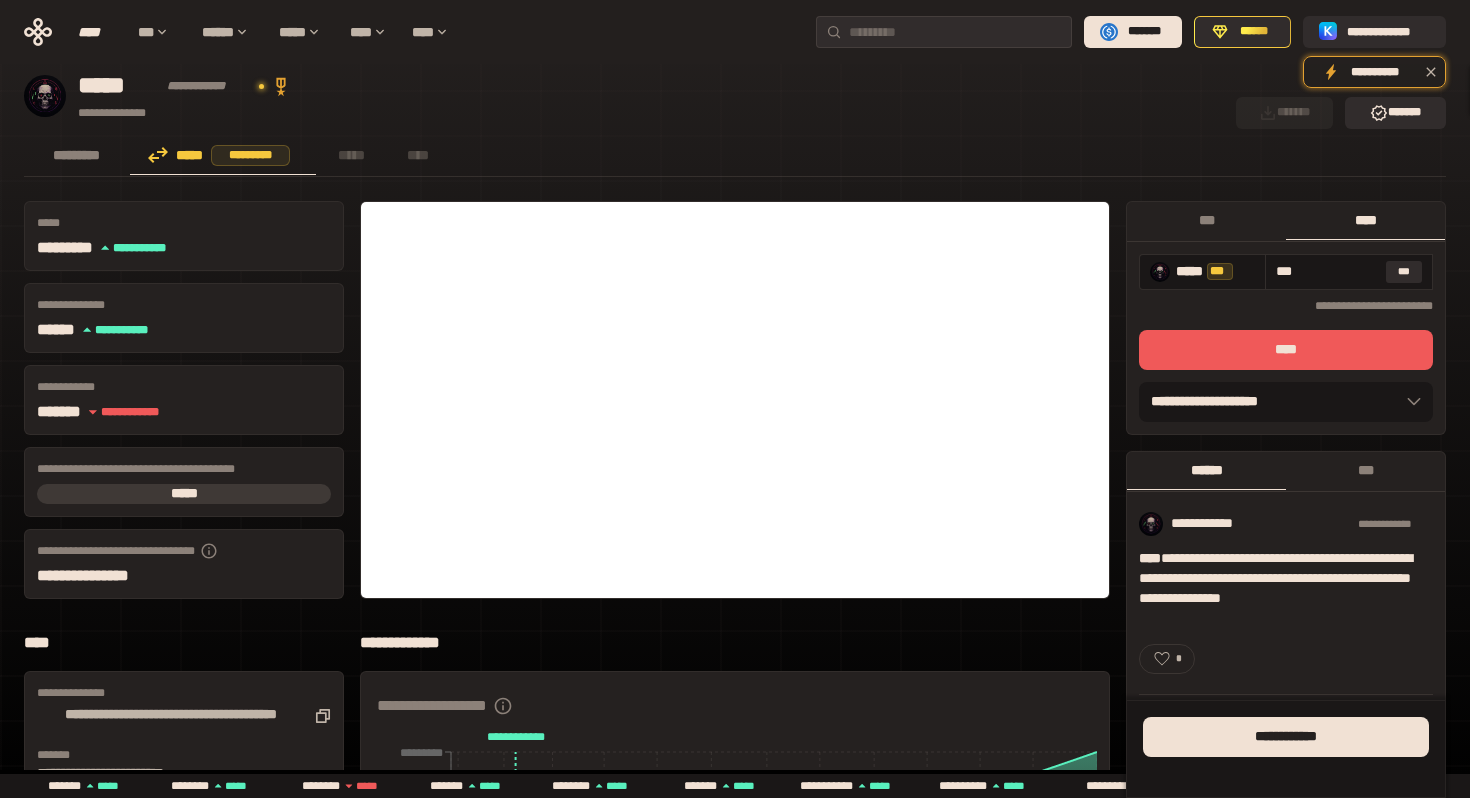 click on "****" at bounding box center (1286, 350) 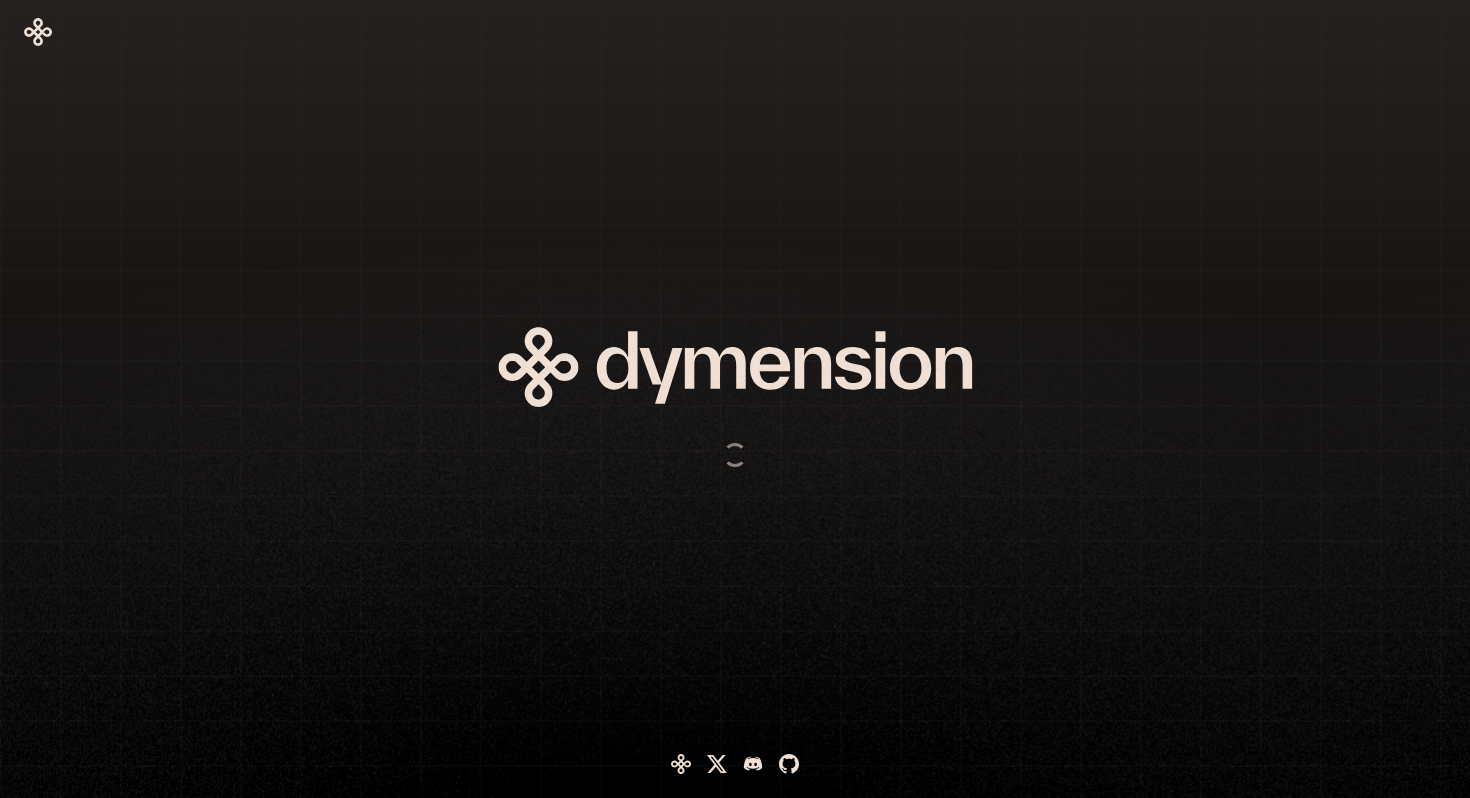 scroll, scrollTop: 0, scrollLeft: 0, axis: both 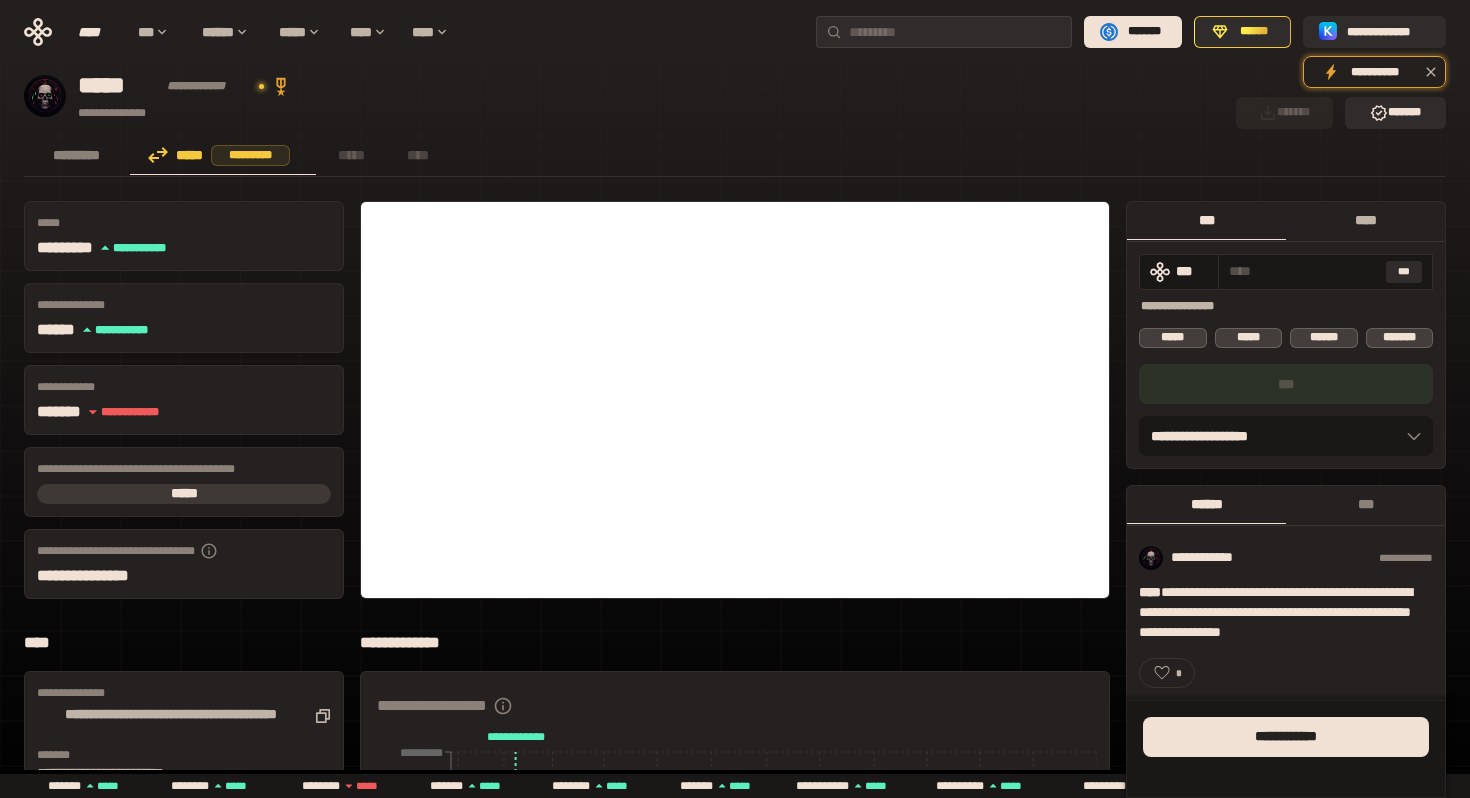 click on "****" at bounding box center (1365, 220) 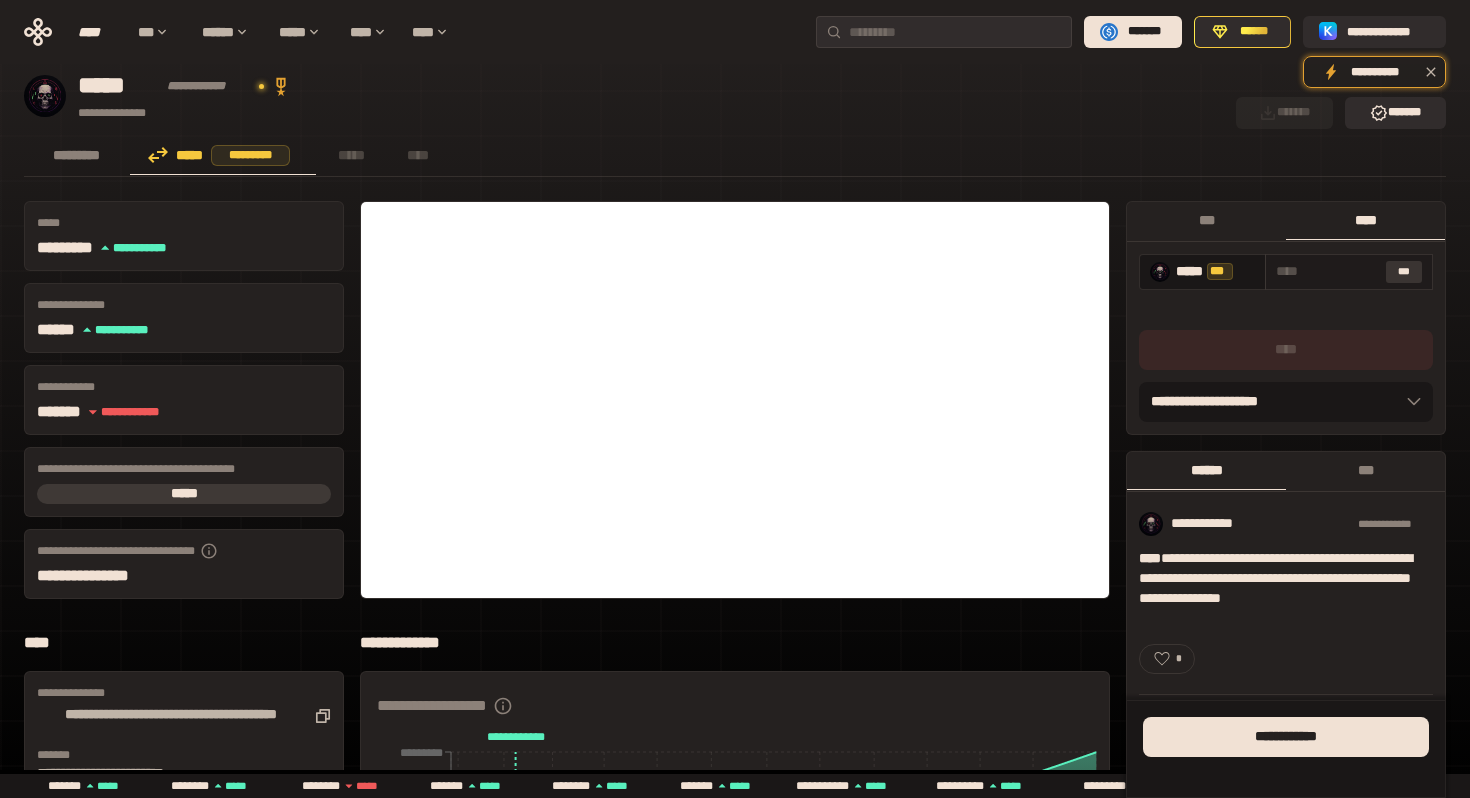 click on "***" at bounding box center (1404, 272) 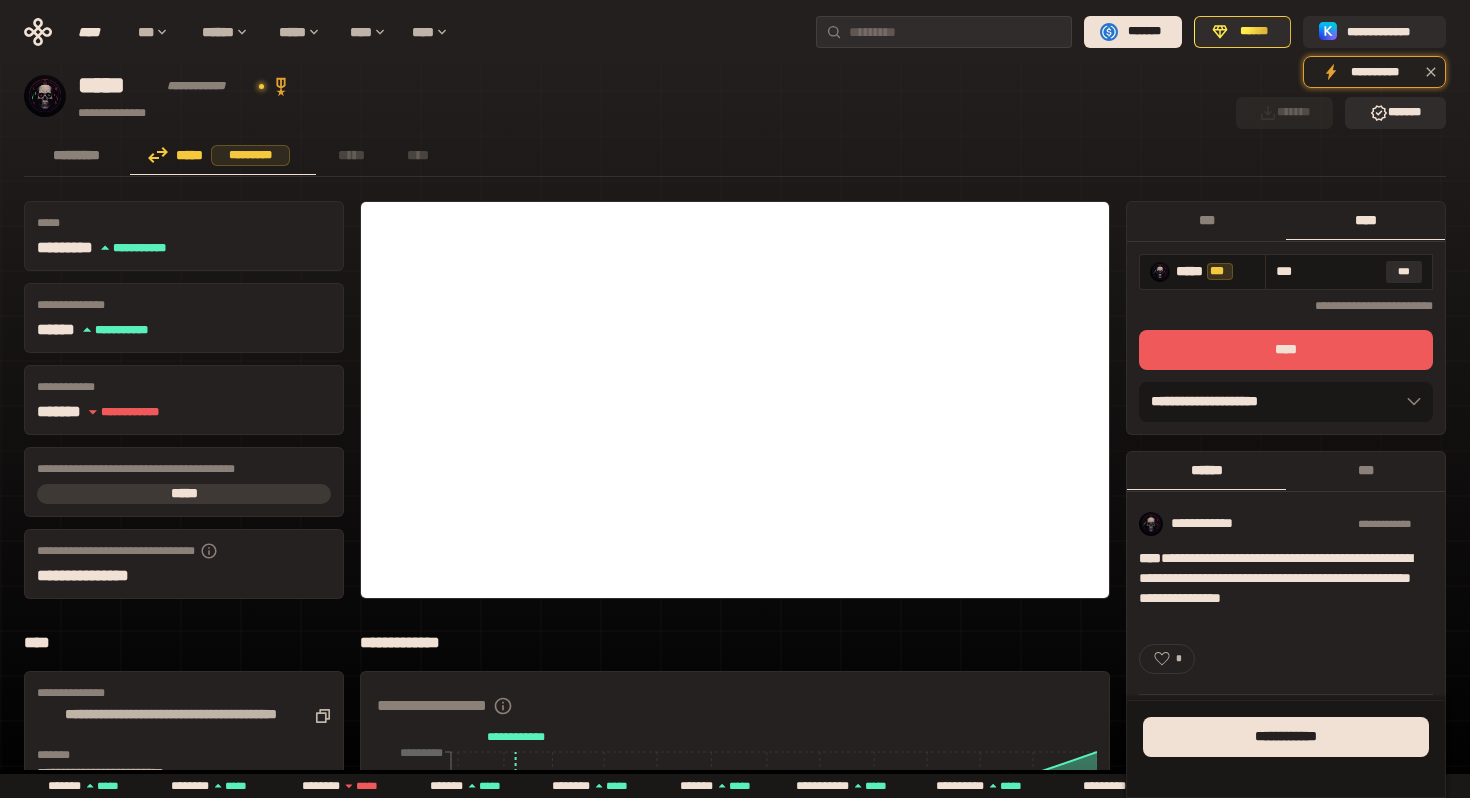 click on "****" at bounding box center [1286, 350] 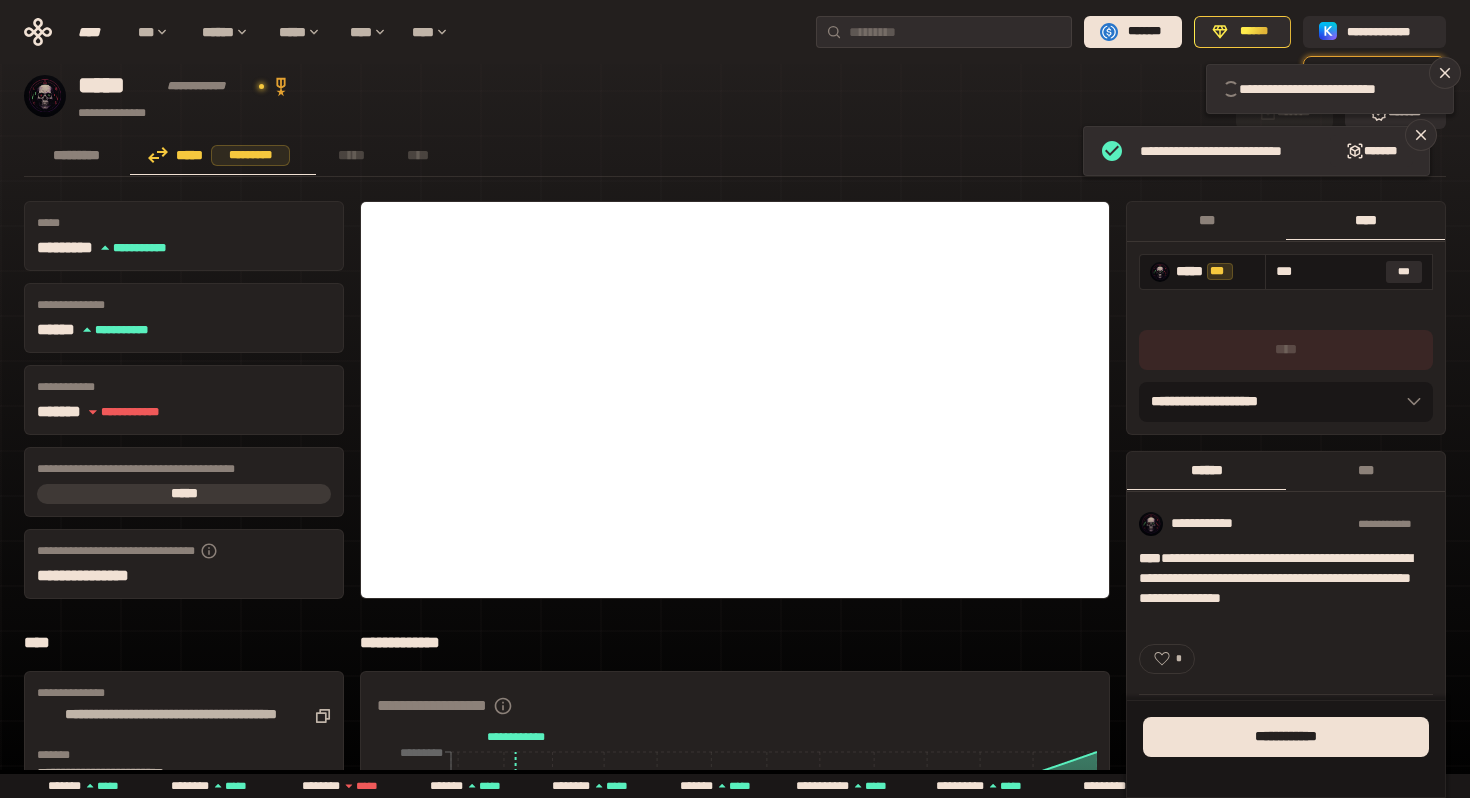type 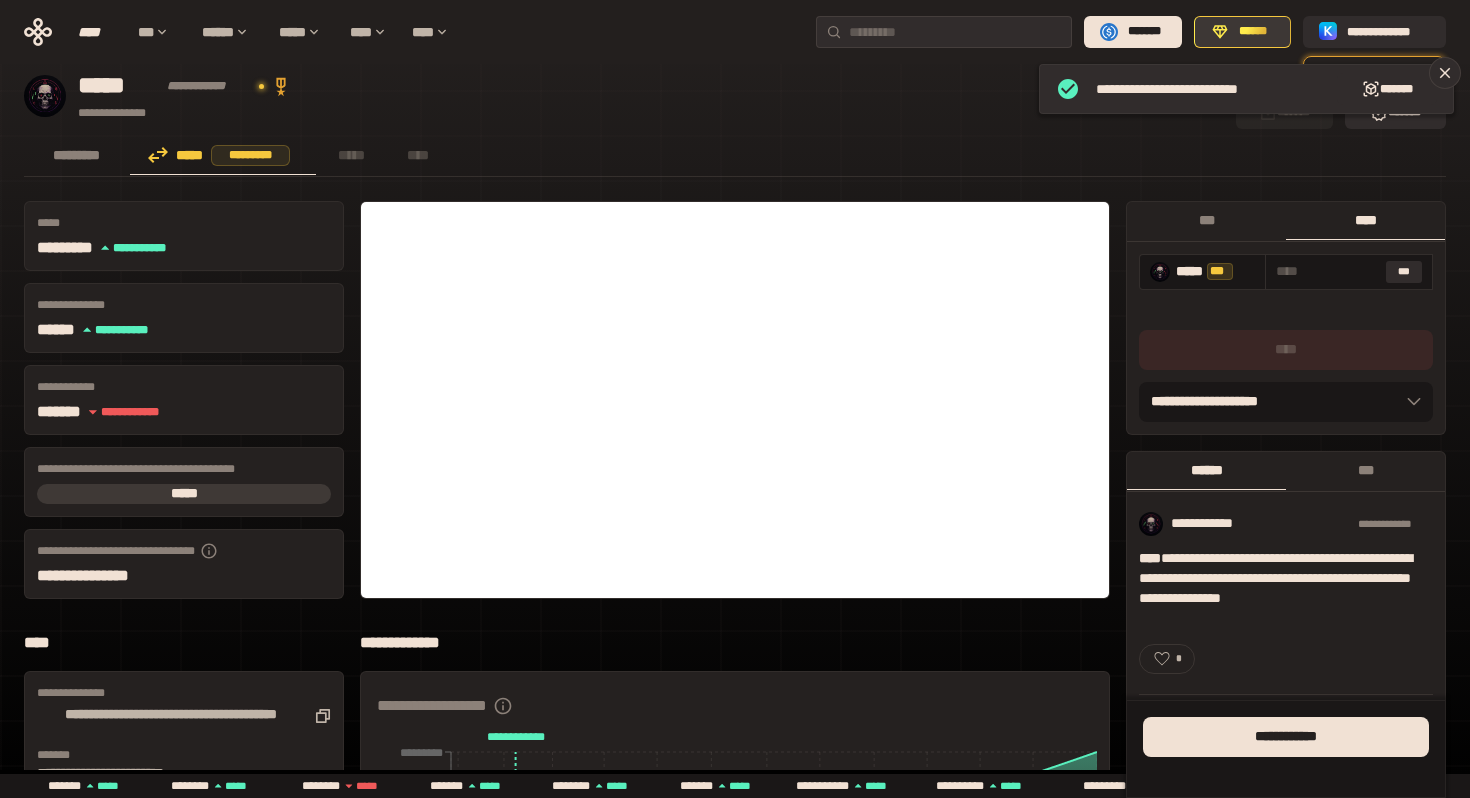 click on "******" at bounding box center [1242, 32] 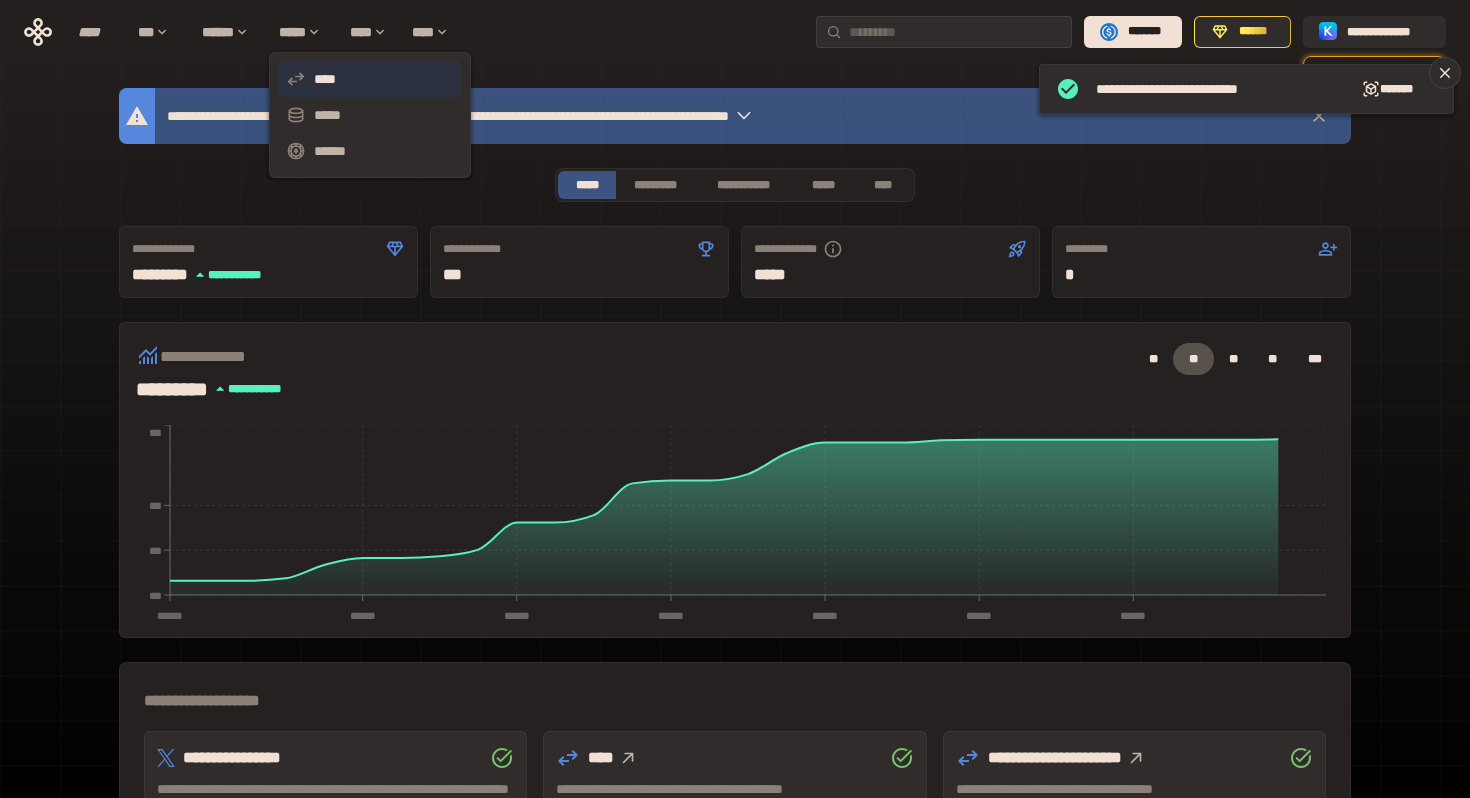 click on "****" at bounding box center [370, 79] 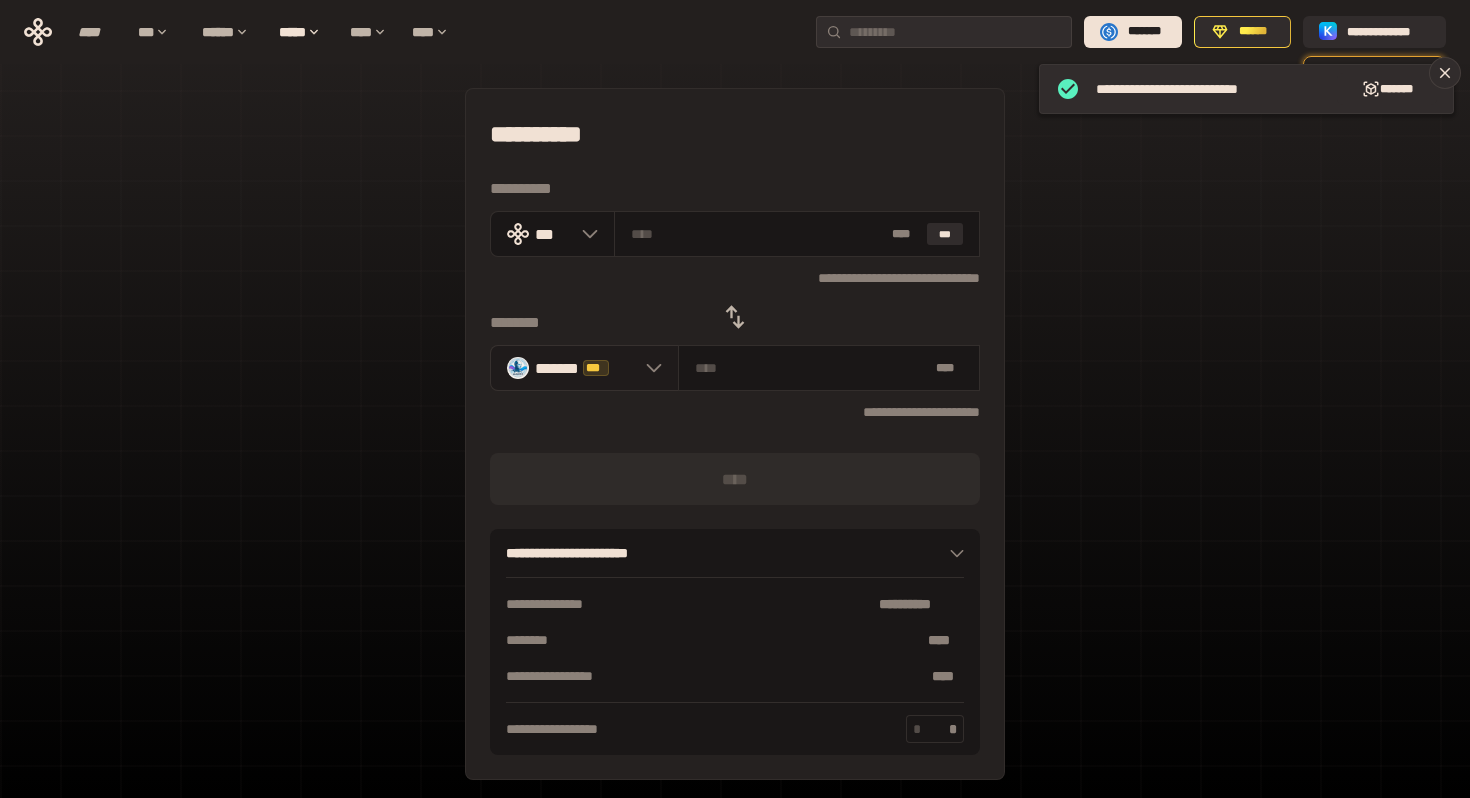 click on "*******   ***" at bounding box center (584, 368) 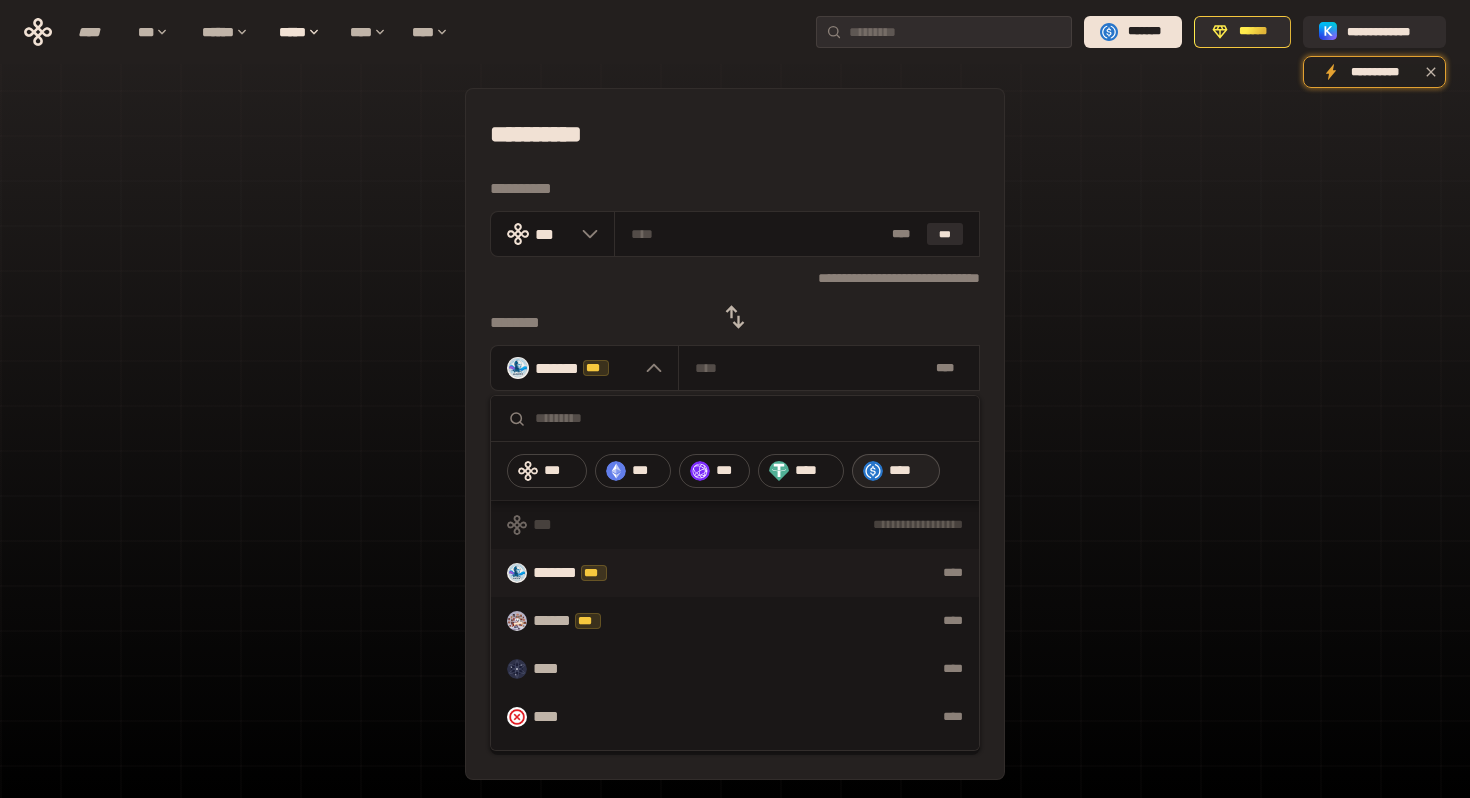 click on "****" at bounding box center [909, 471] 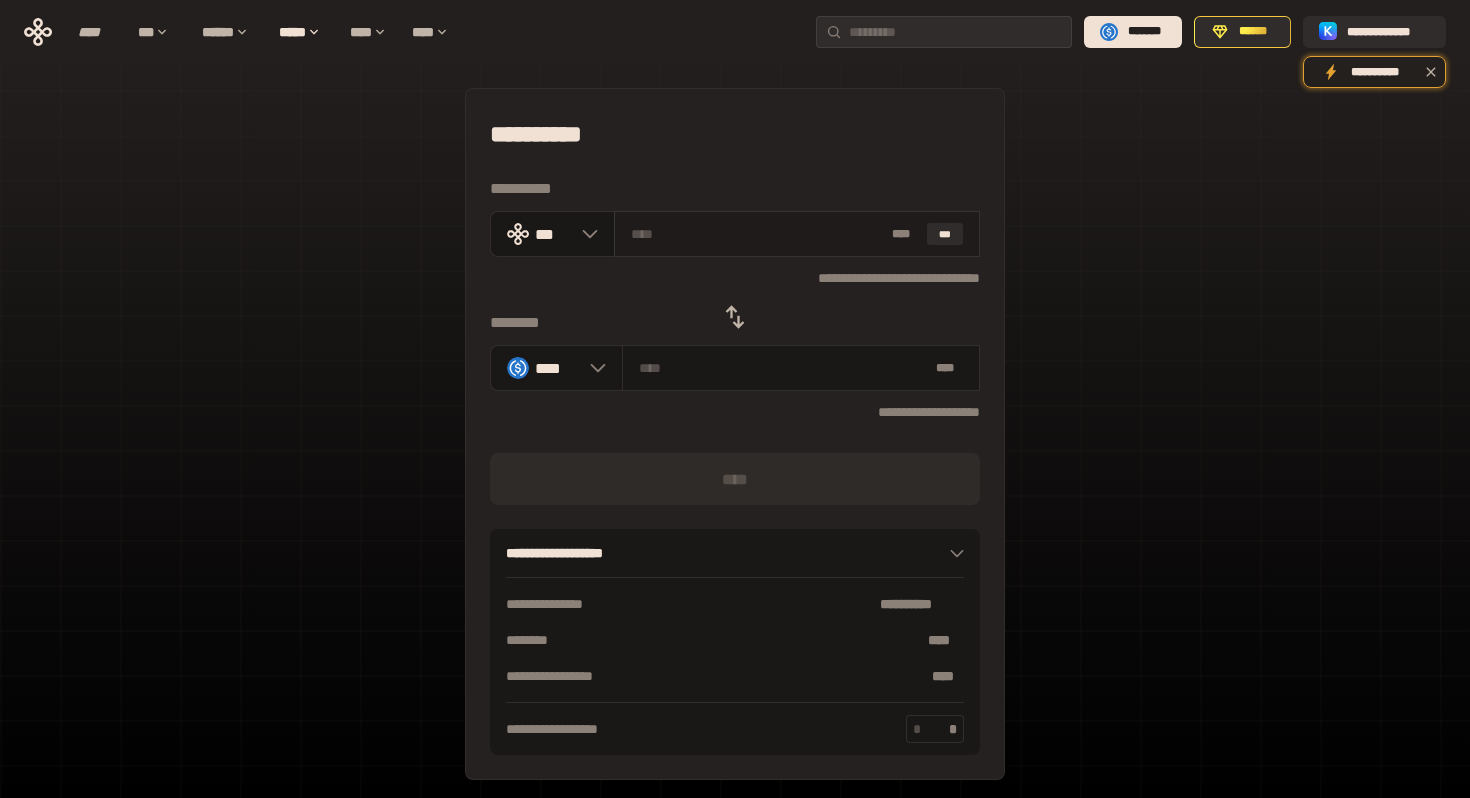 click on "* ** ***" at bounding box center (797, 234) 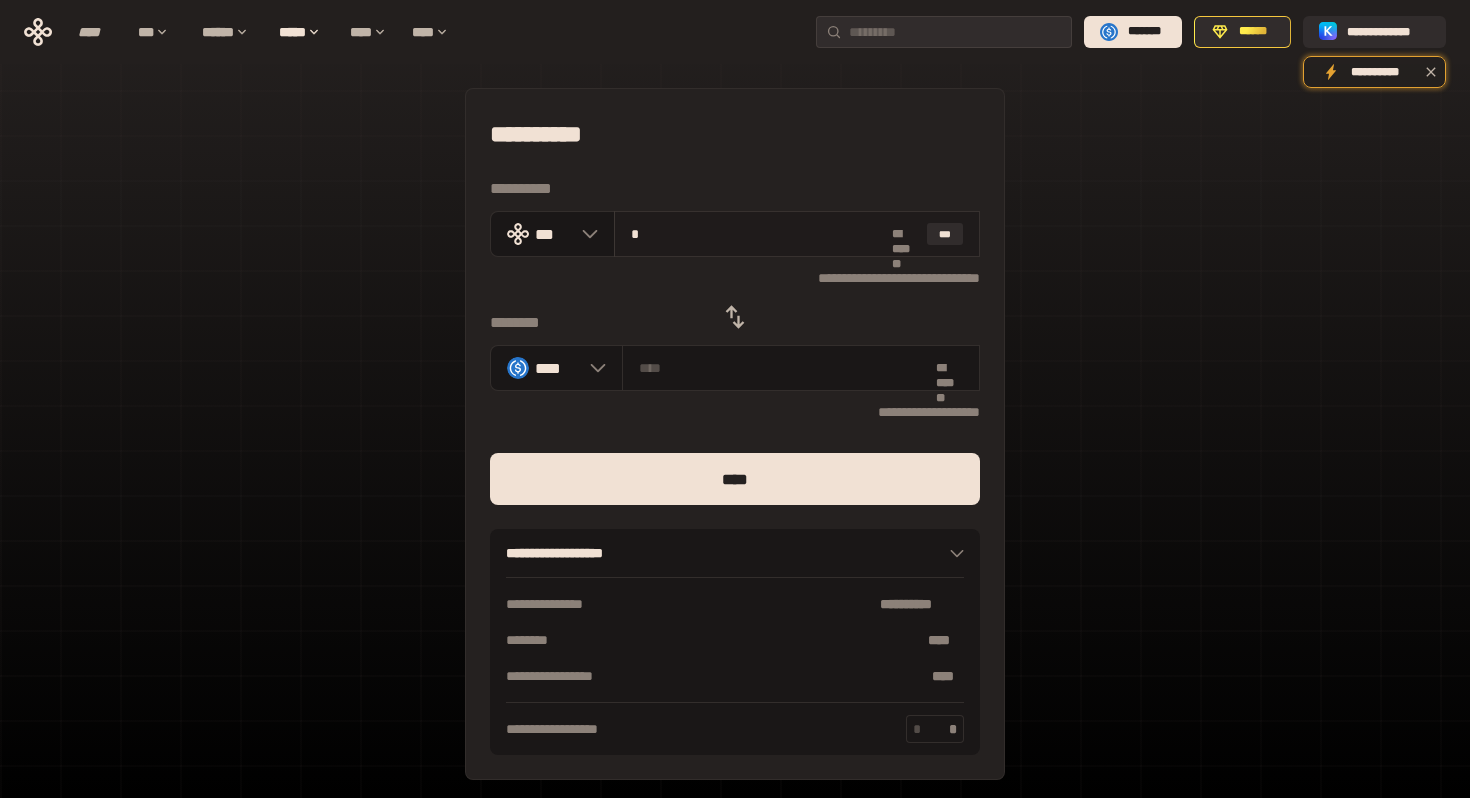 type on "********" 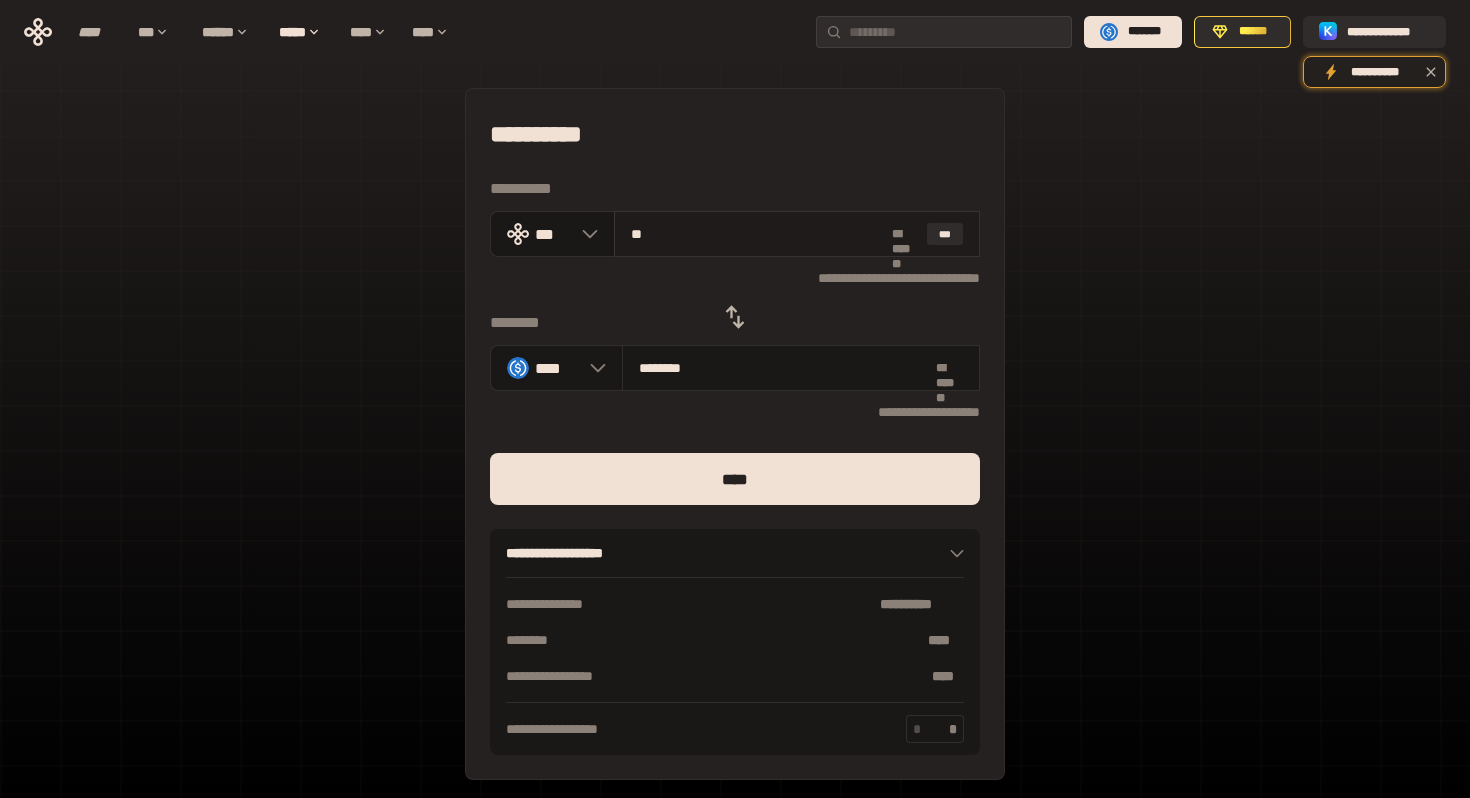 type on "***" 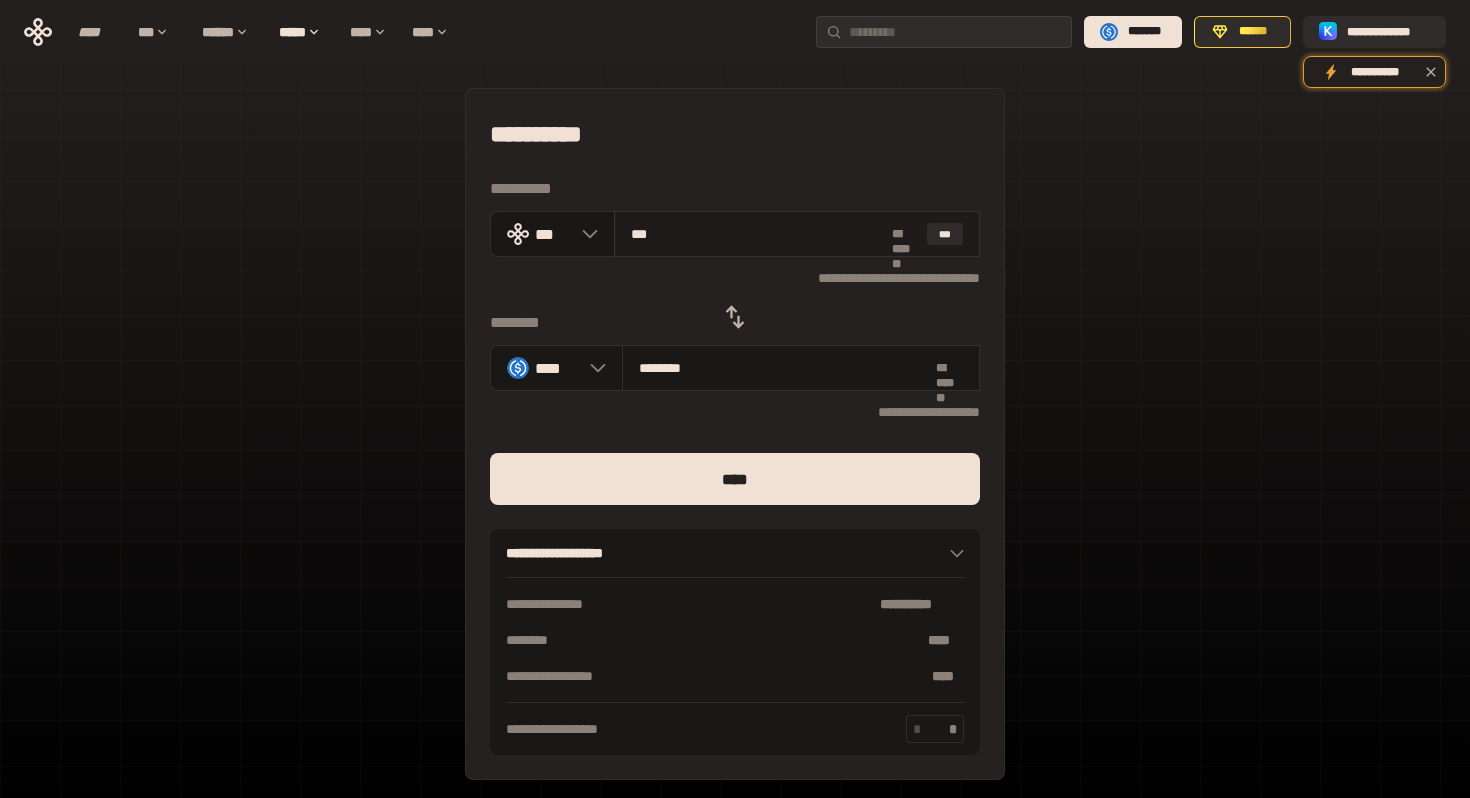 type on "*********" 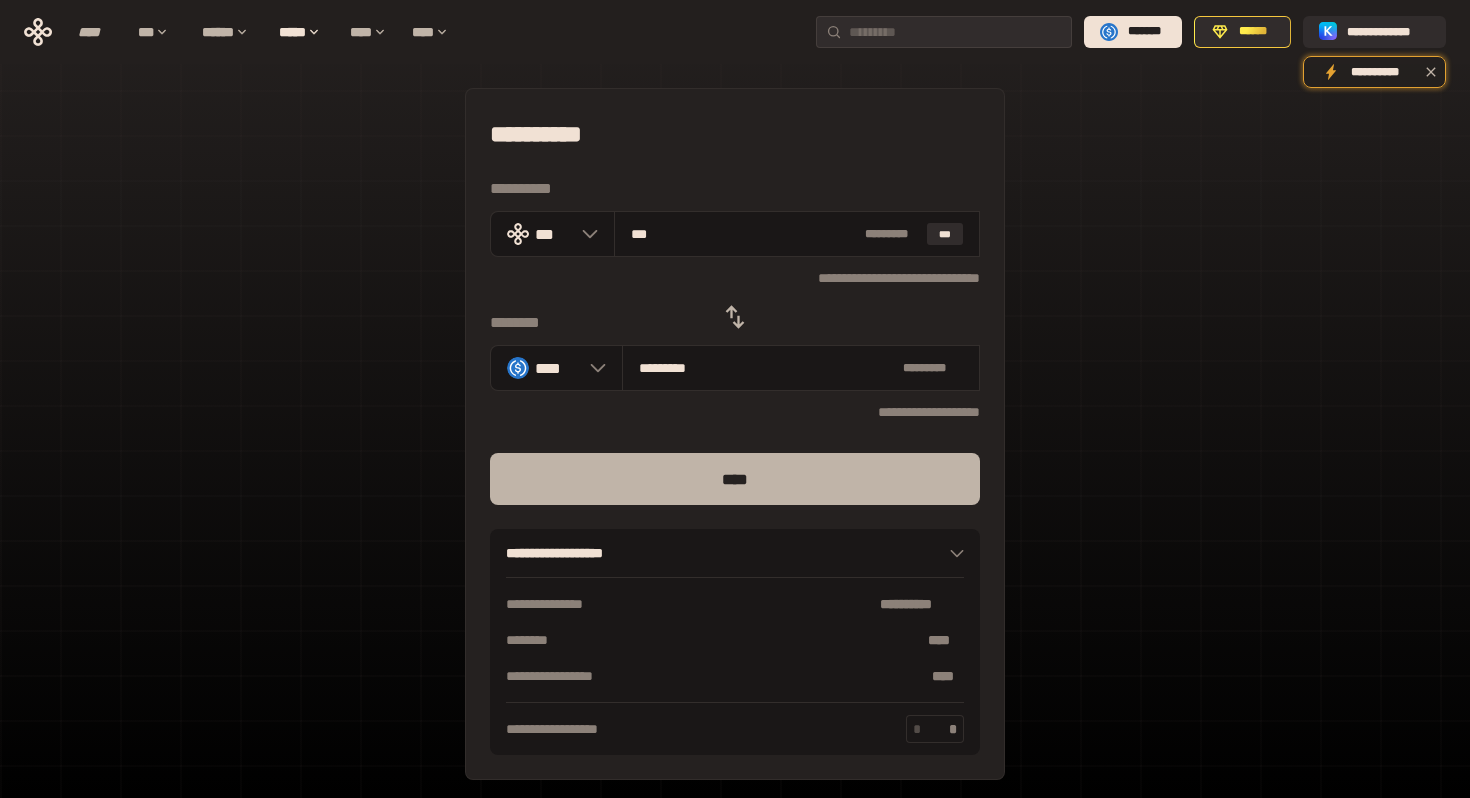 type on "***" 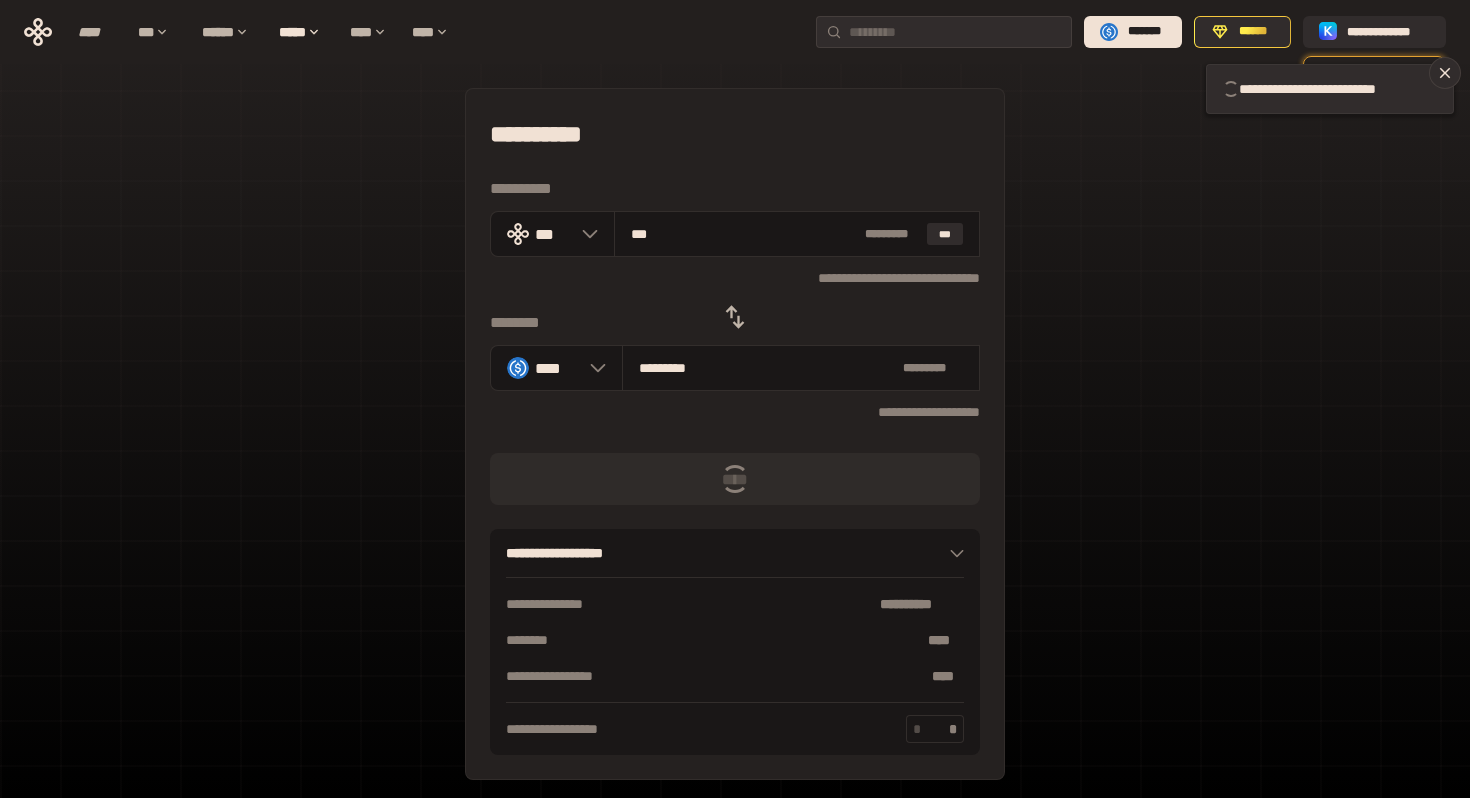 type 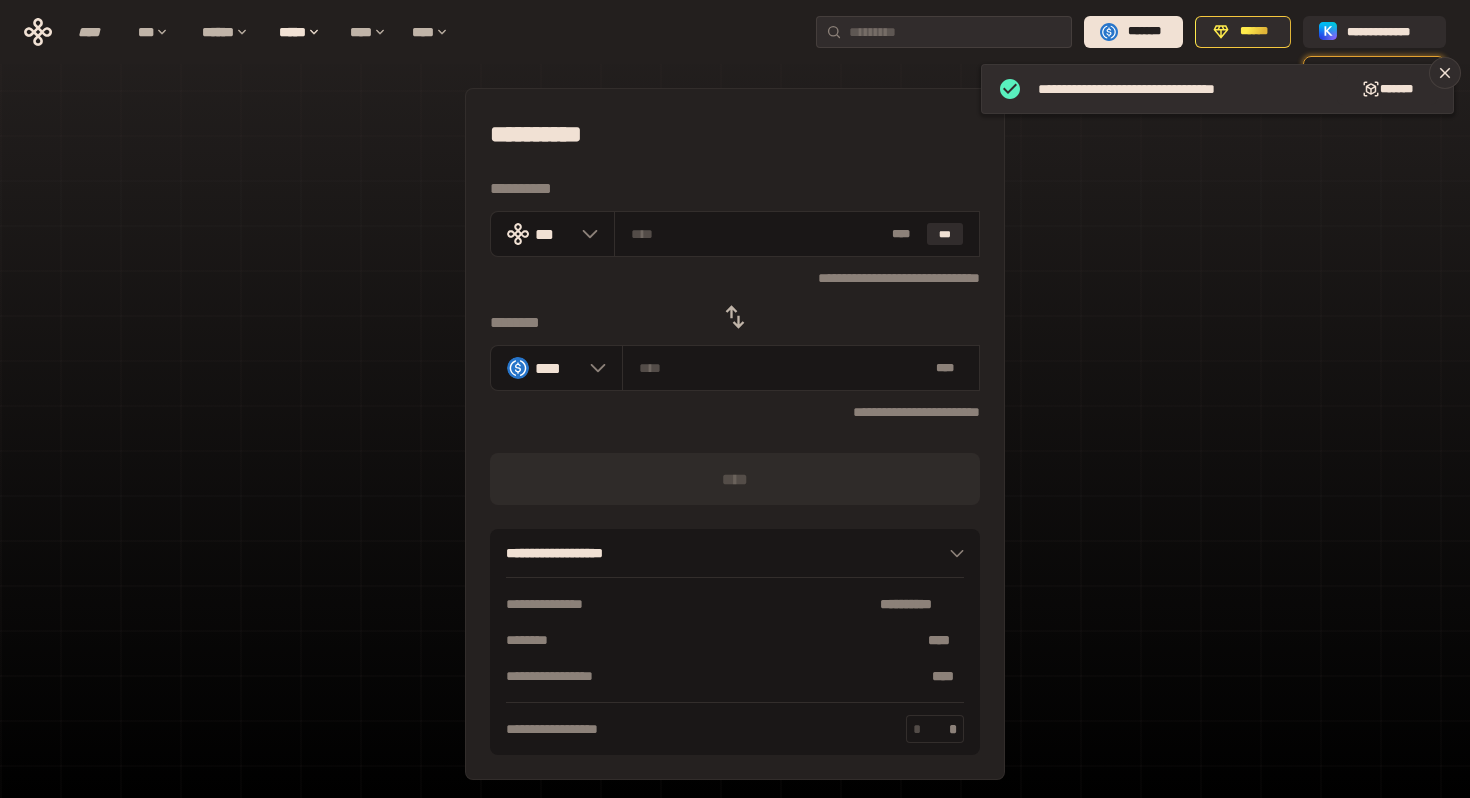 click 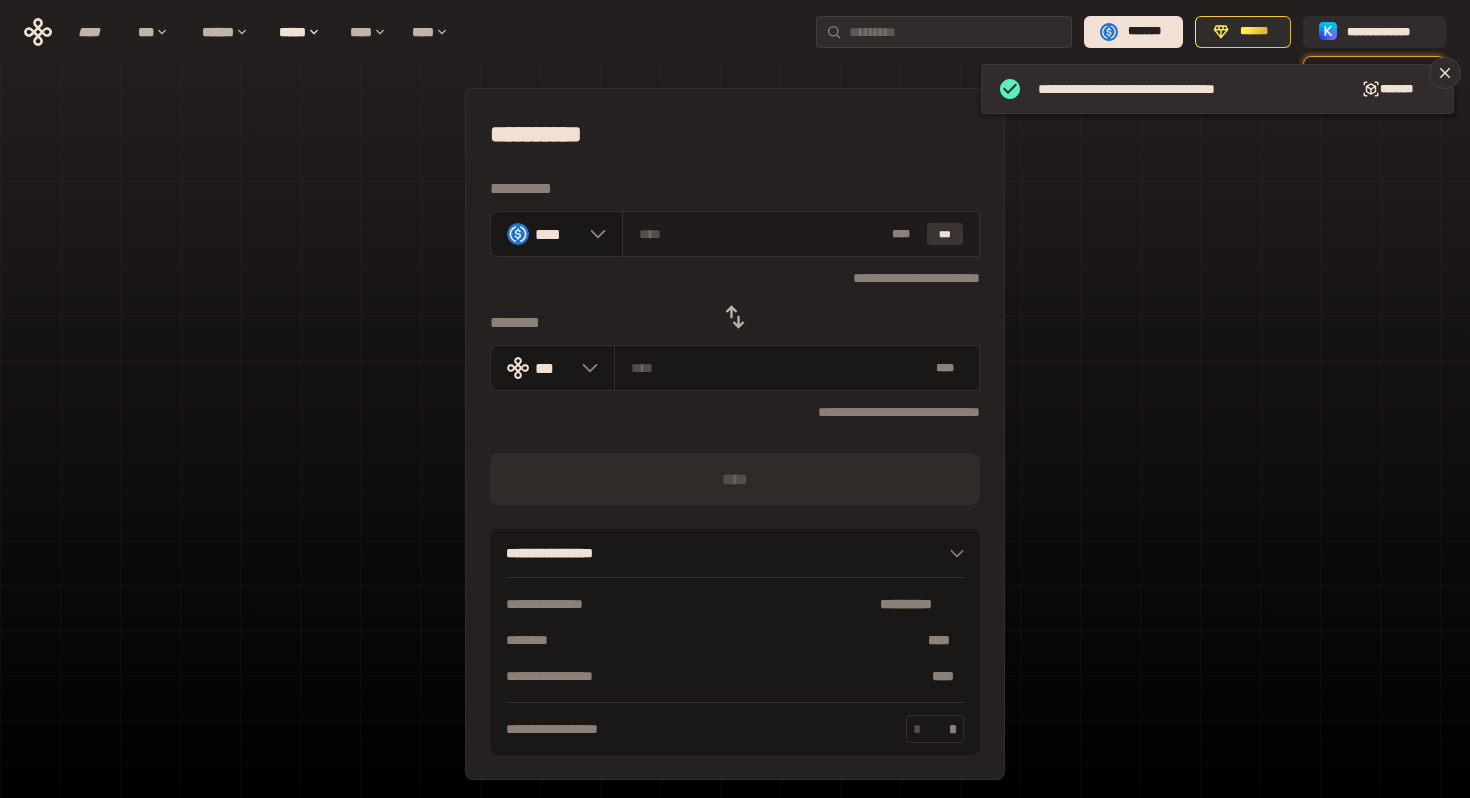 click on "***" at bounding box center (945, 234) 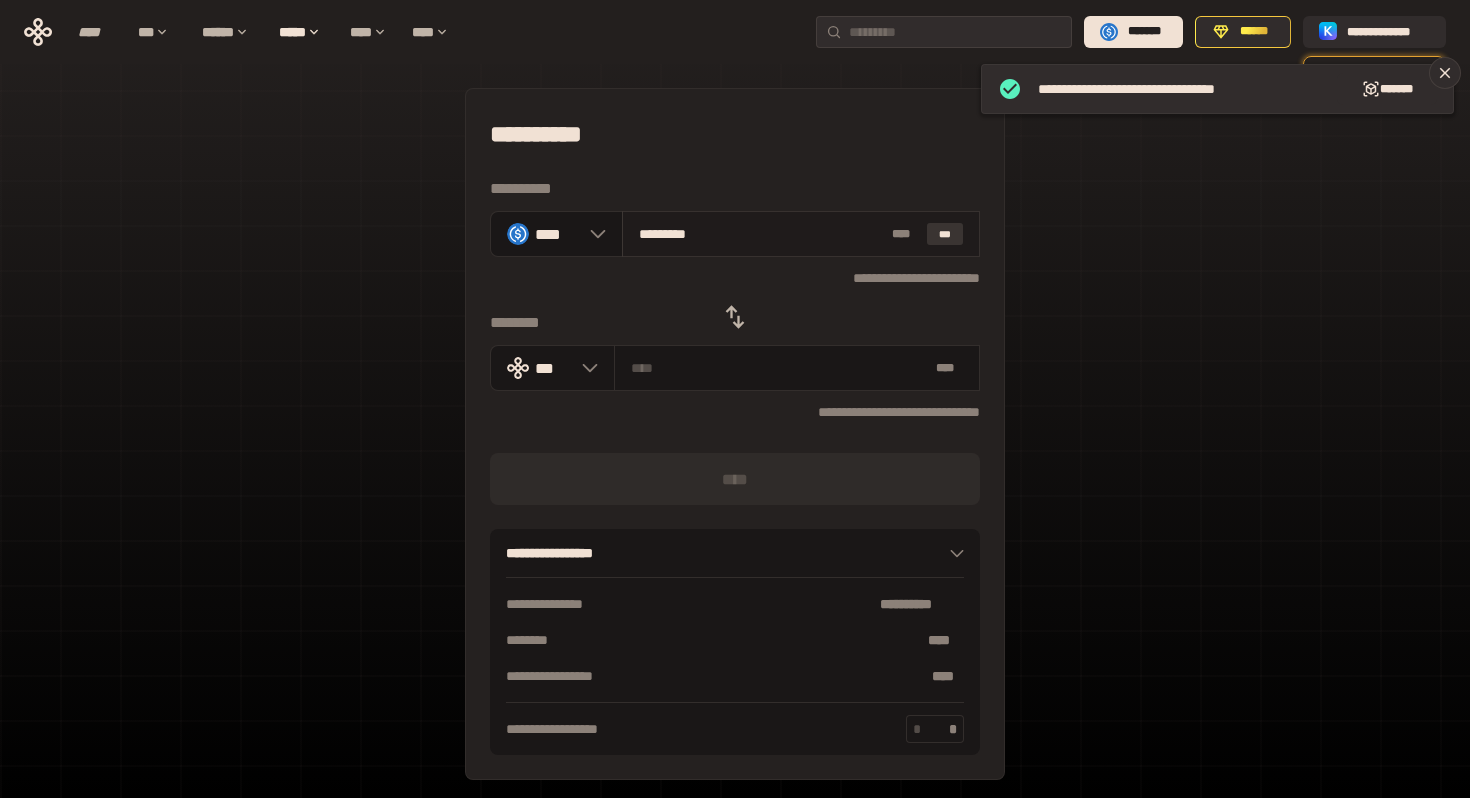 type on "**********" 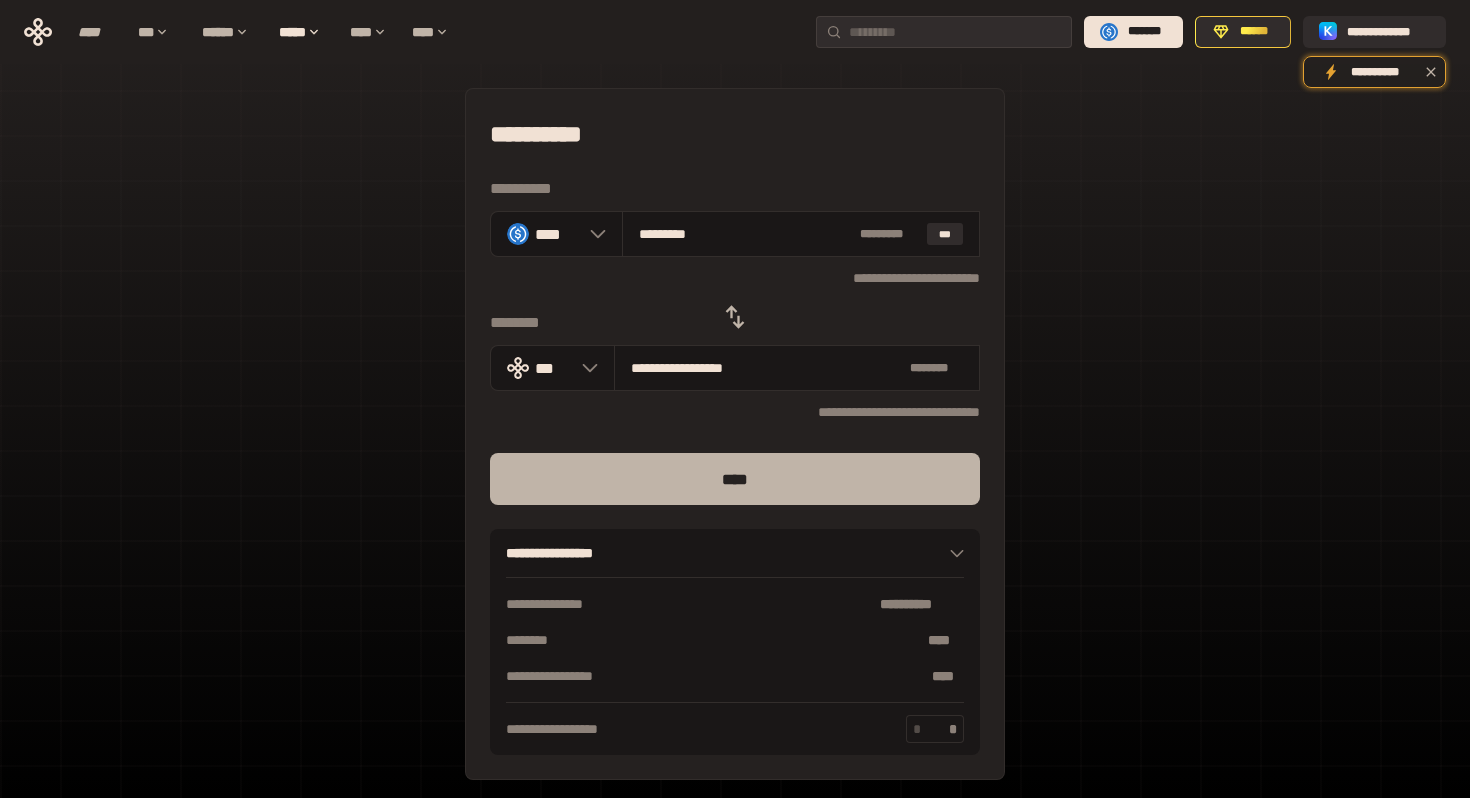 click on "****" at bounding box center [735, 479] 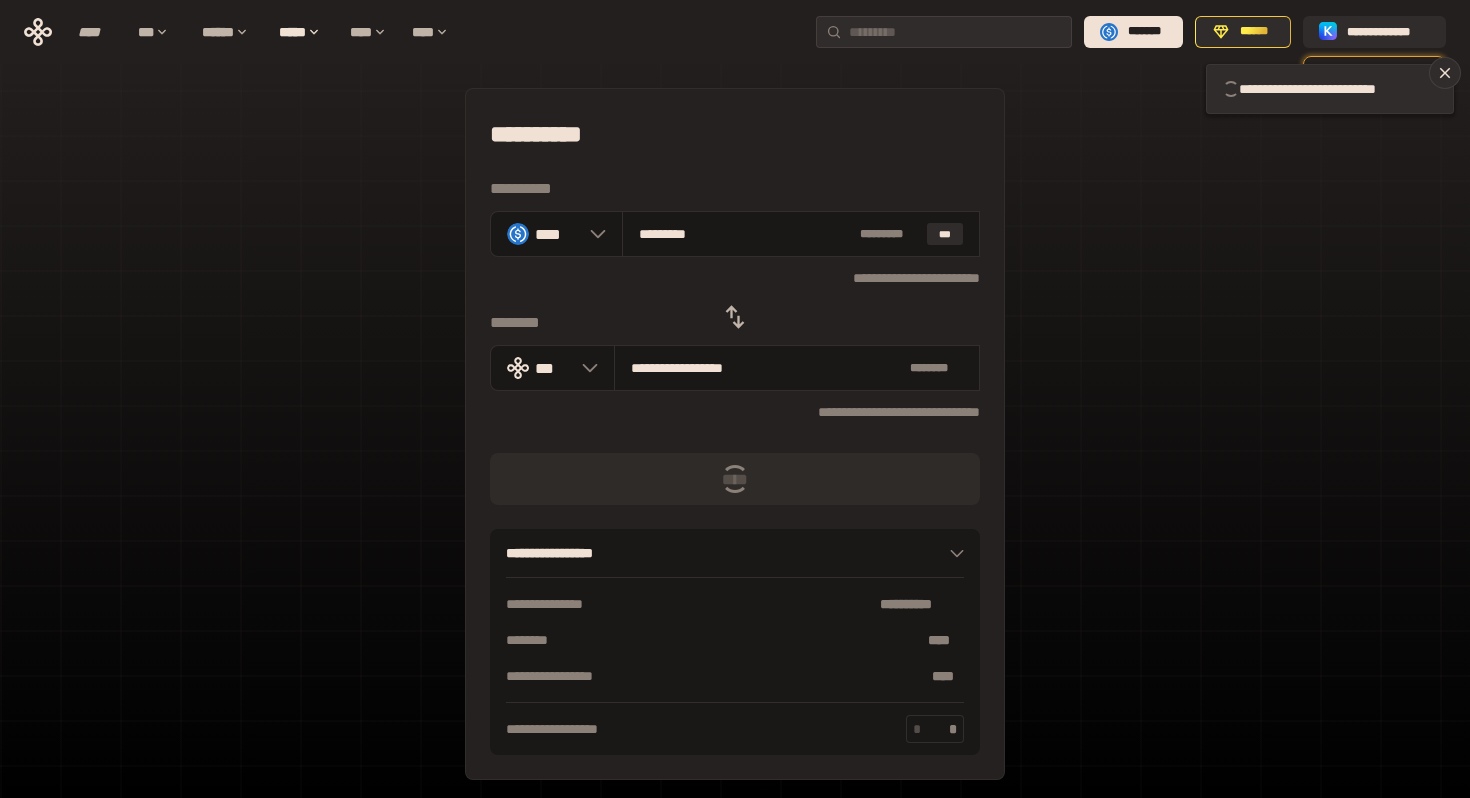 type 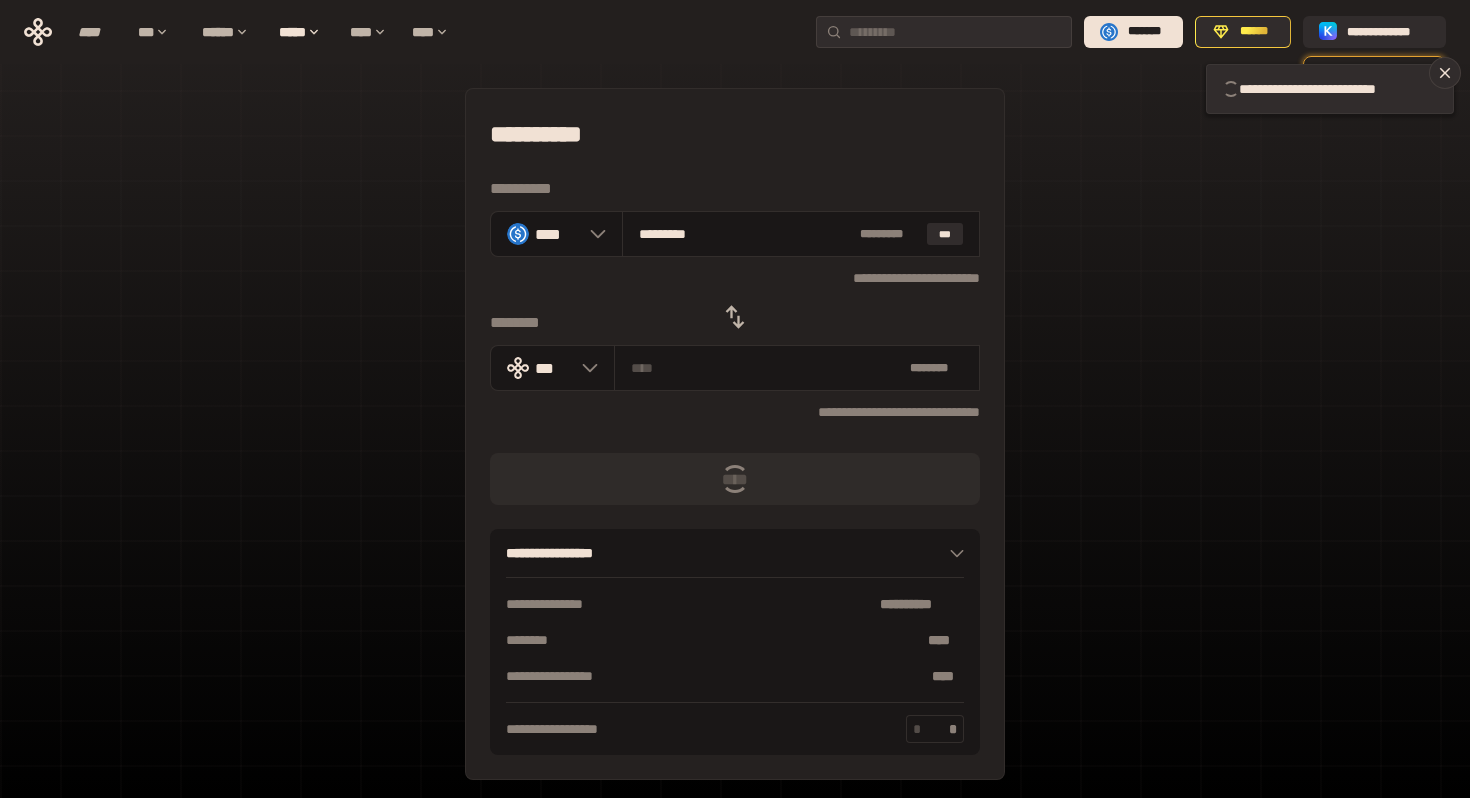 type 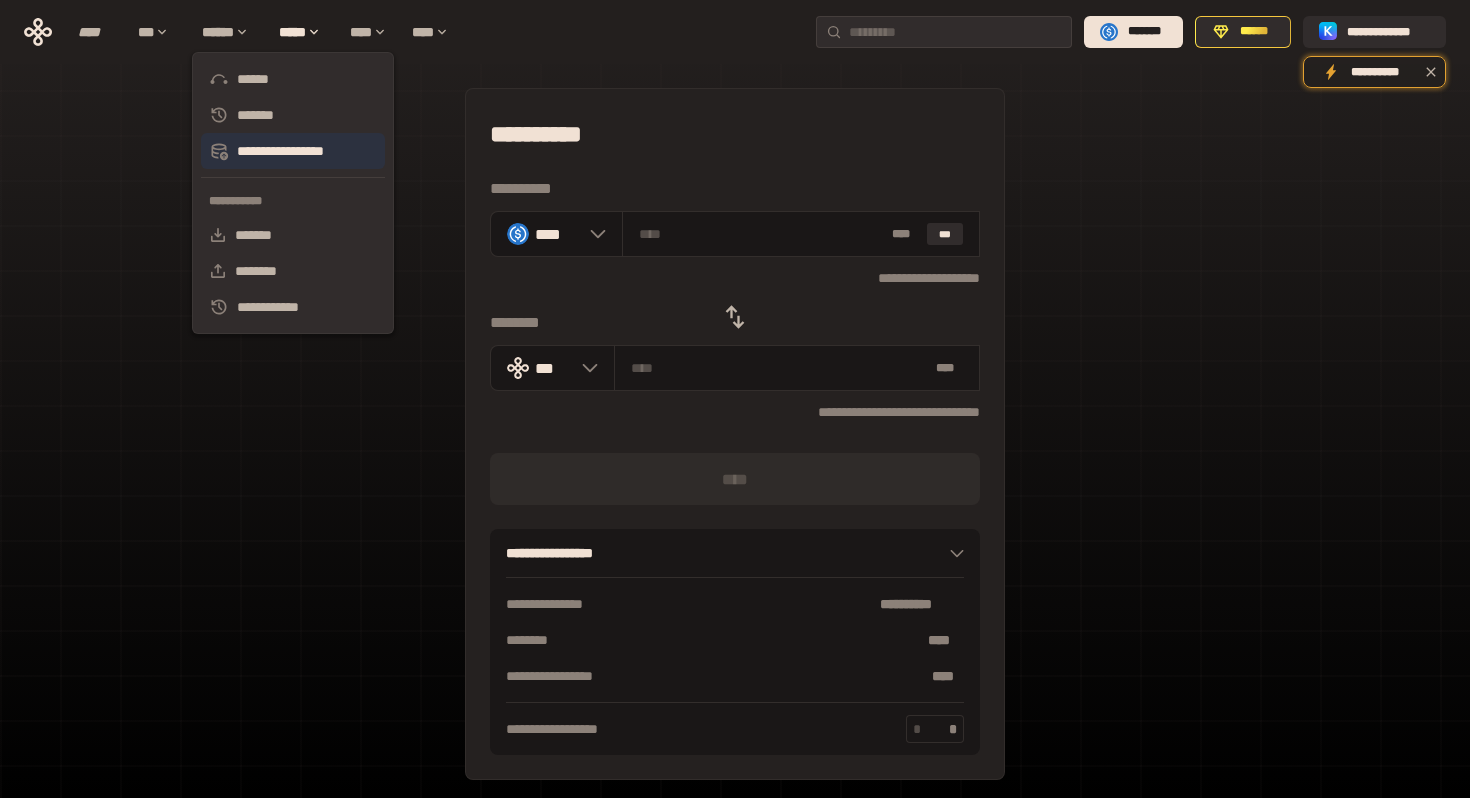 click on "**********" at bounding box center [293, 151] 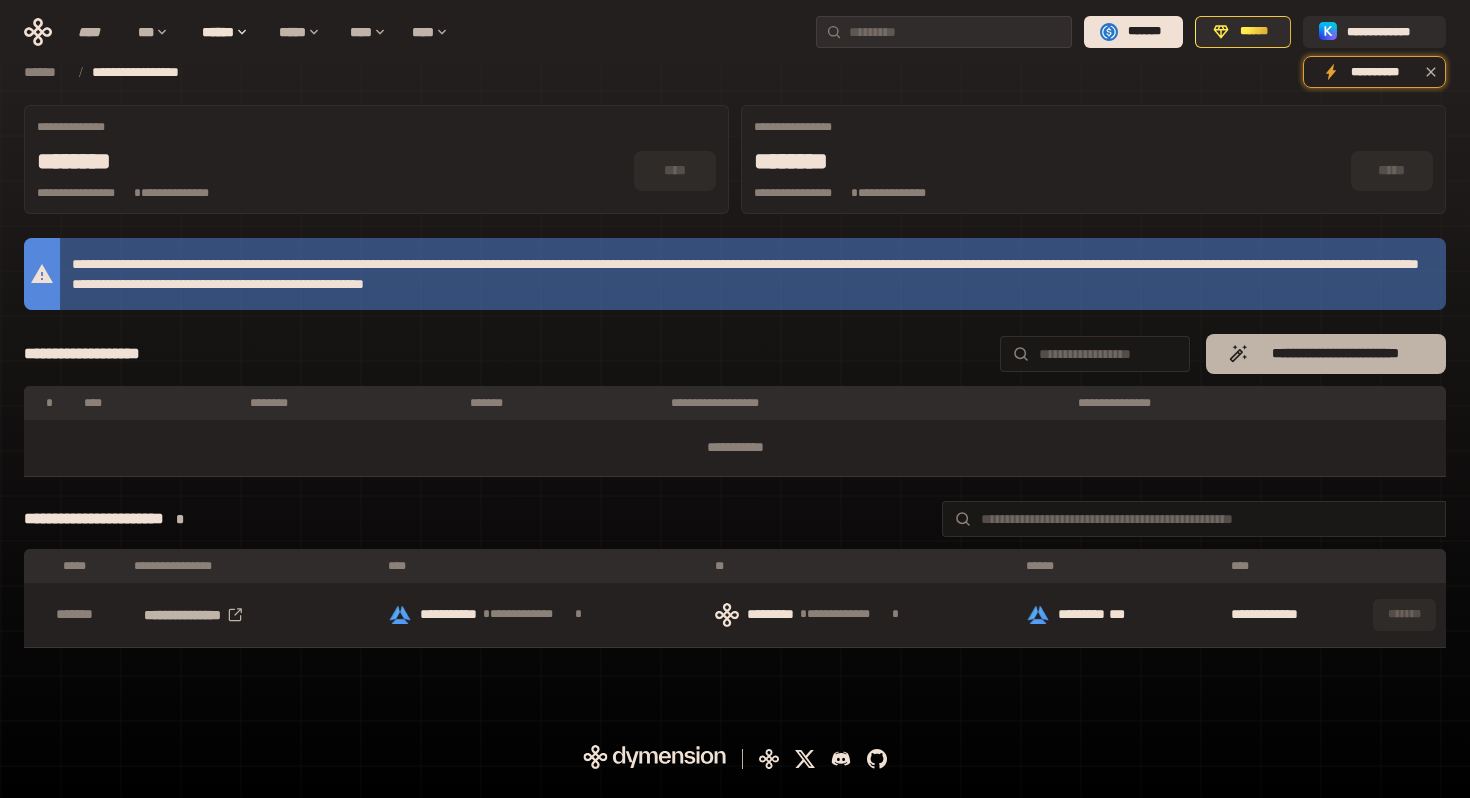 click on "**********" at bounding box center [1336, 354] 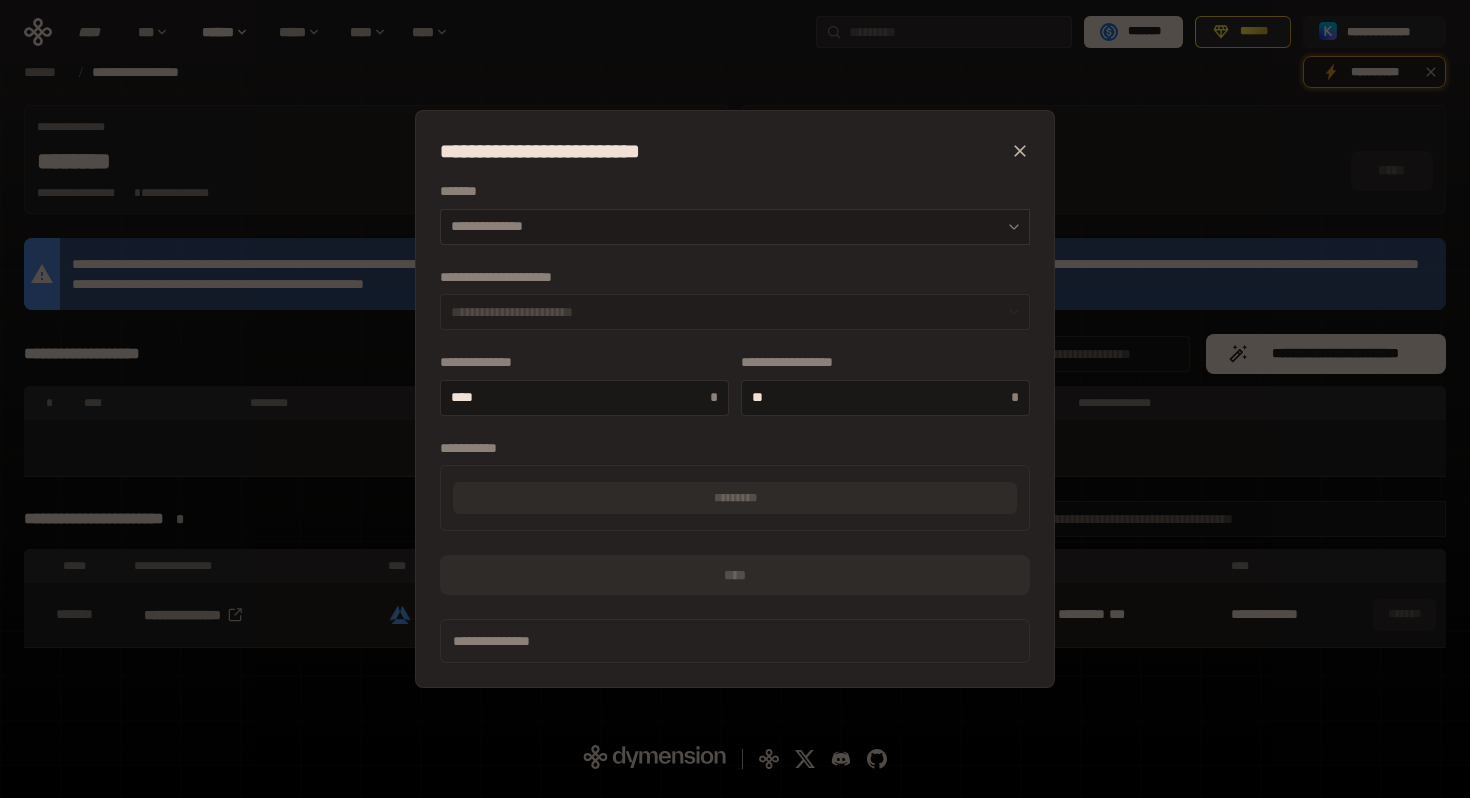 click on "**********" at bounding box center [735, 227] 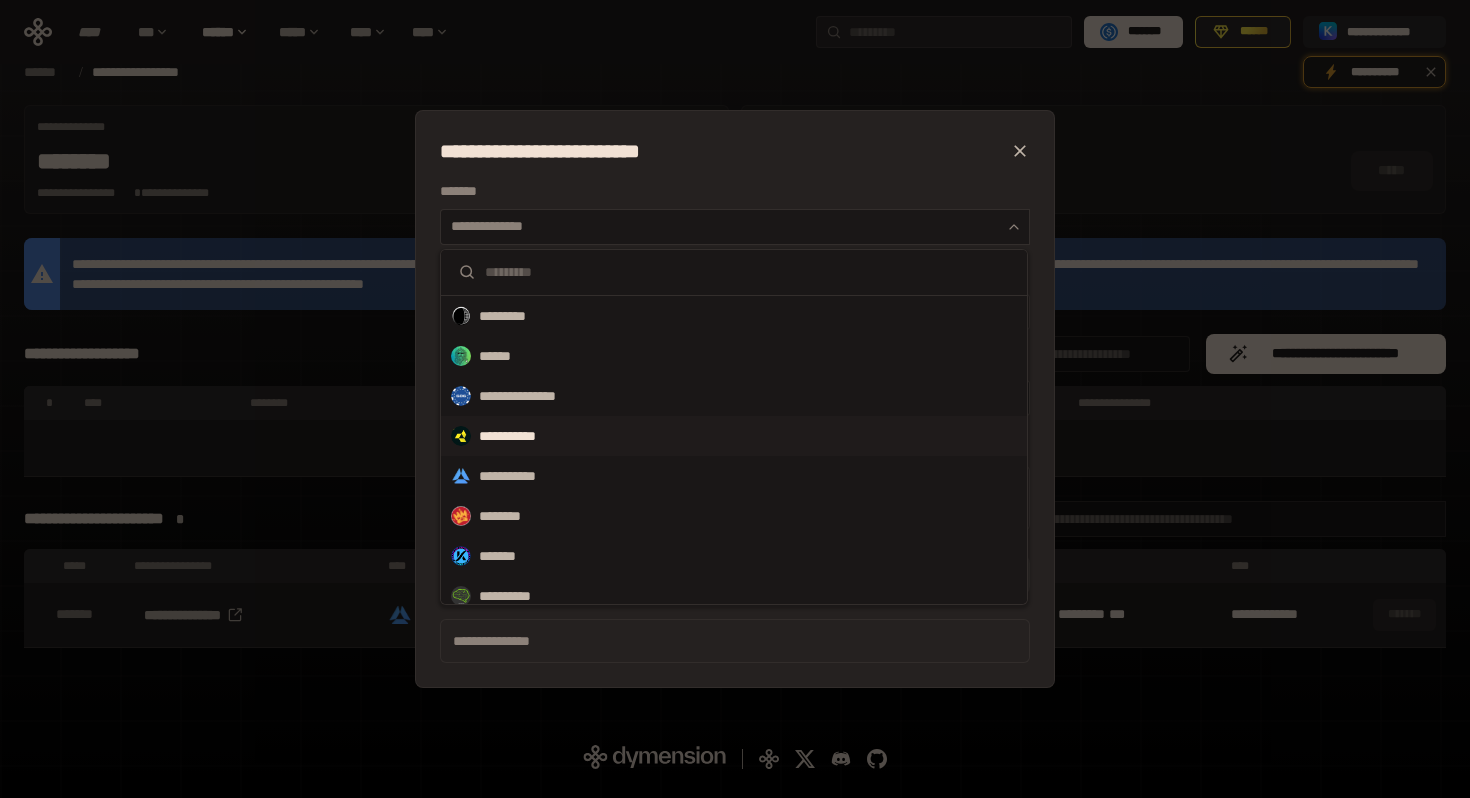 scroll, scrollTop: 52, scrollLeft: 0, axis: vertical 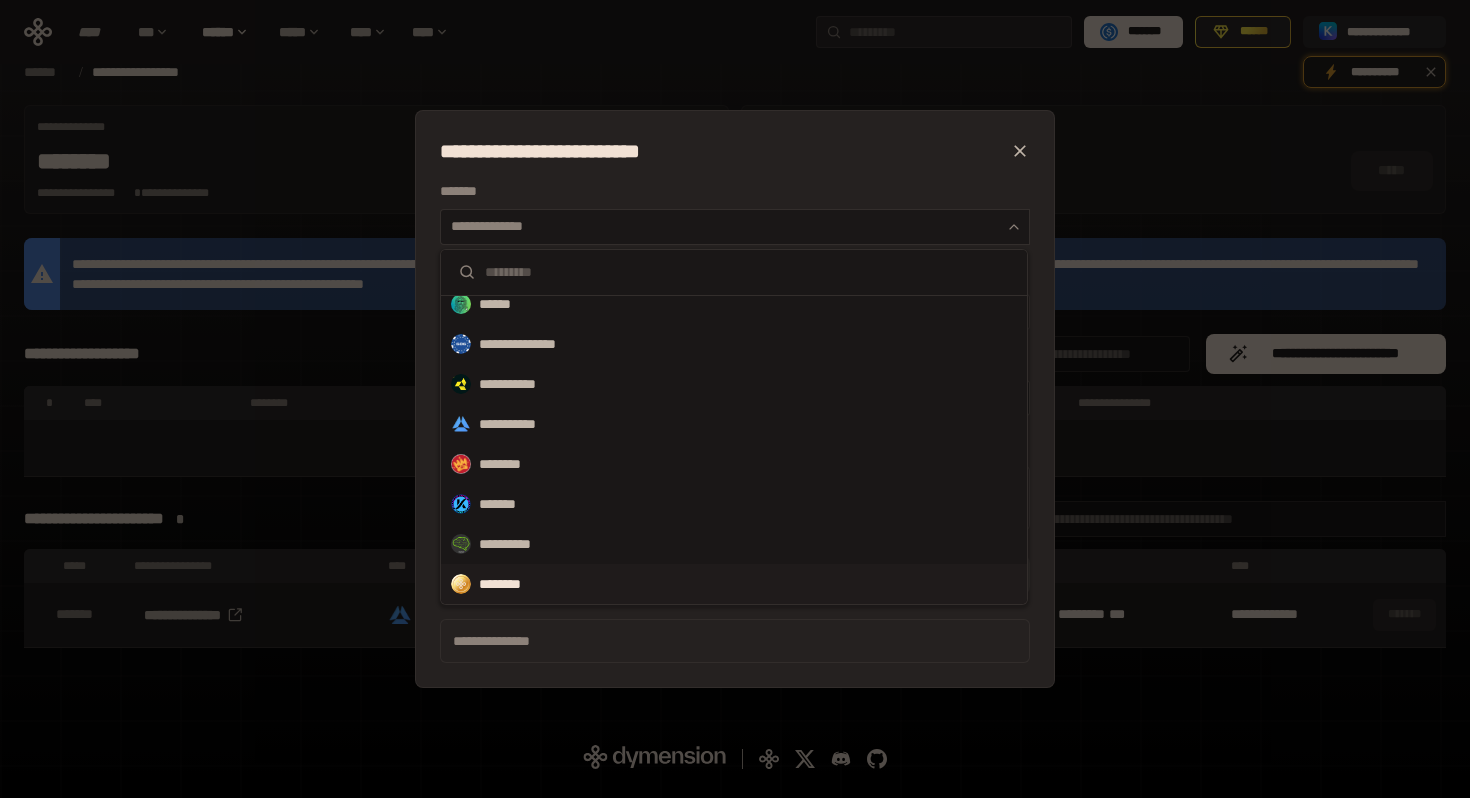 click on "********" at bounding box center [734, 584] 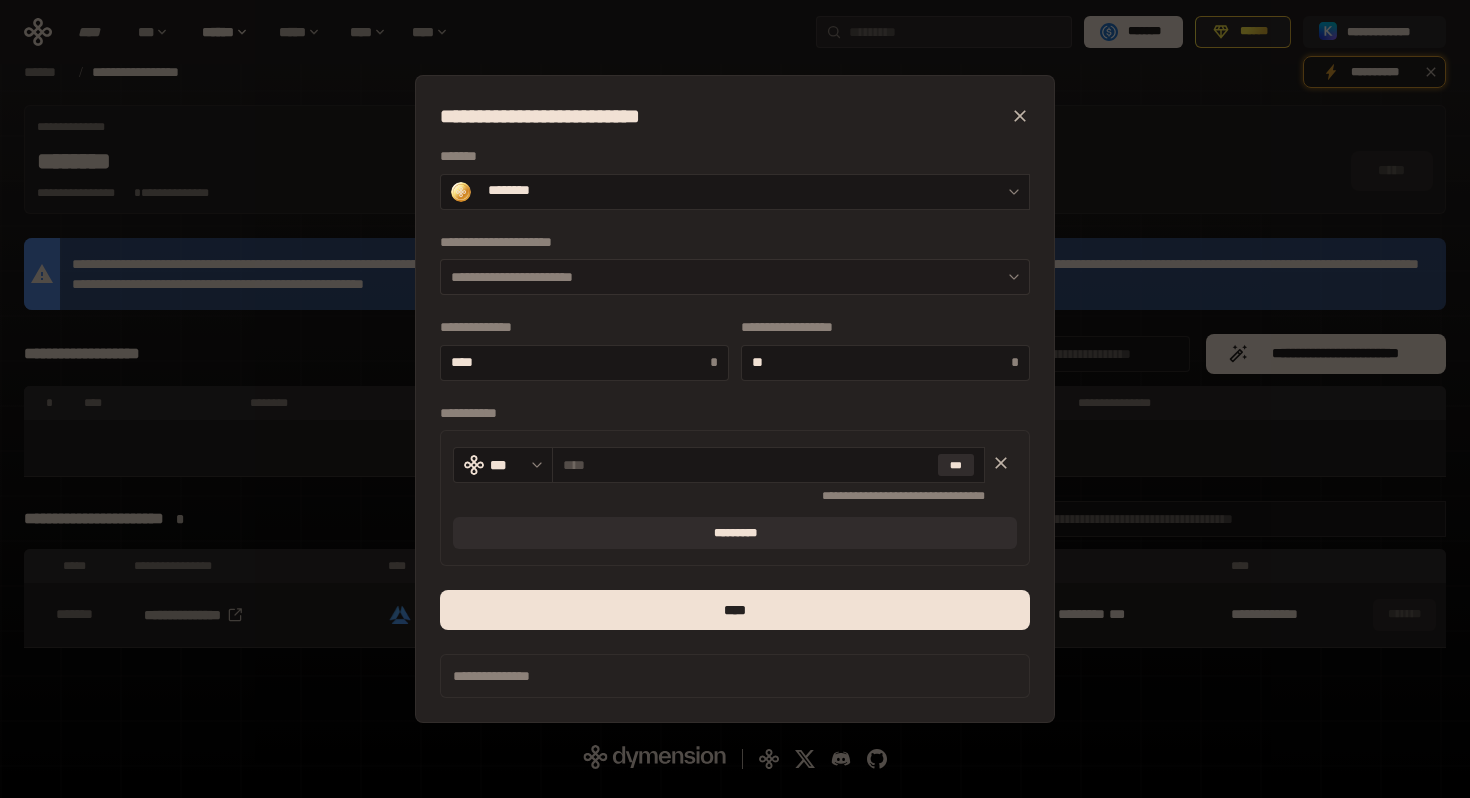 click on "**********" at bounding box center (735, 277) 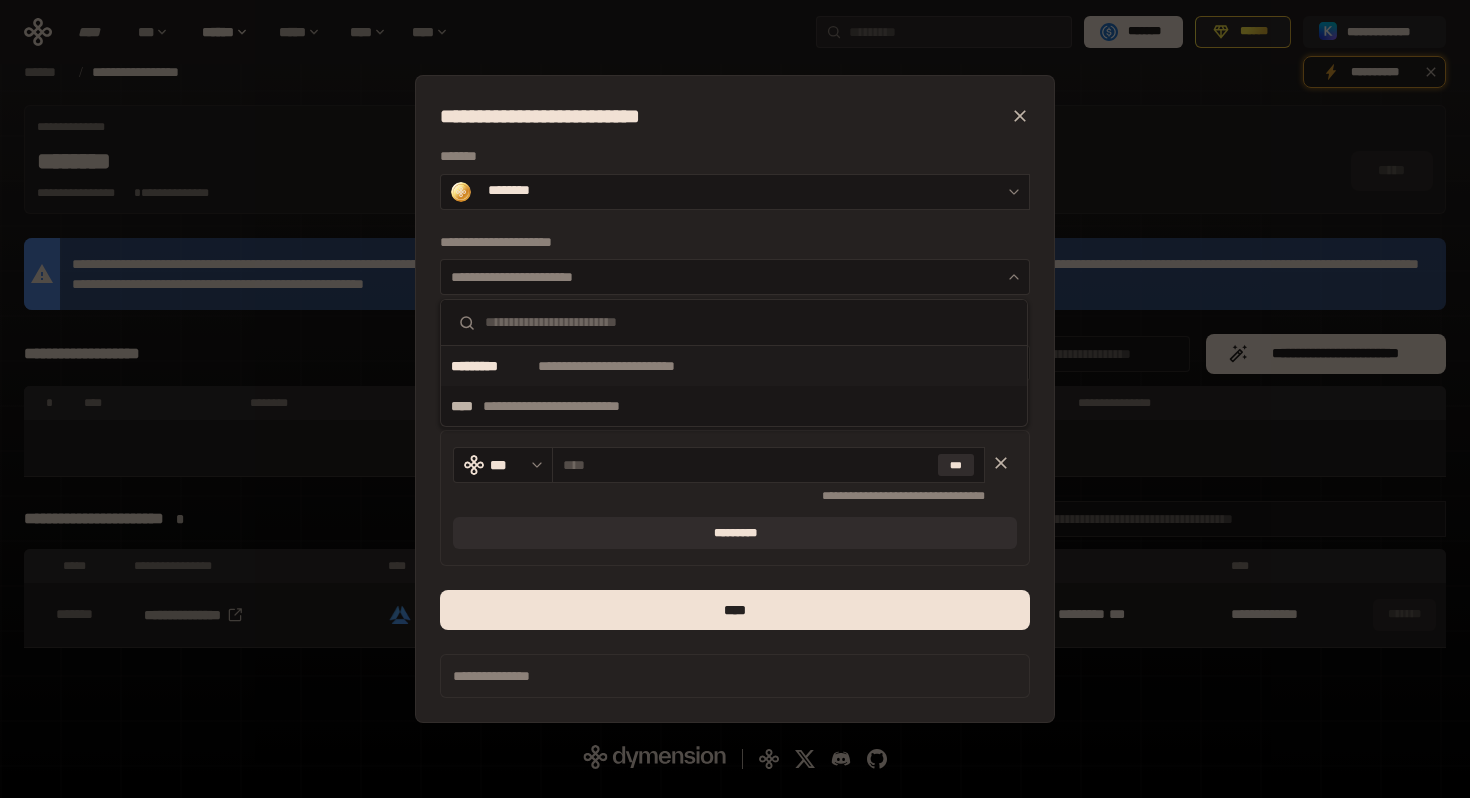 click on "**********" at bounding box center [734, 366] 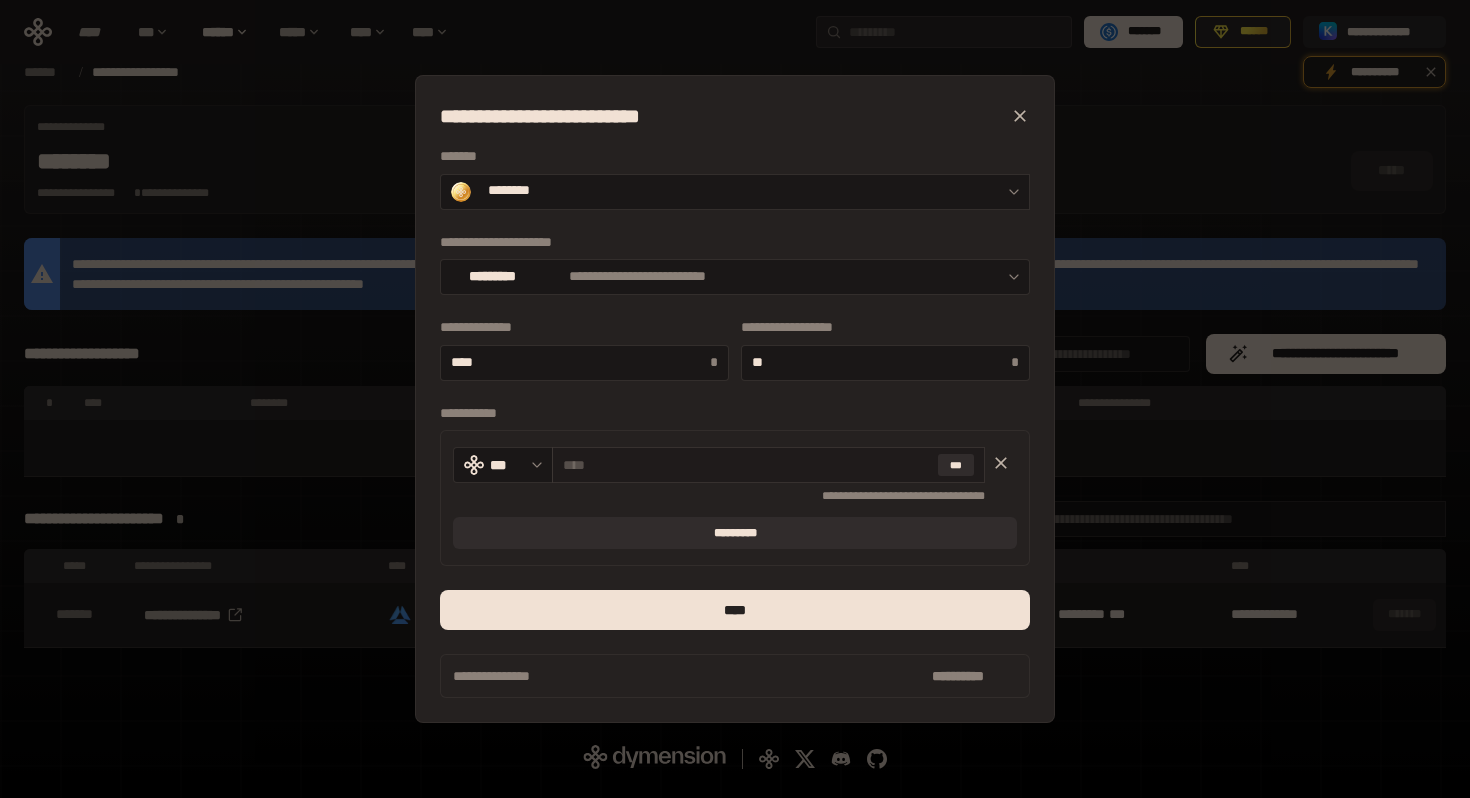 click at bounding box center [746, 465] 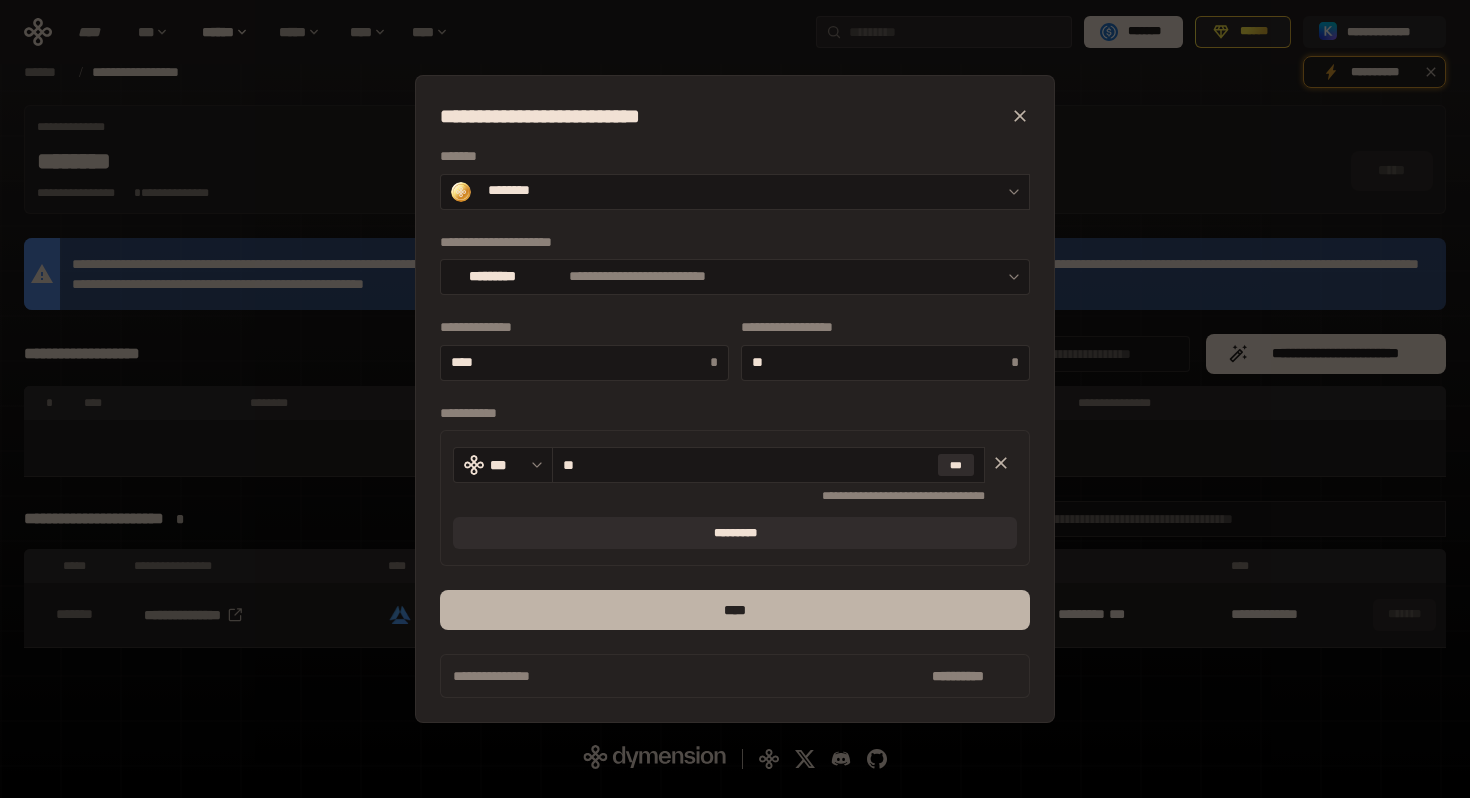 type on "**" 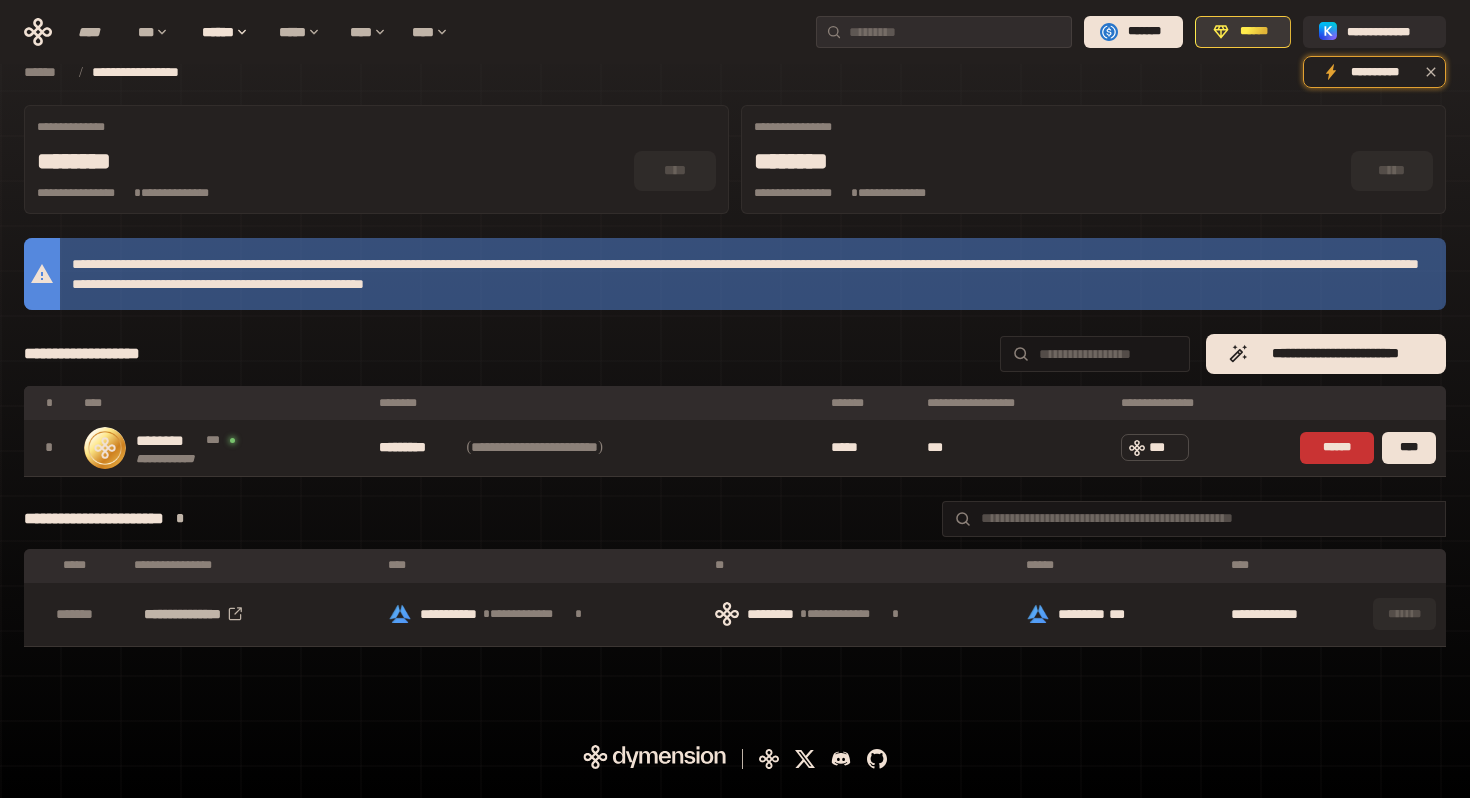 click on "******" at bounding box center (1243, 32) 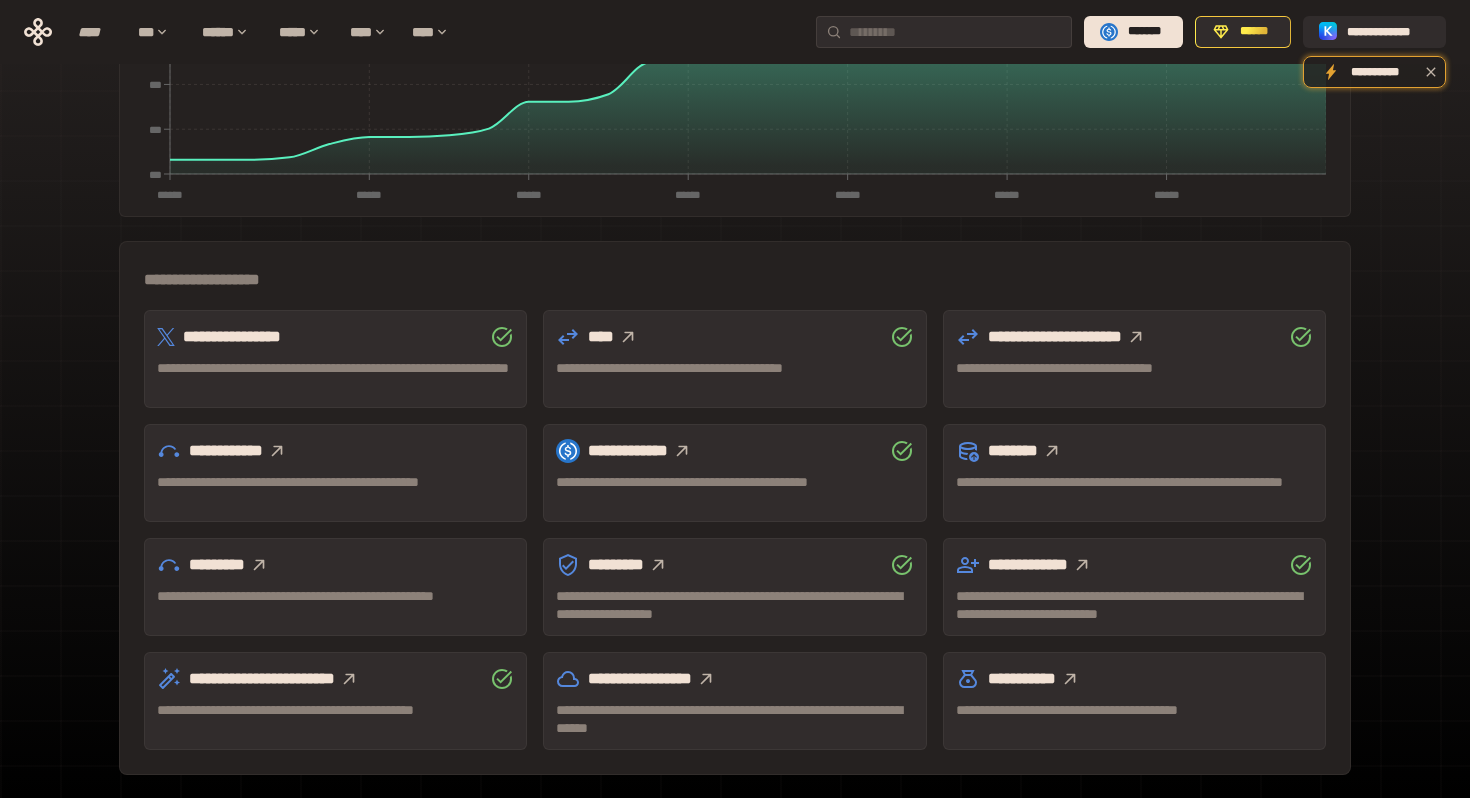 scroll, scrollTop: 422, scrollLeft: 0, axis: vertical 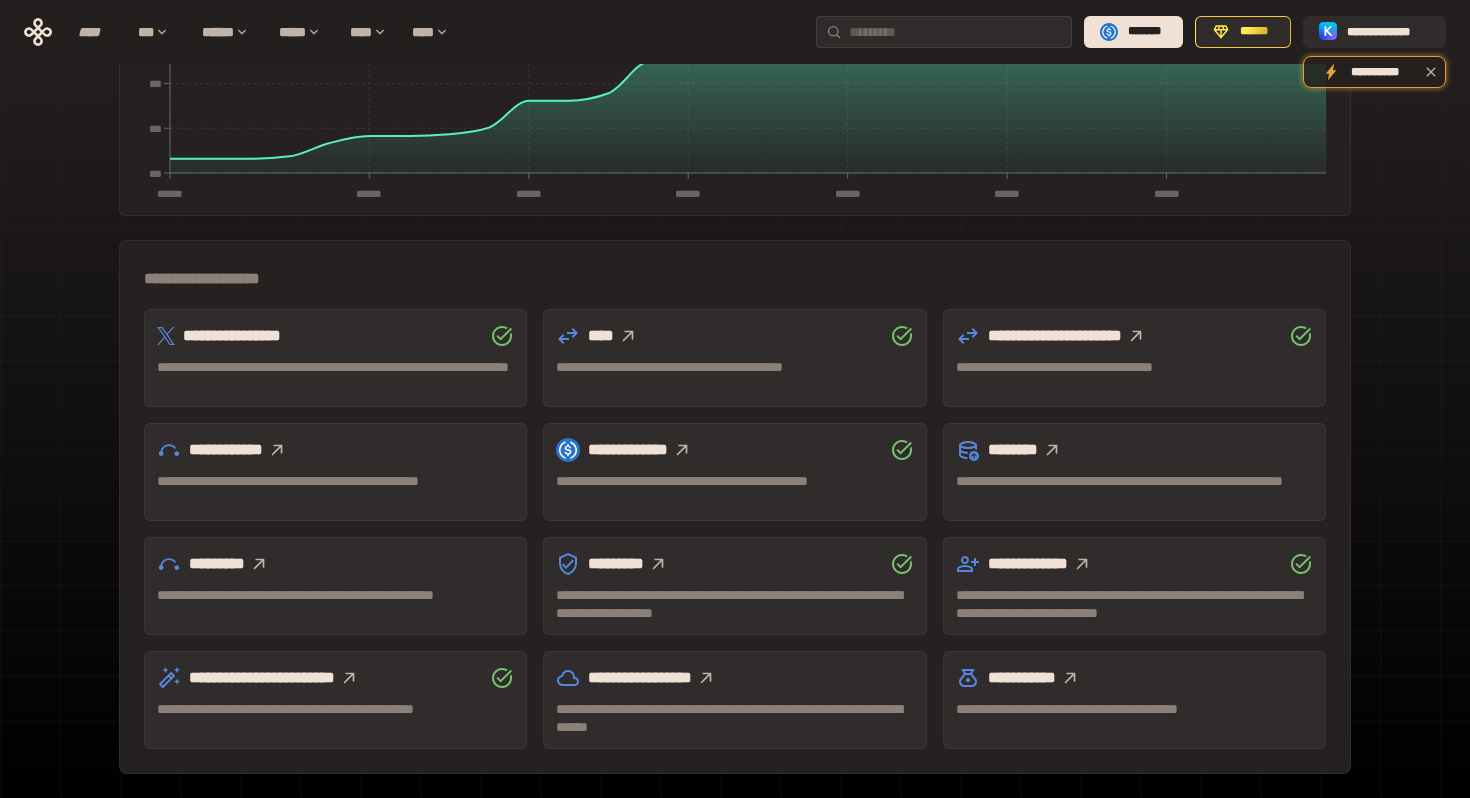 click 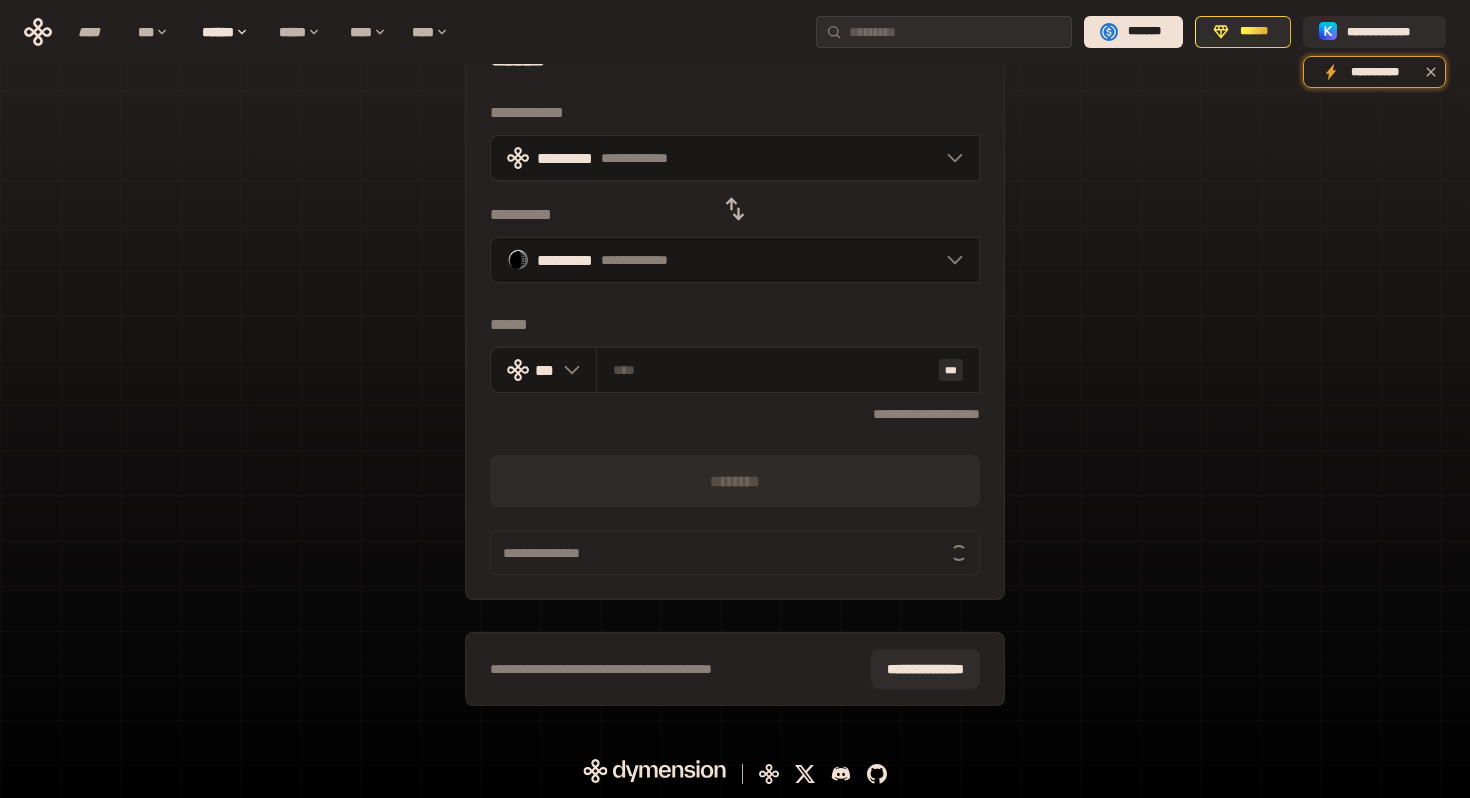 scroll, scrollTop: 0, scrollLeft: 0, axis: both 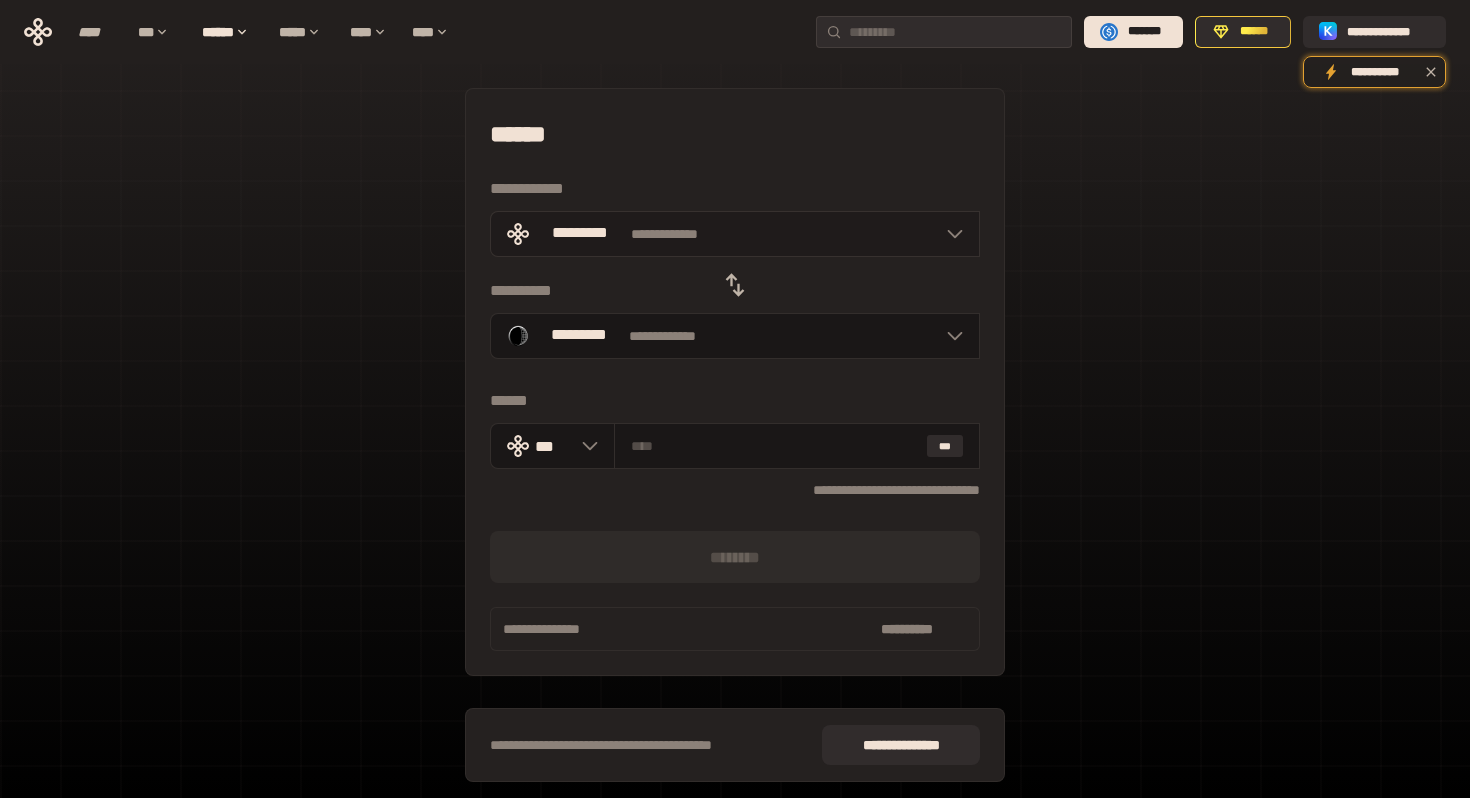 click on "**********" at bounding box center [735, 234] 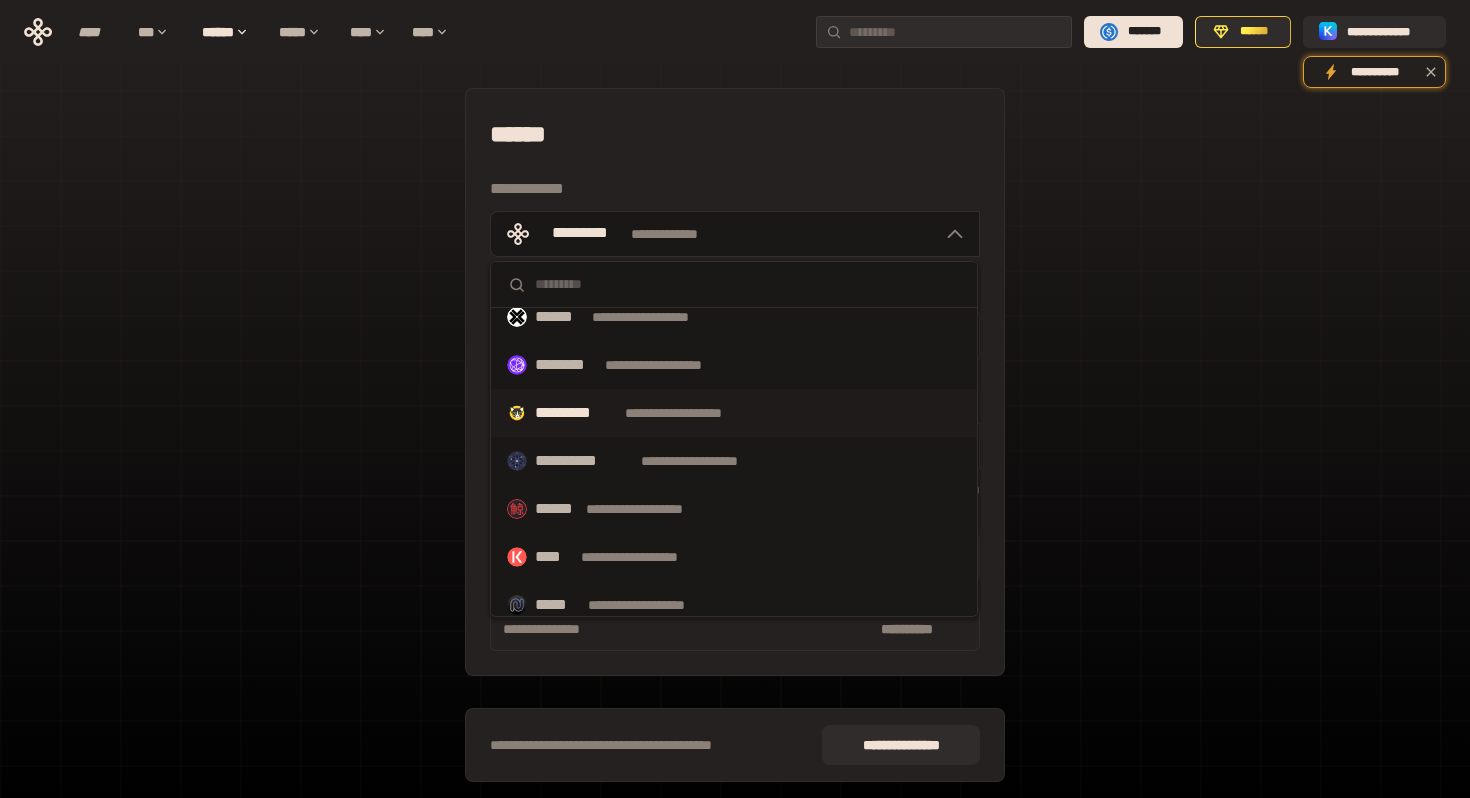 scroll, scrollTop: 446, scrollLeft: 0, axis: vertical 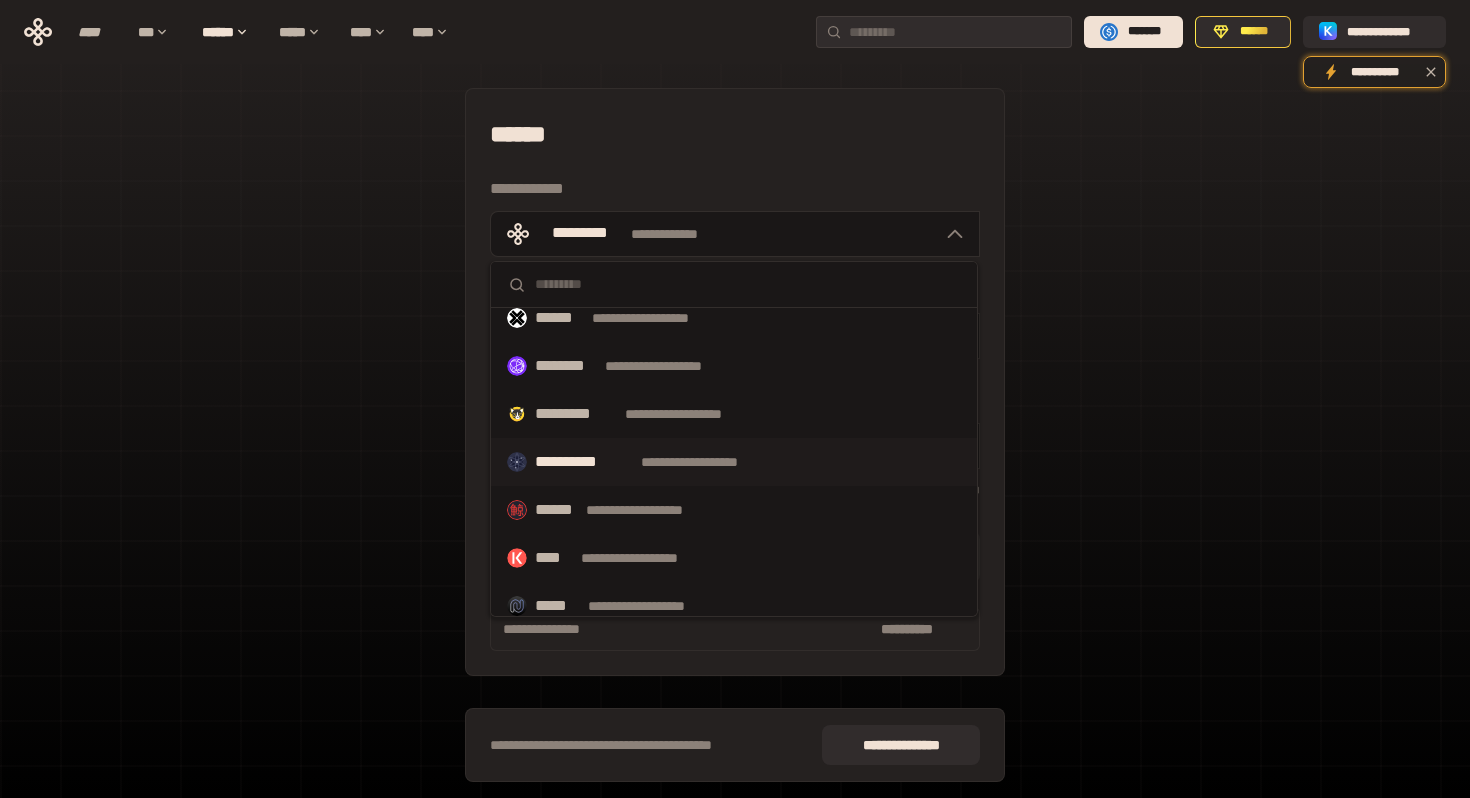 click on "**********" at bounding box center [708, 462] 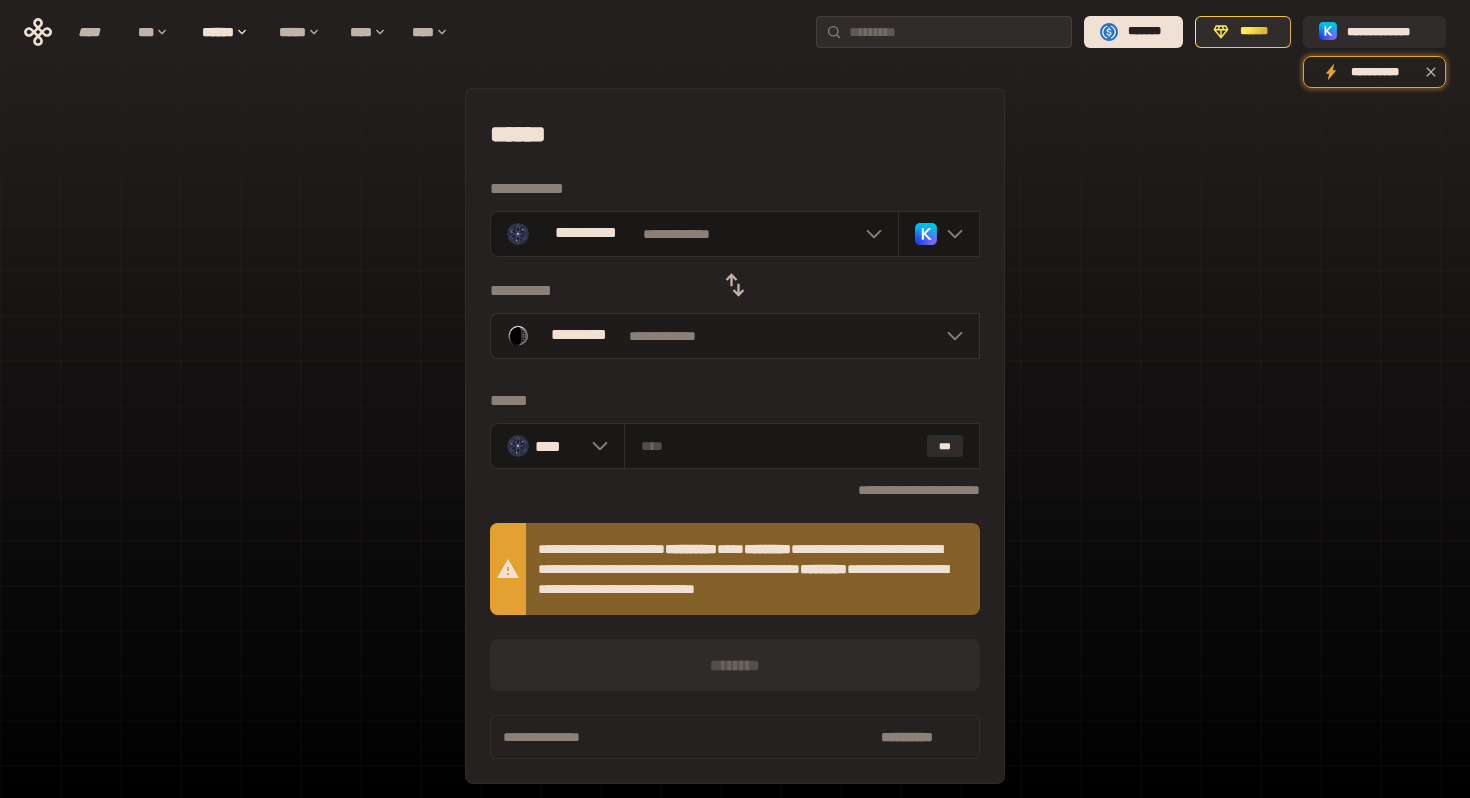 click on "**********" at bounding box center [735, 336] 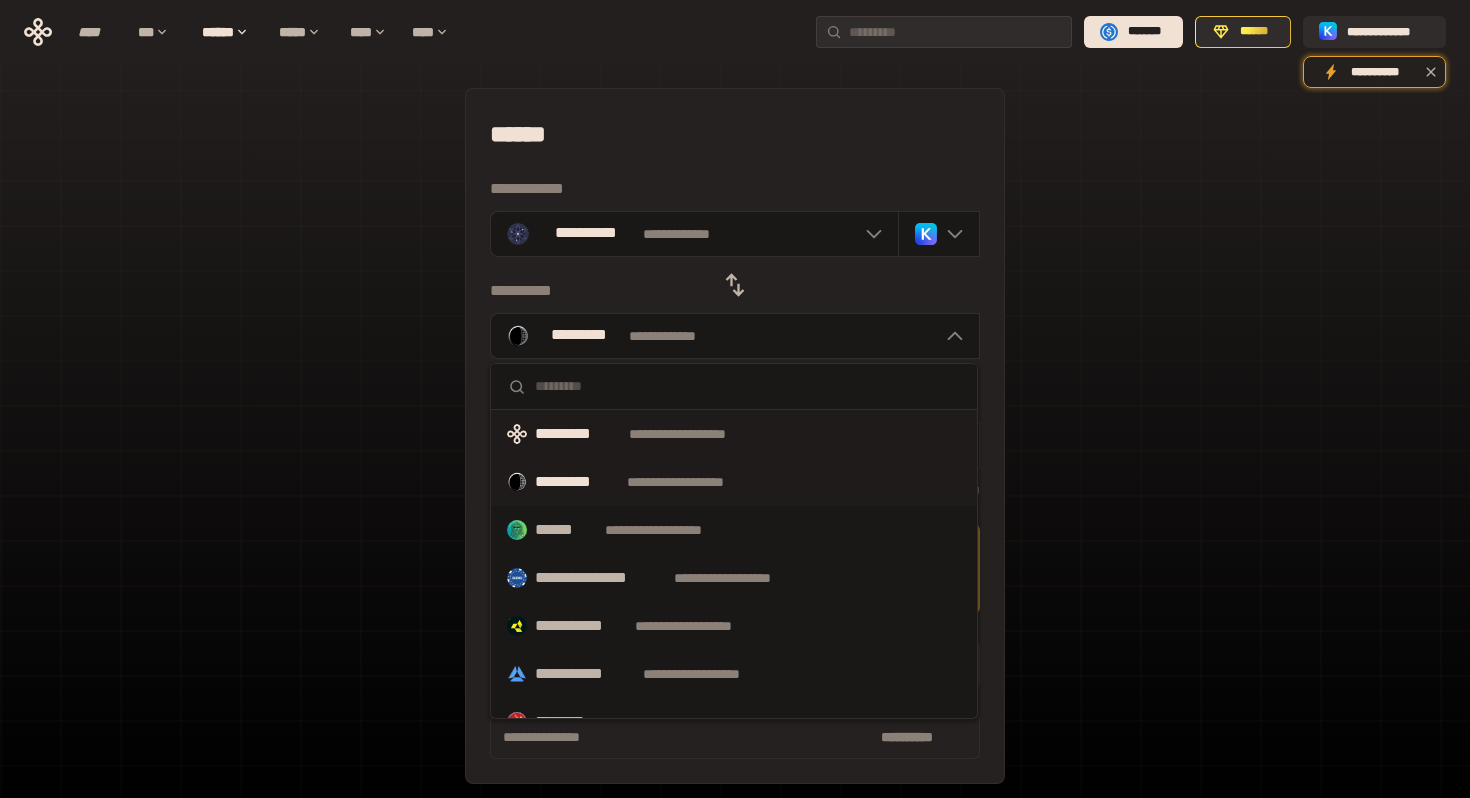 click on "**********" at bounding box center (696, 434) 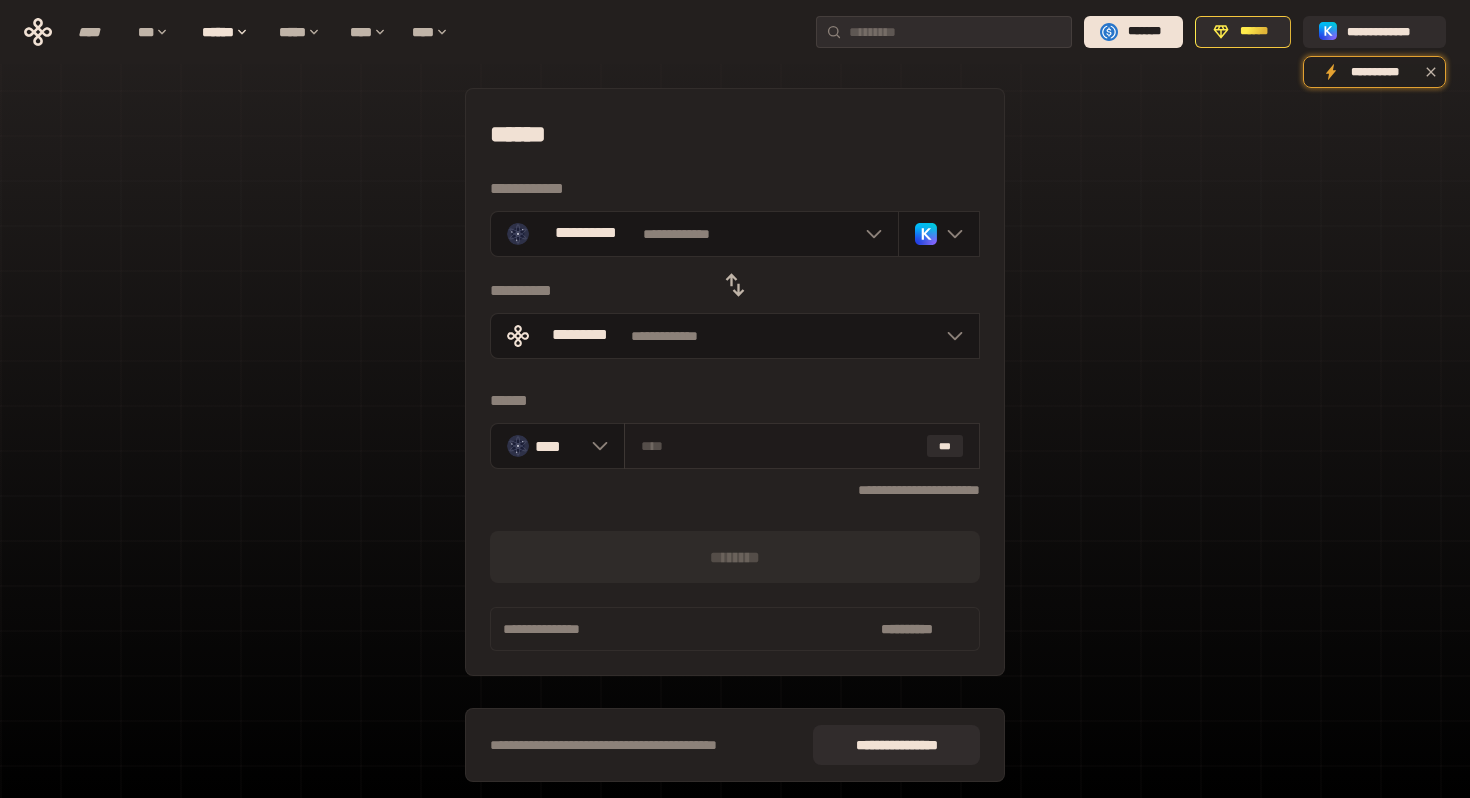 click on "***" at bounding box center (802, 446) 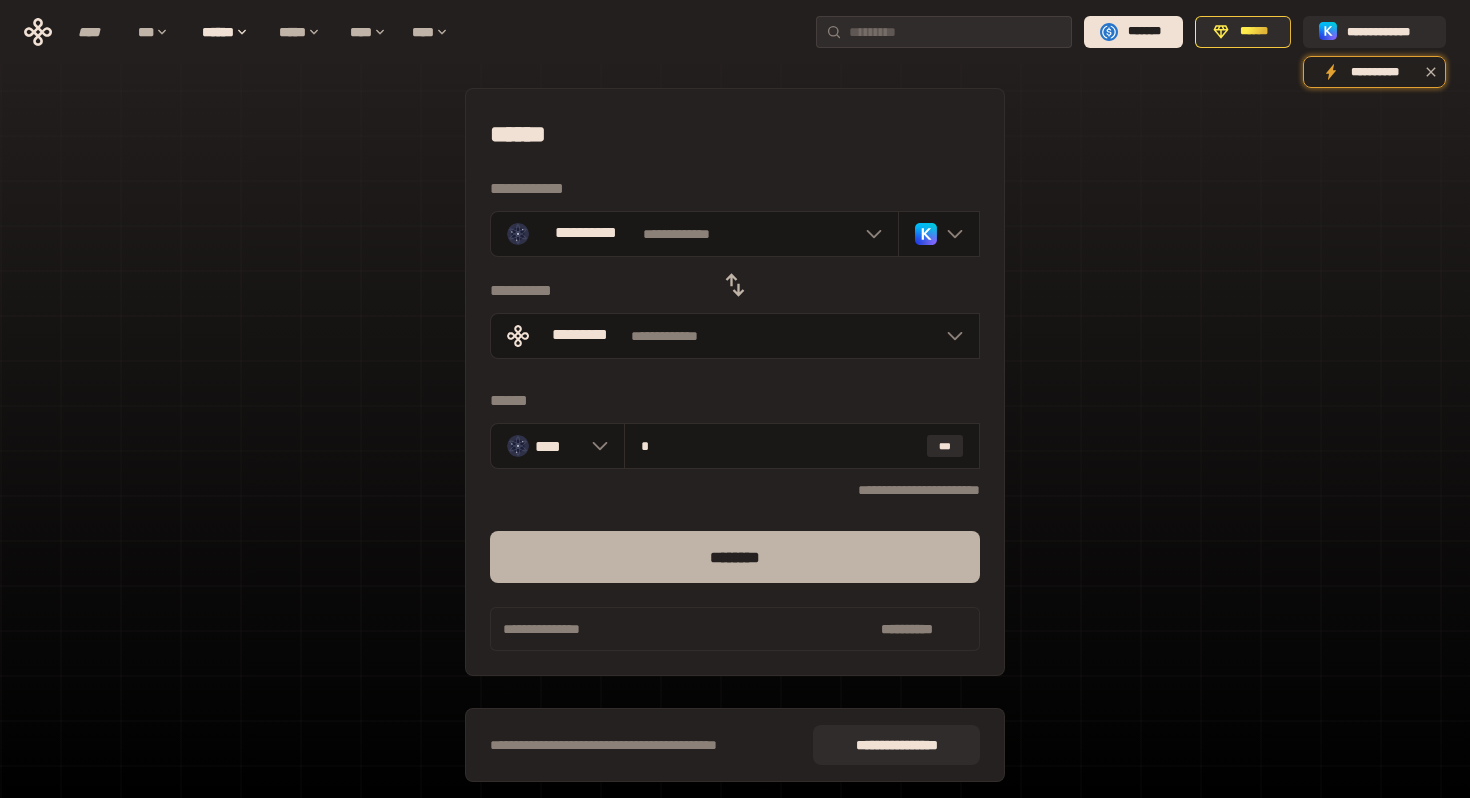 type on "*" 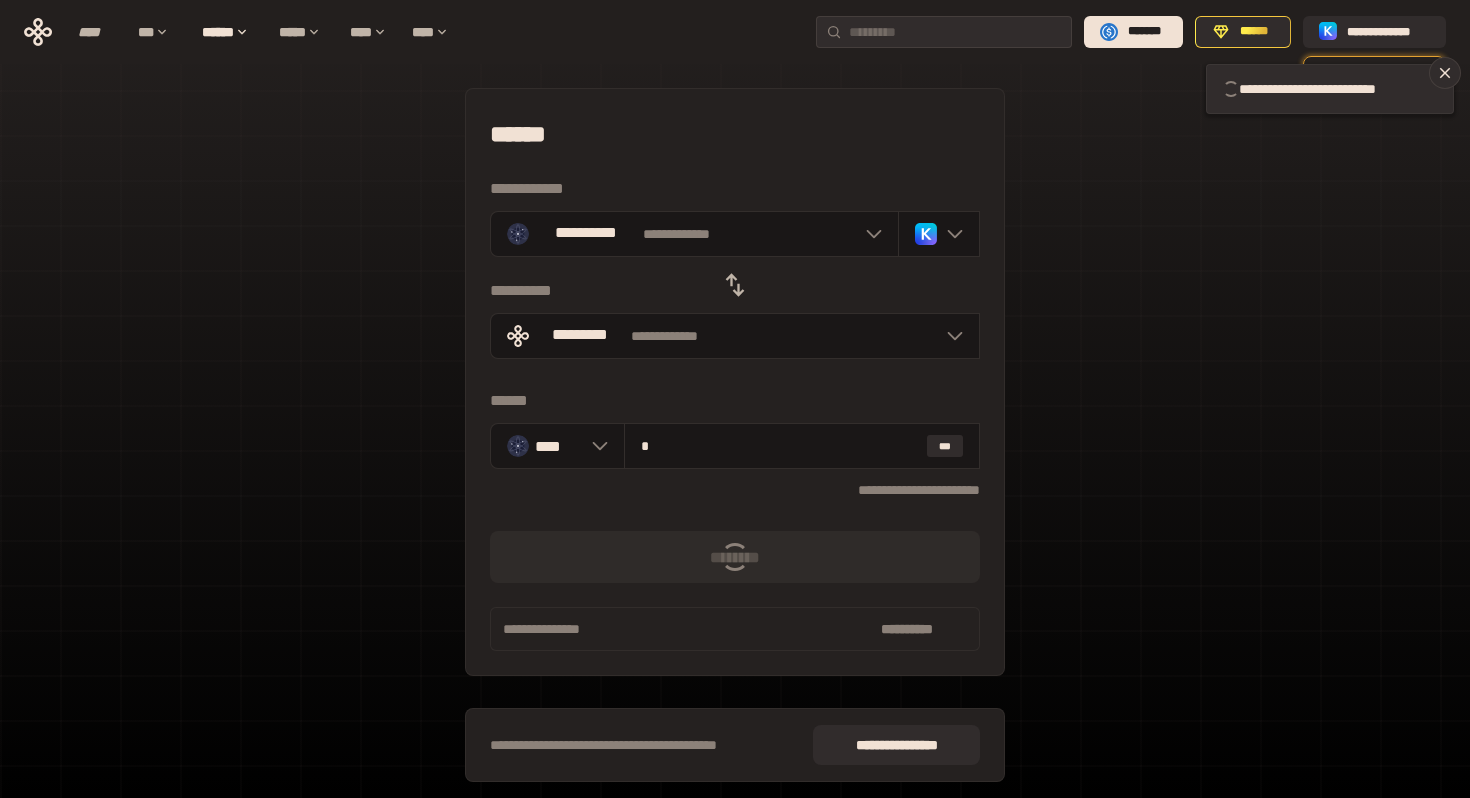 type 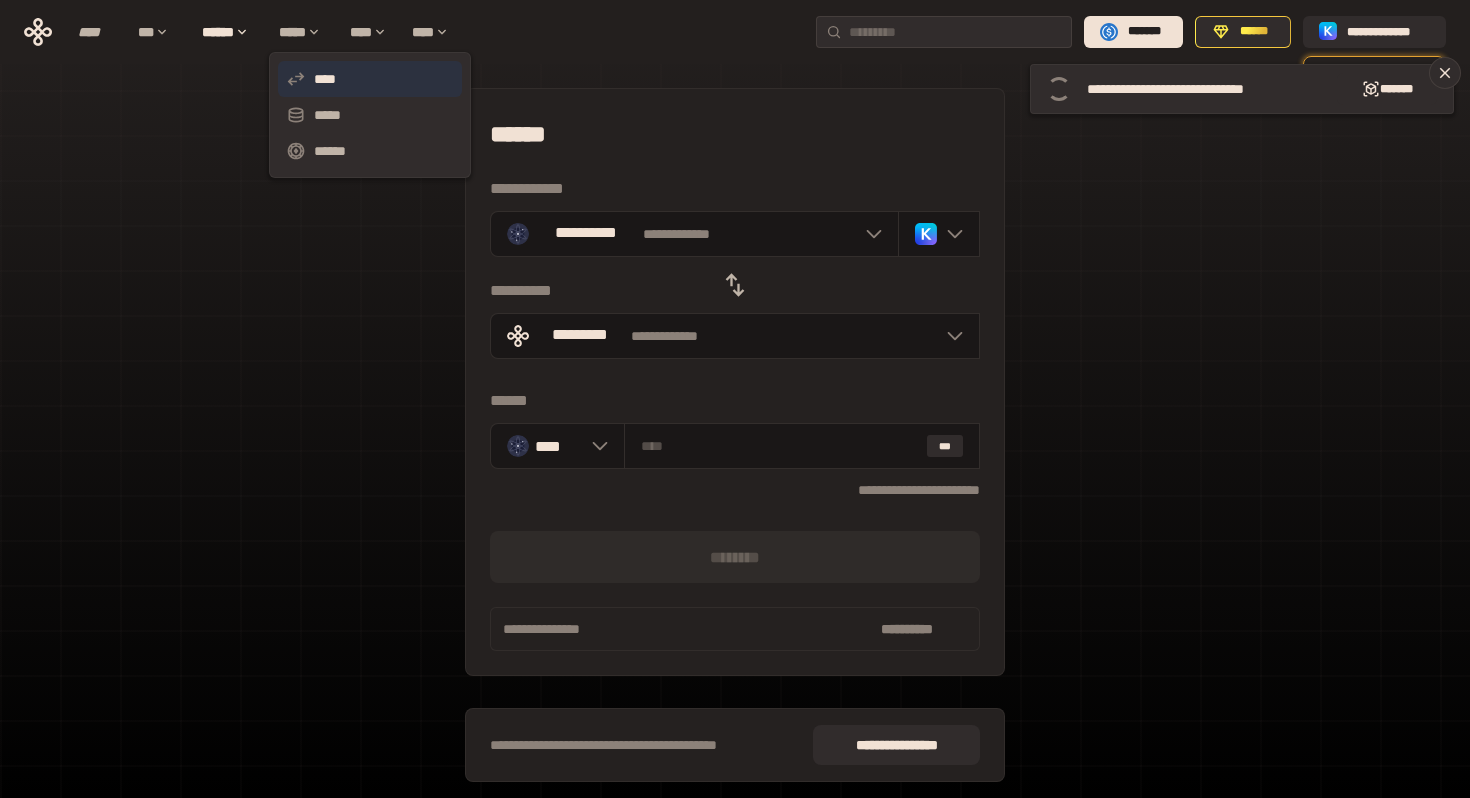 click on "****" at bounding box center [370, 79] 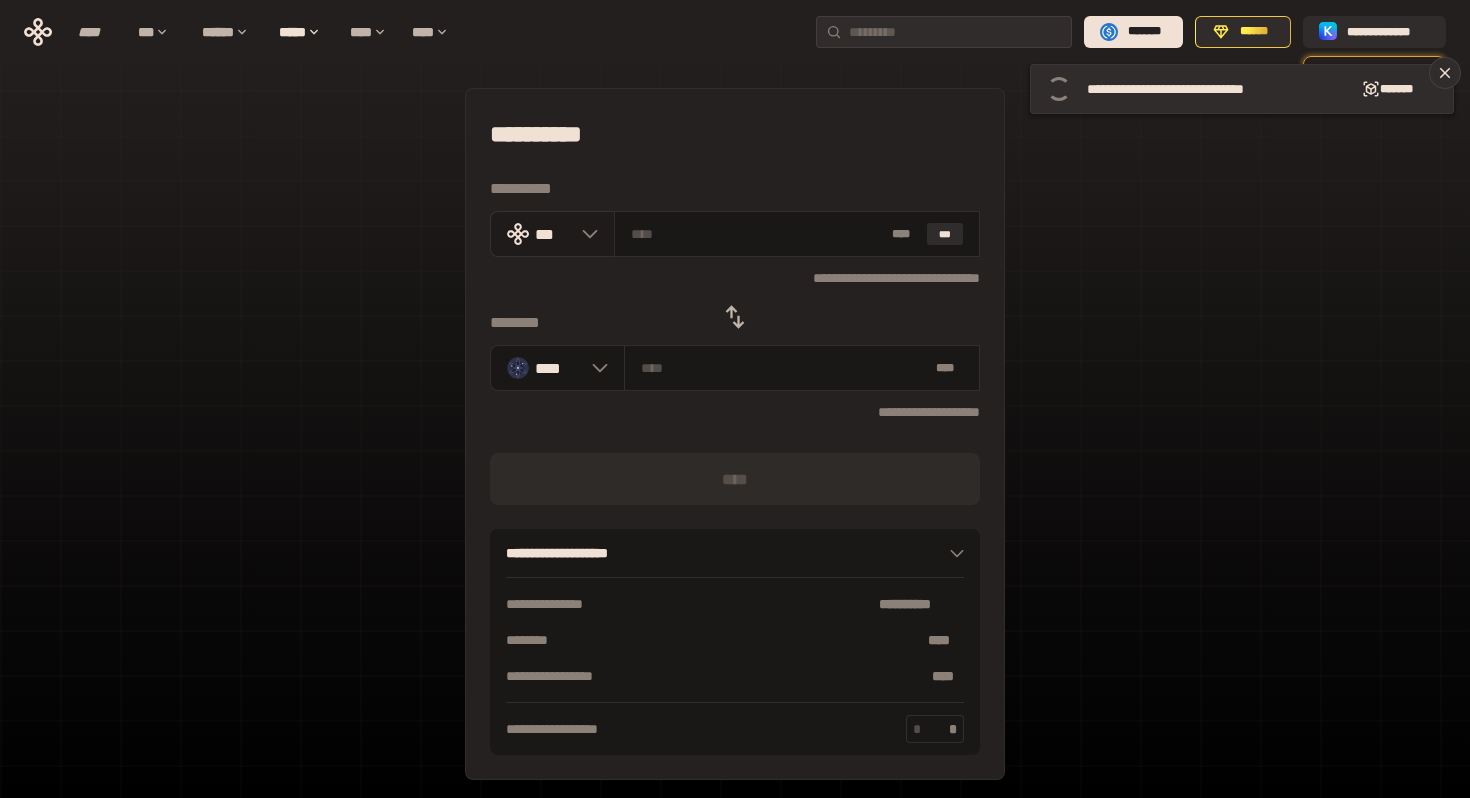 click at bounding box center (585, 234) 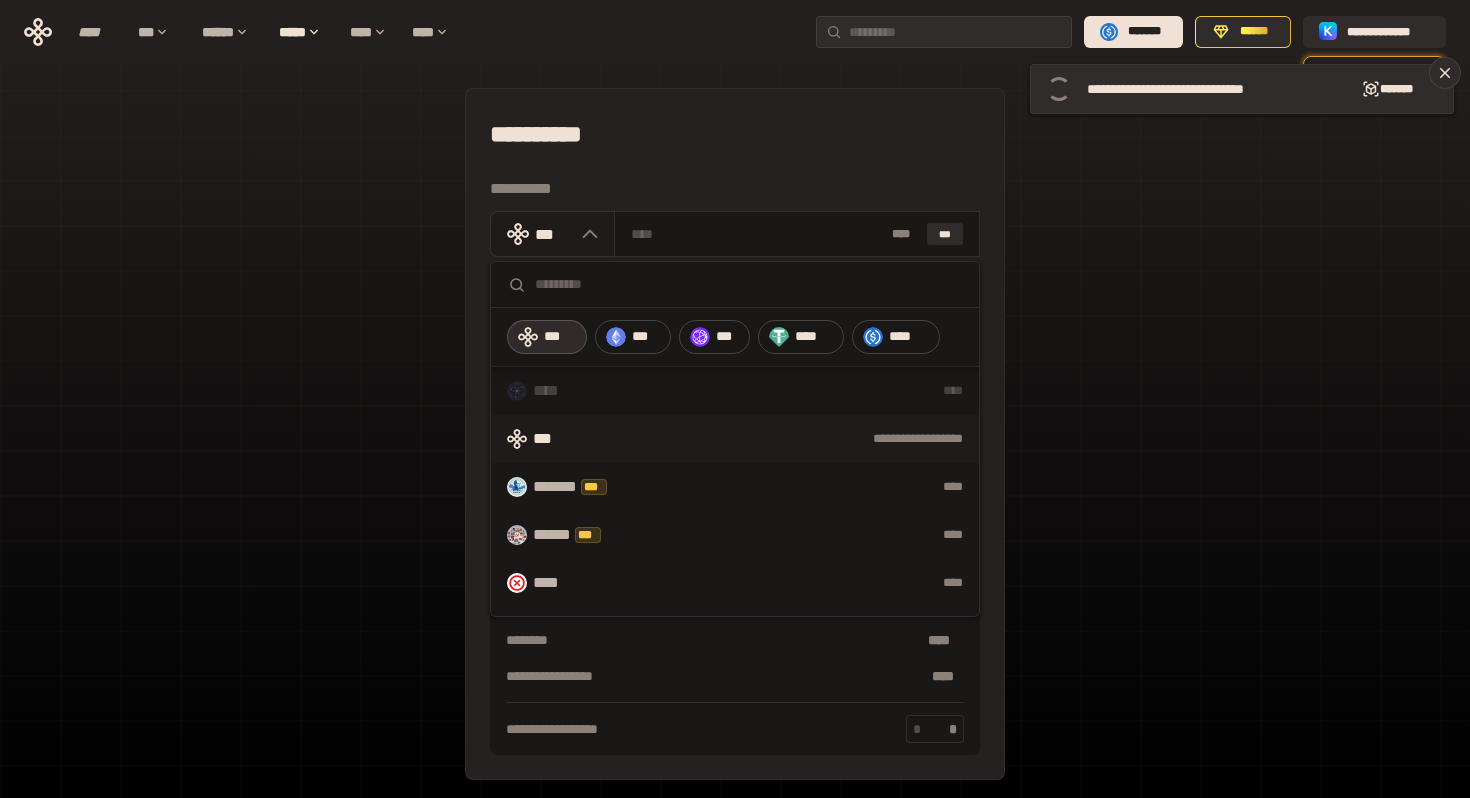 click at bounding box center [585, 234] 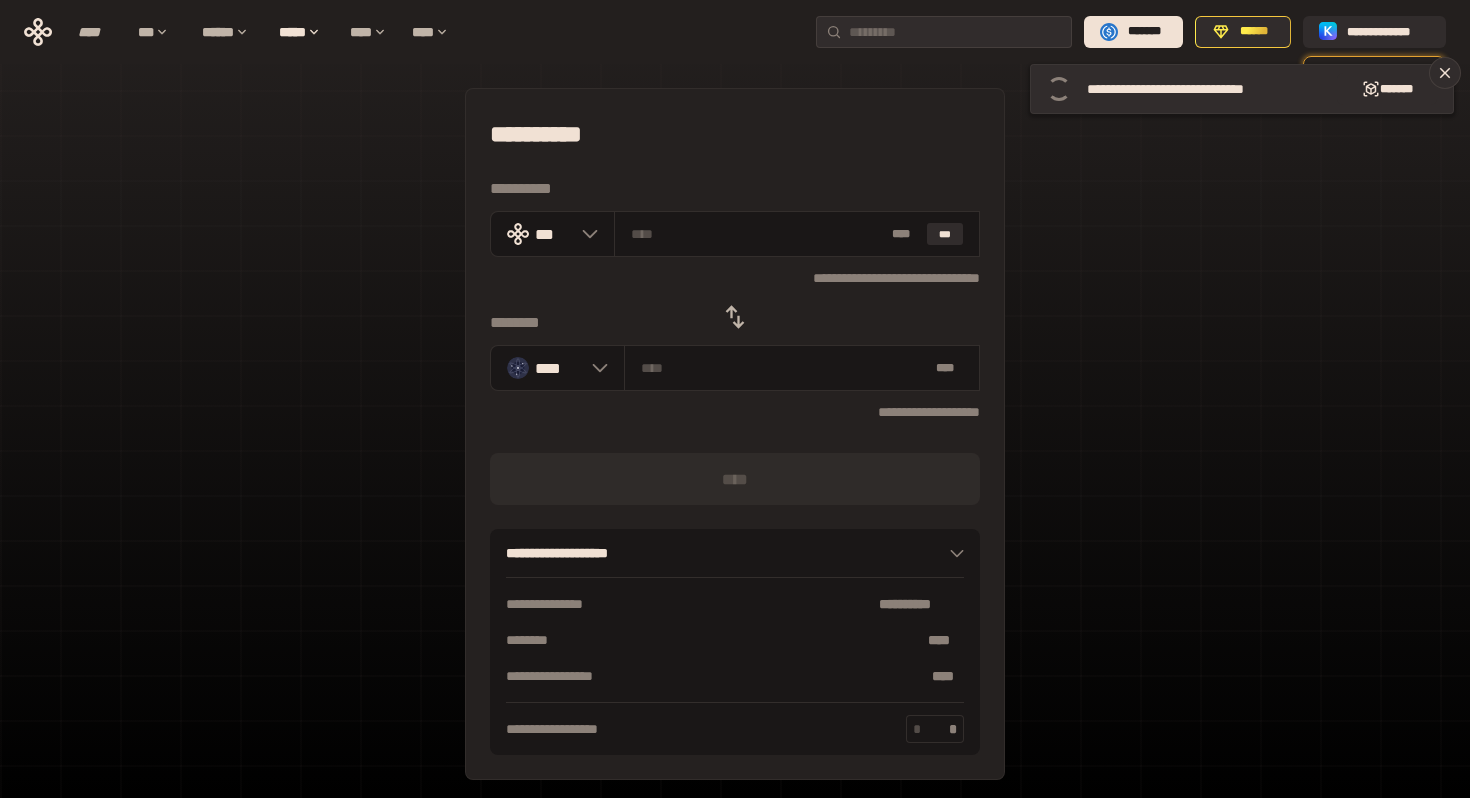 click 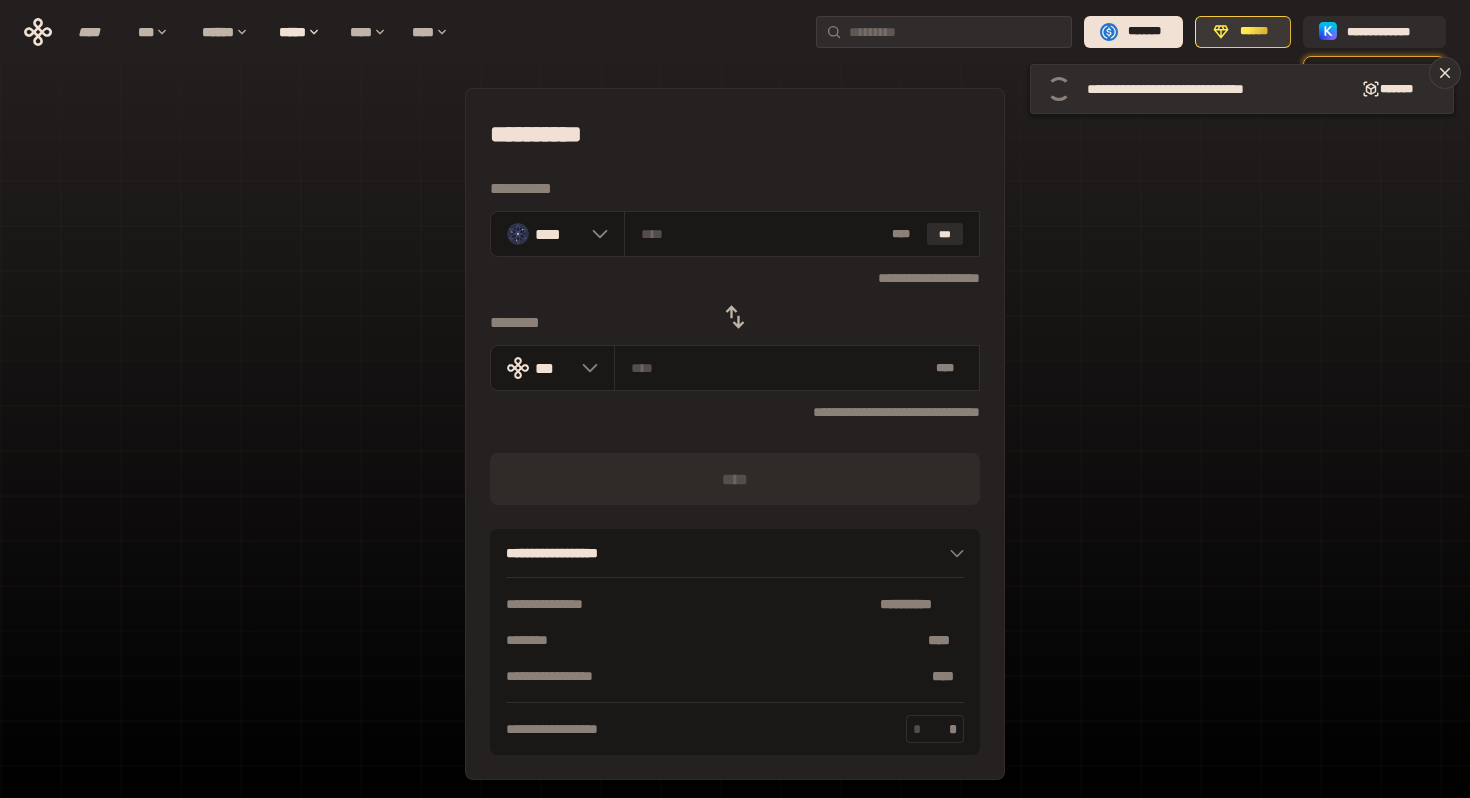 click on "******" at bounding box center [1254, 32] 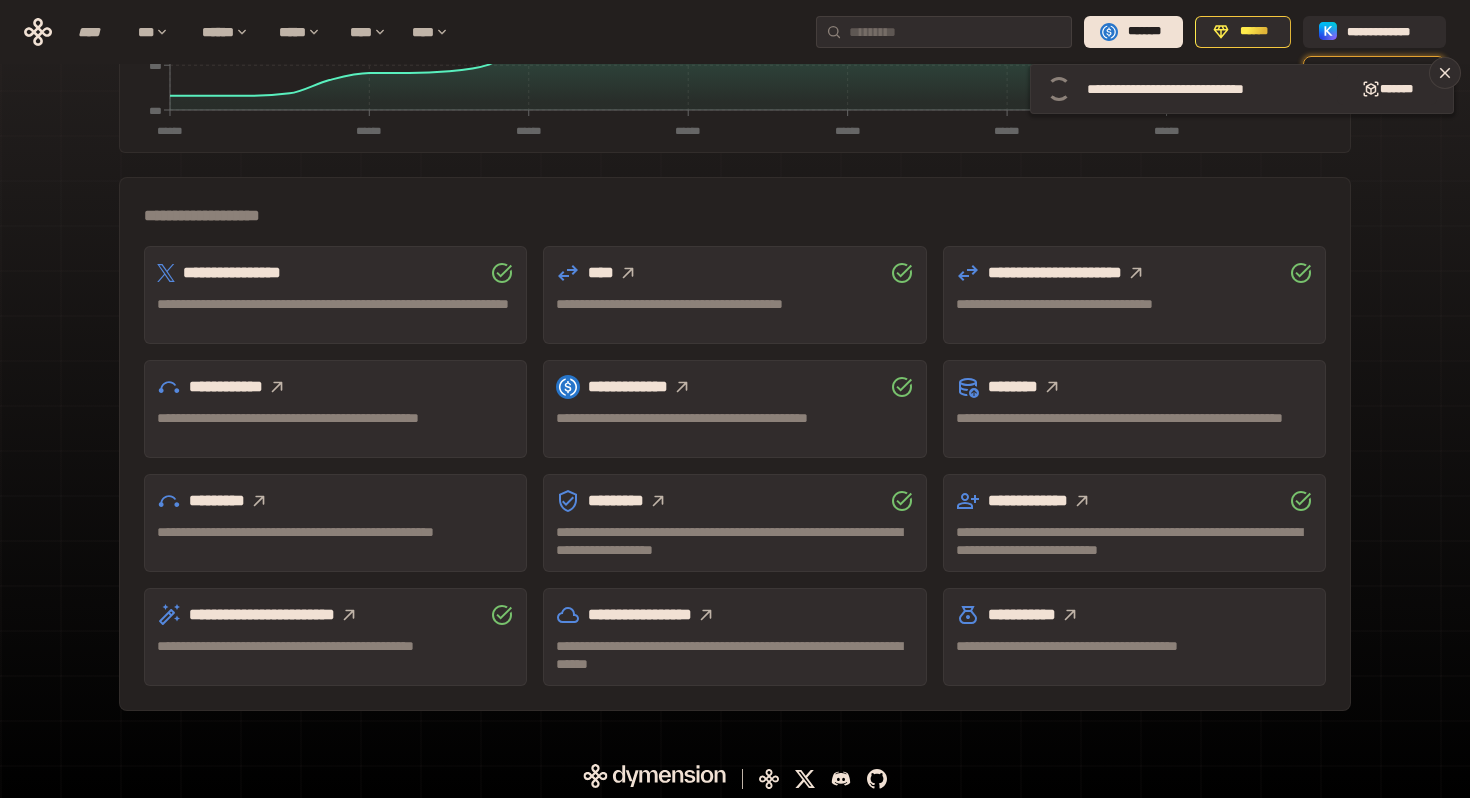 scroll, scrollTop: 487, scrollLeft: 0, axis: vertical 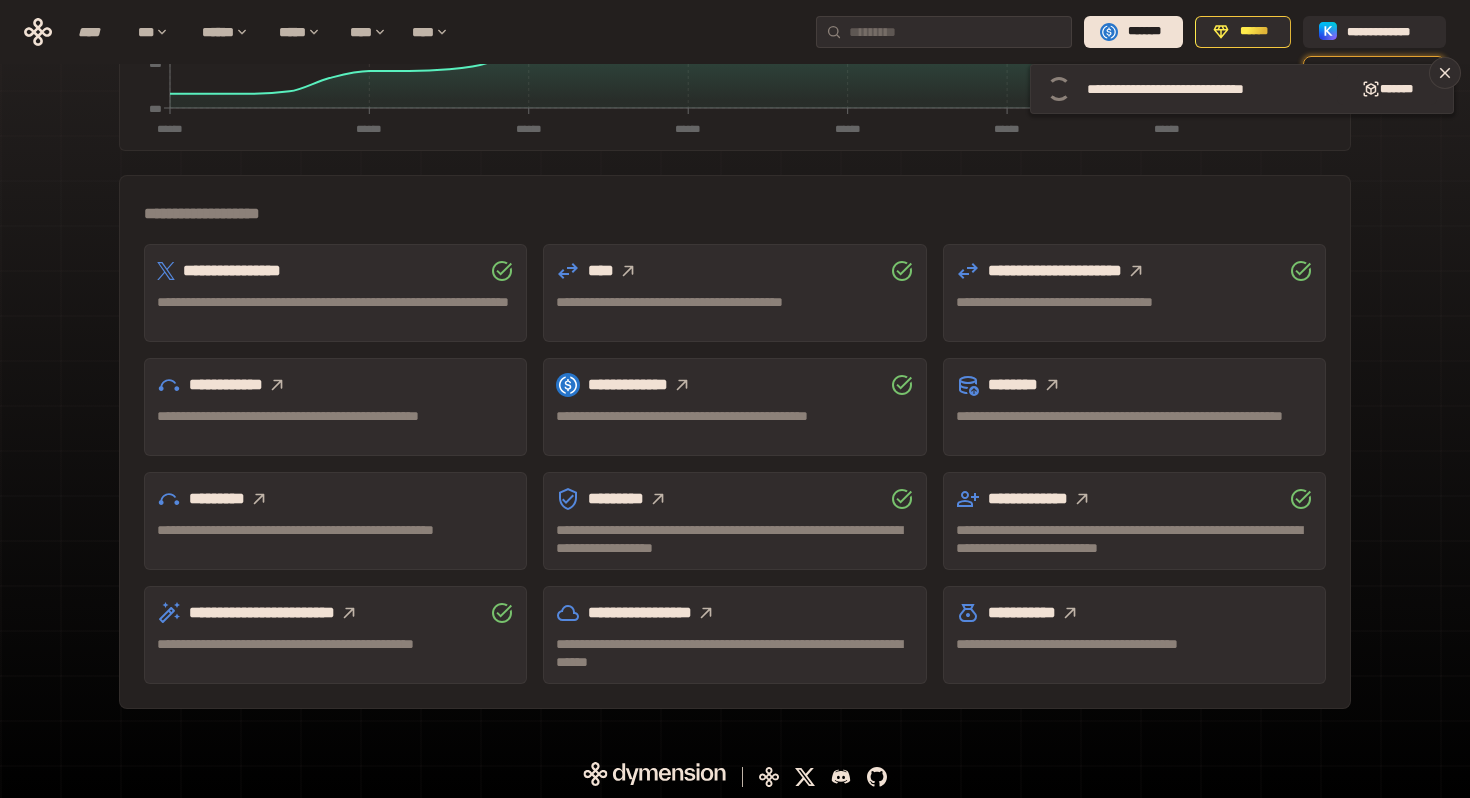 click 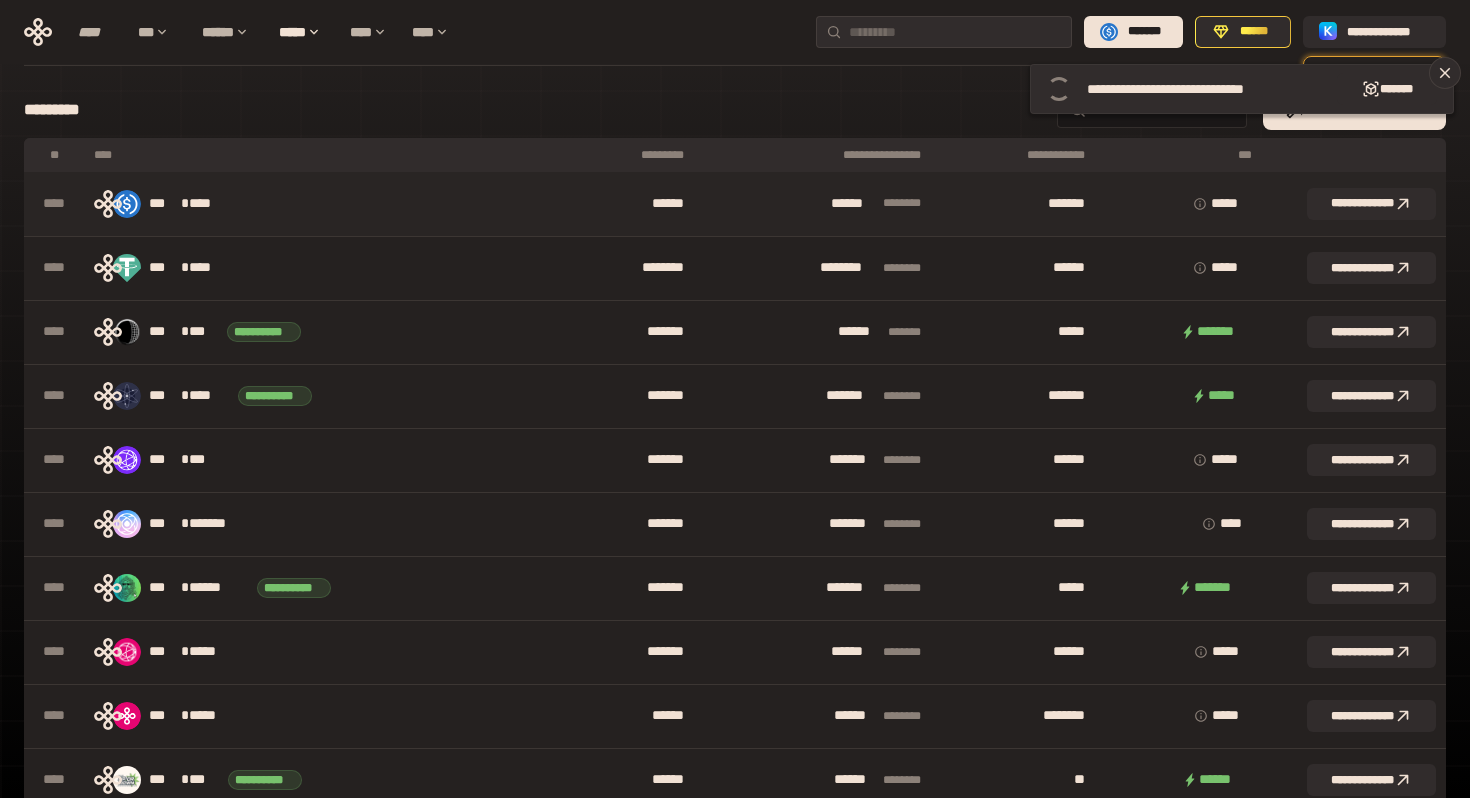 scroll, scrollTop: 0, scrollLeft: 0, axis: both 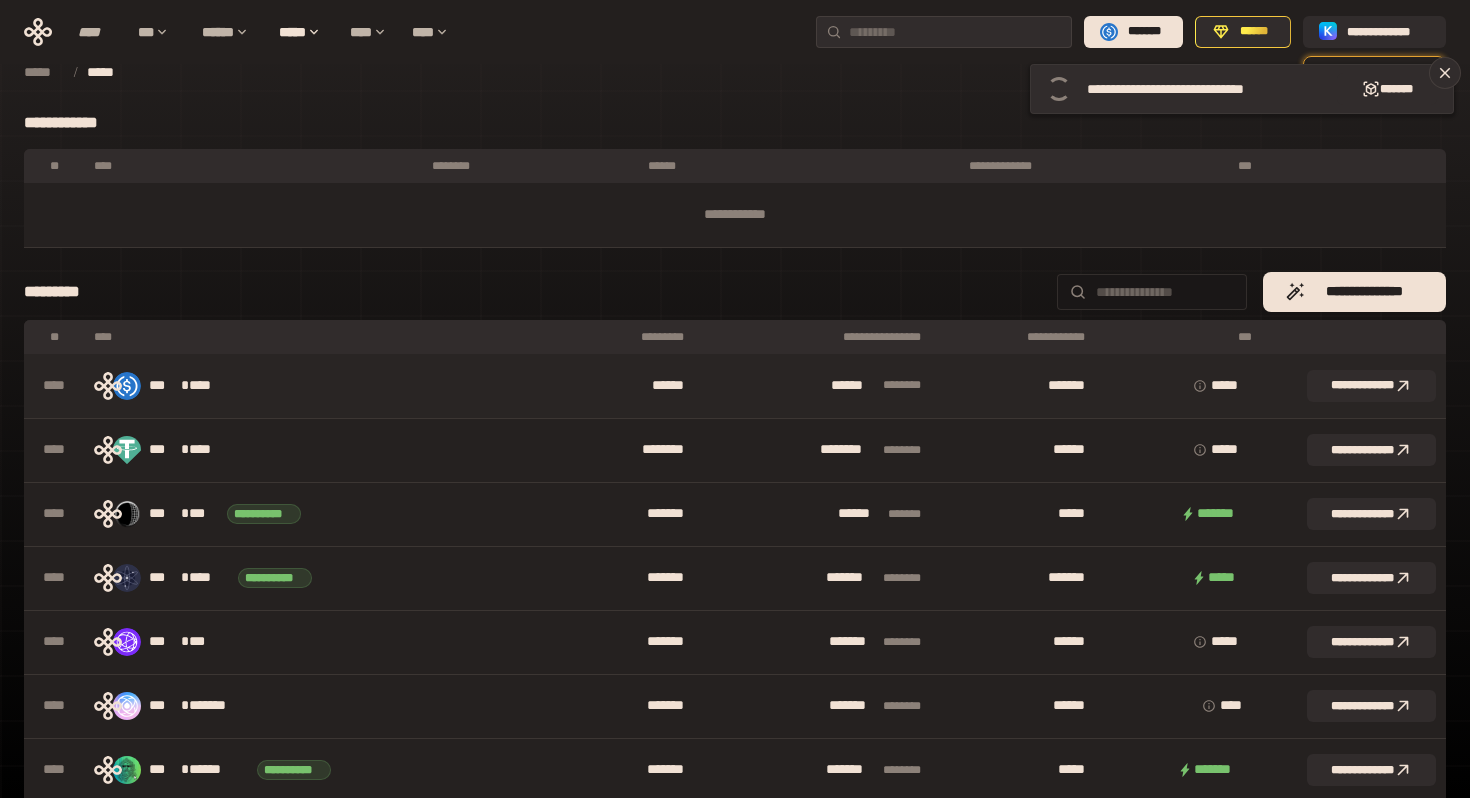 click on "*** * ****" at bounding box center [317, 386] 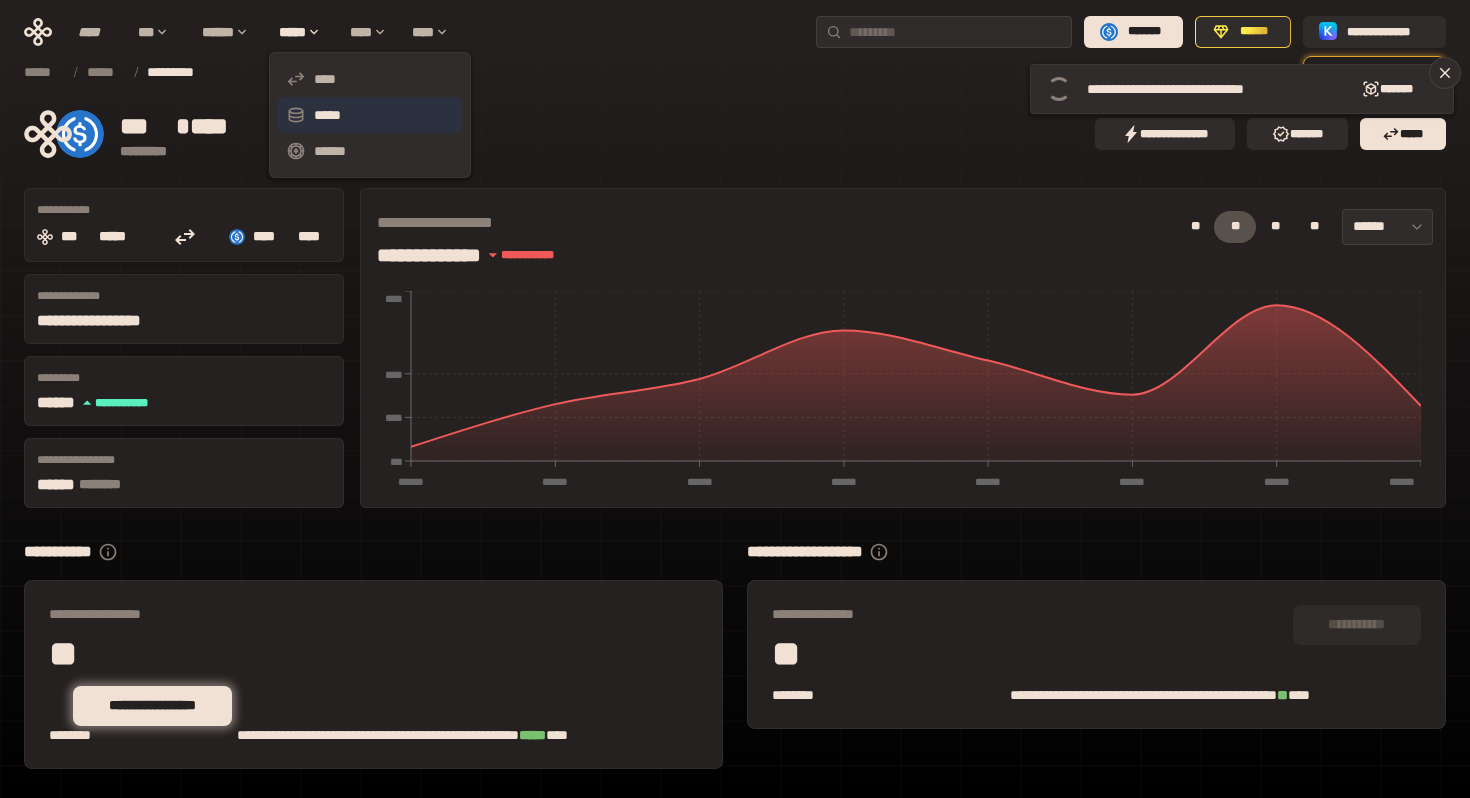 click on "*****" at bounding box center (370, 115) 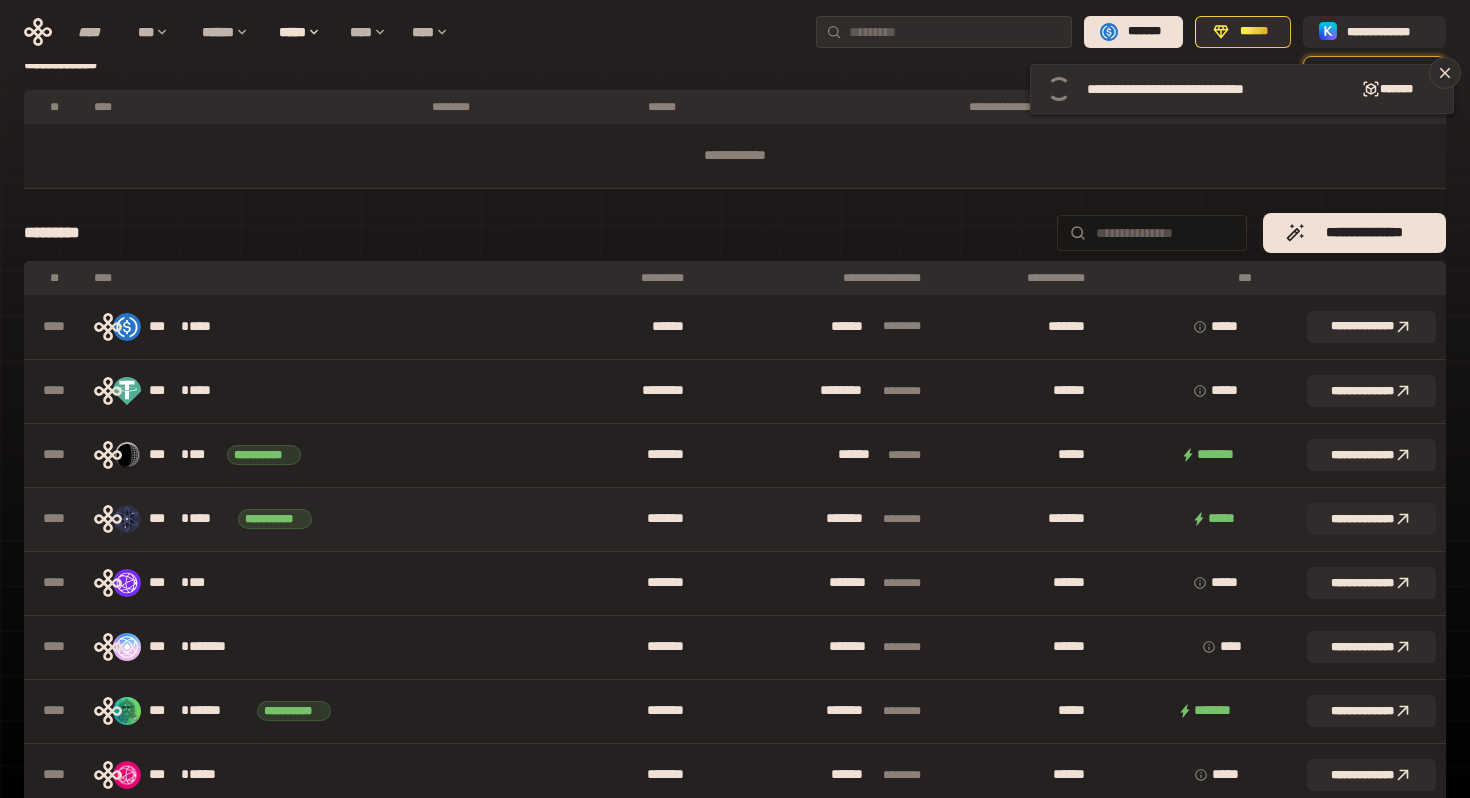 click on "*******" at bounding box center (624, 519) 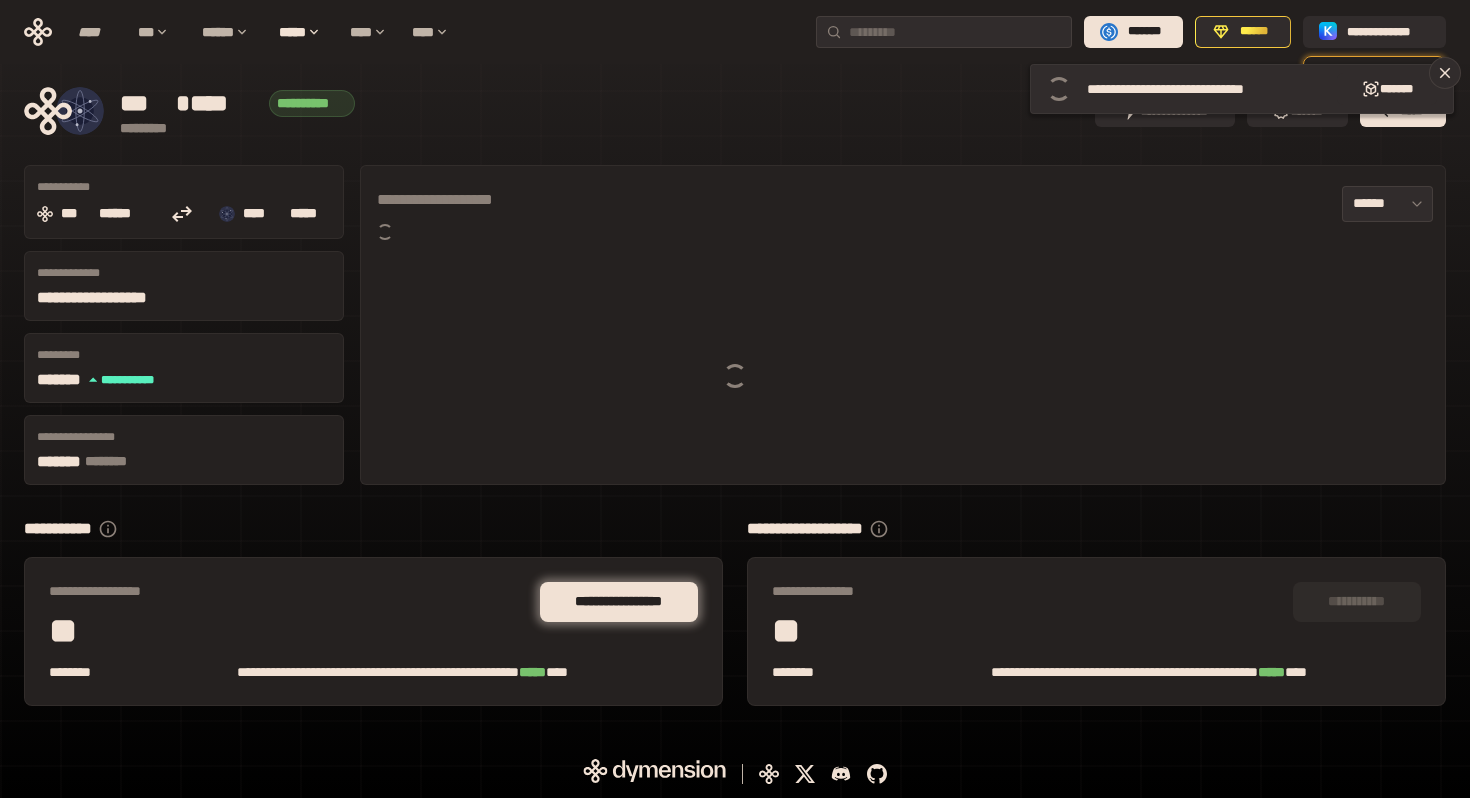 scroll, scrollTop: 22, scrollLeft: 0, axis: vertical 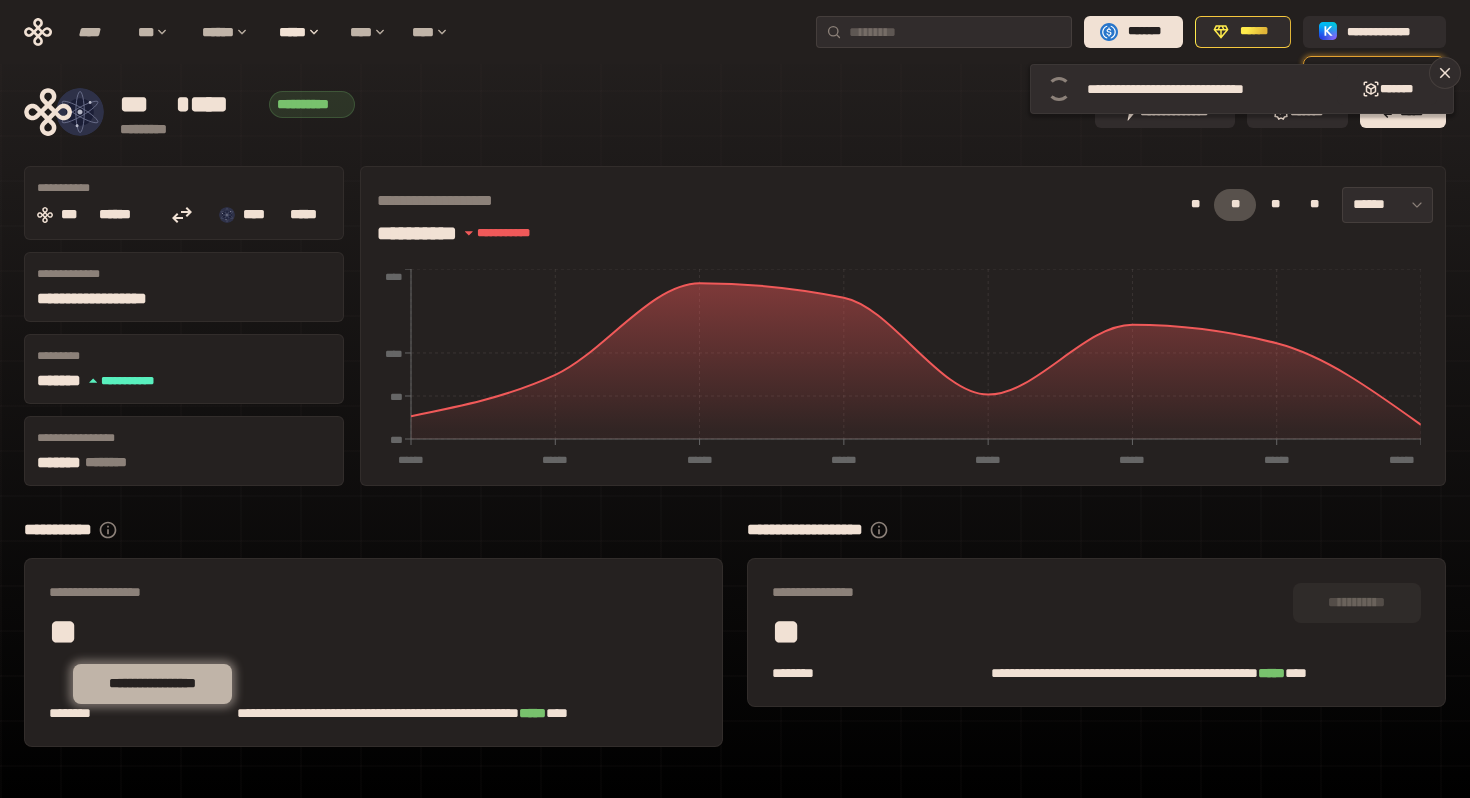 click on "**********" at bounding box center (153, 683) 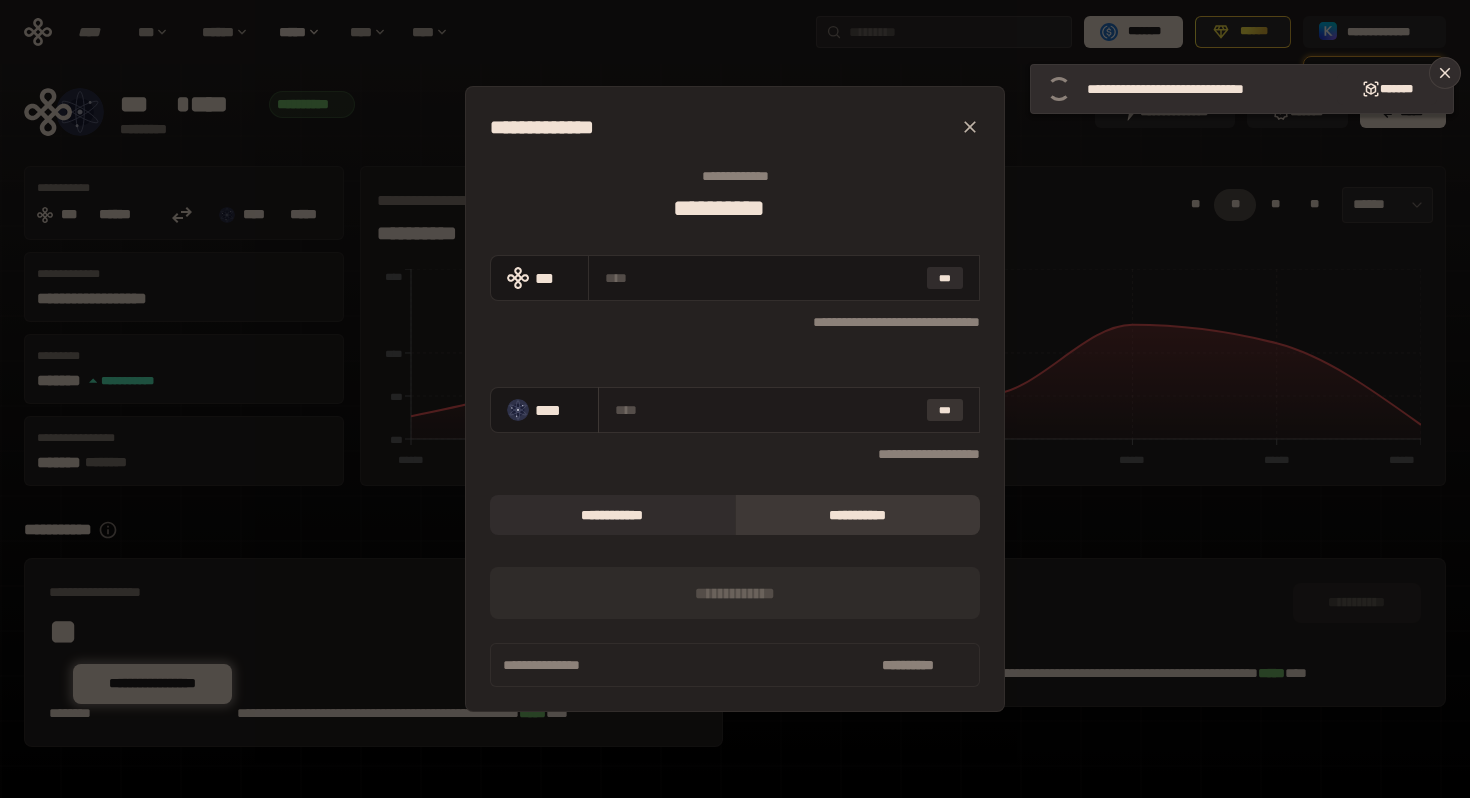 click on "***" at bounding box center [945, 410] 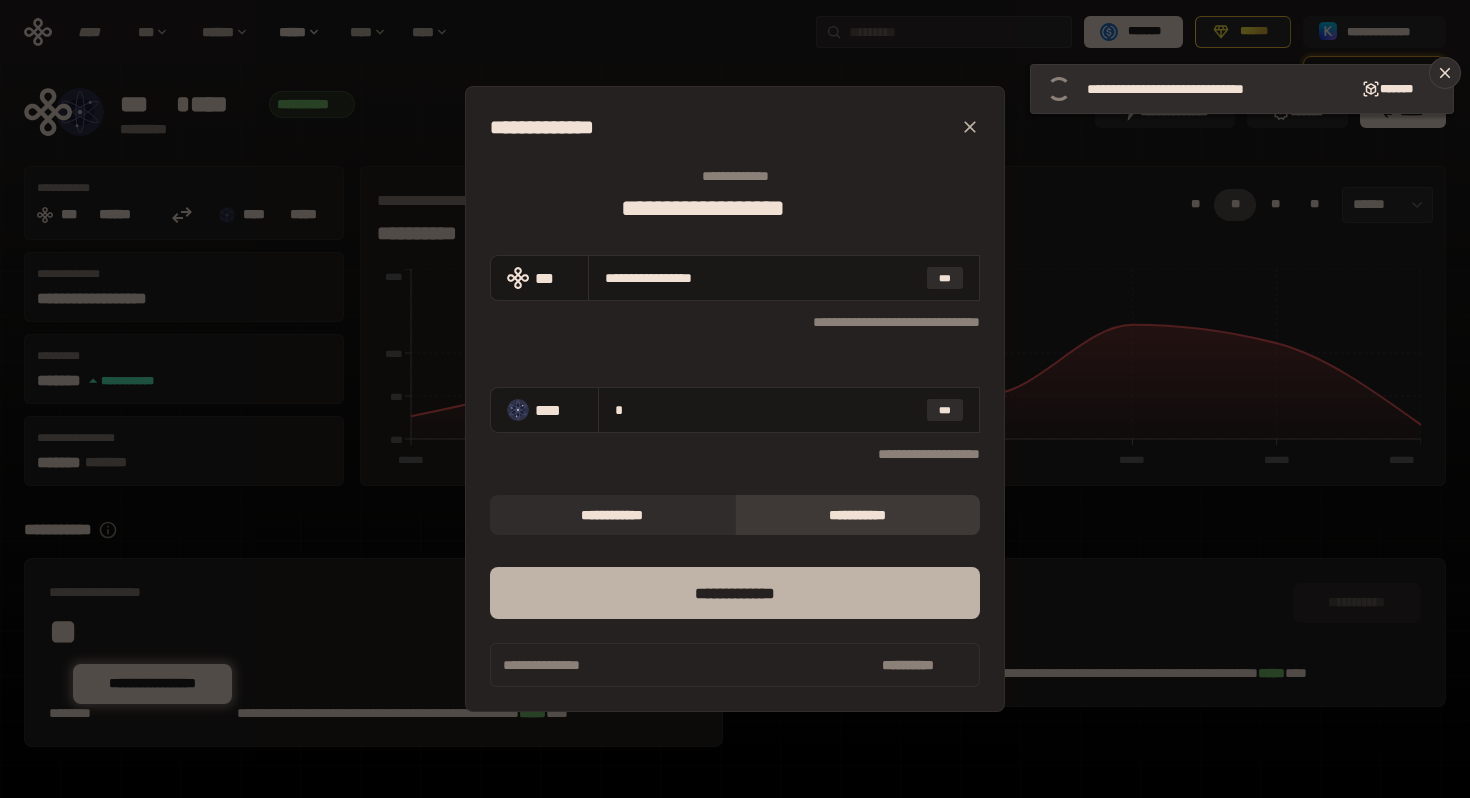click on "*** *********" at bounding box center (735, 593) 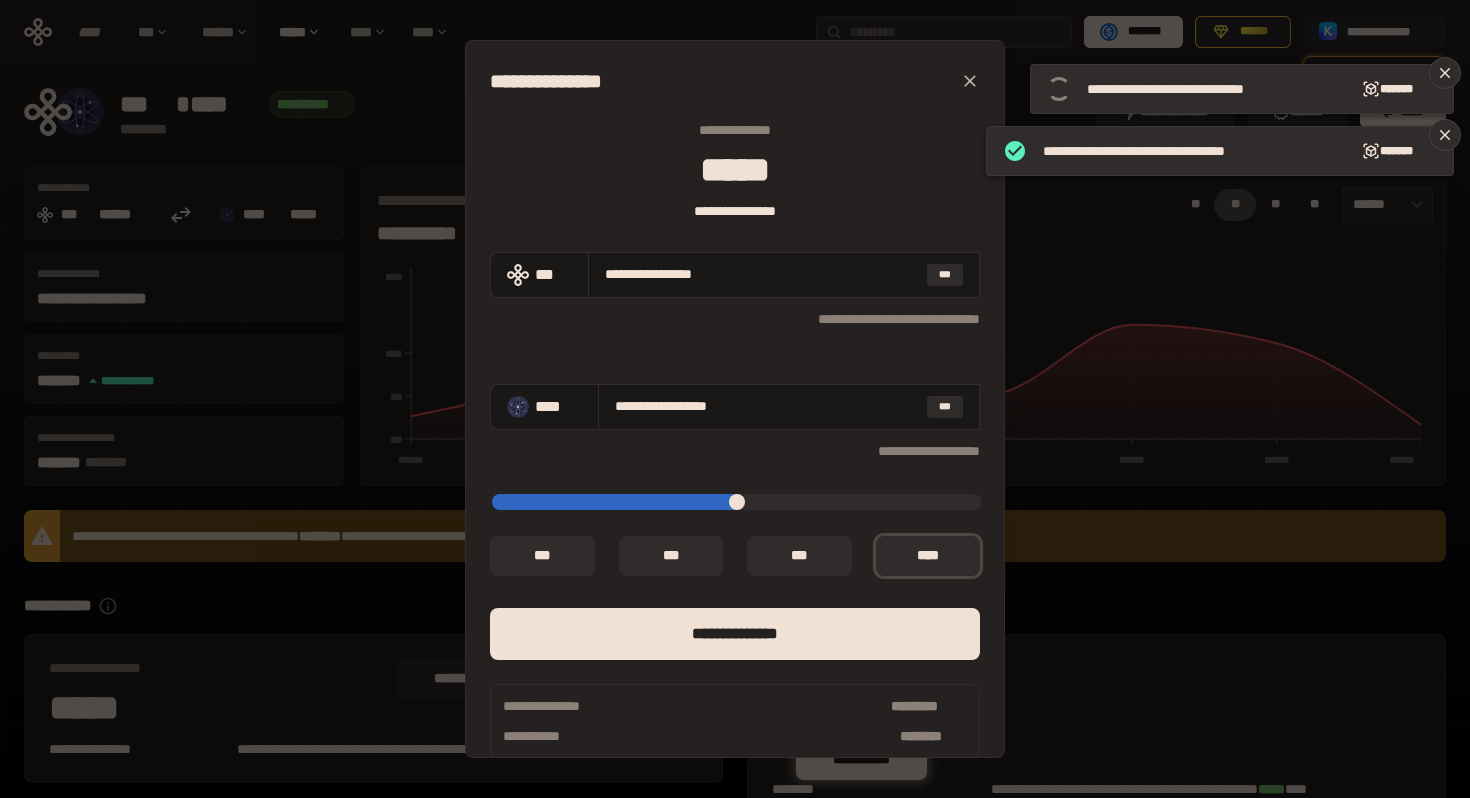 scroll, scrollTop: 25, scrollLeft: 0, axis: vertical 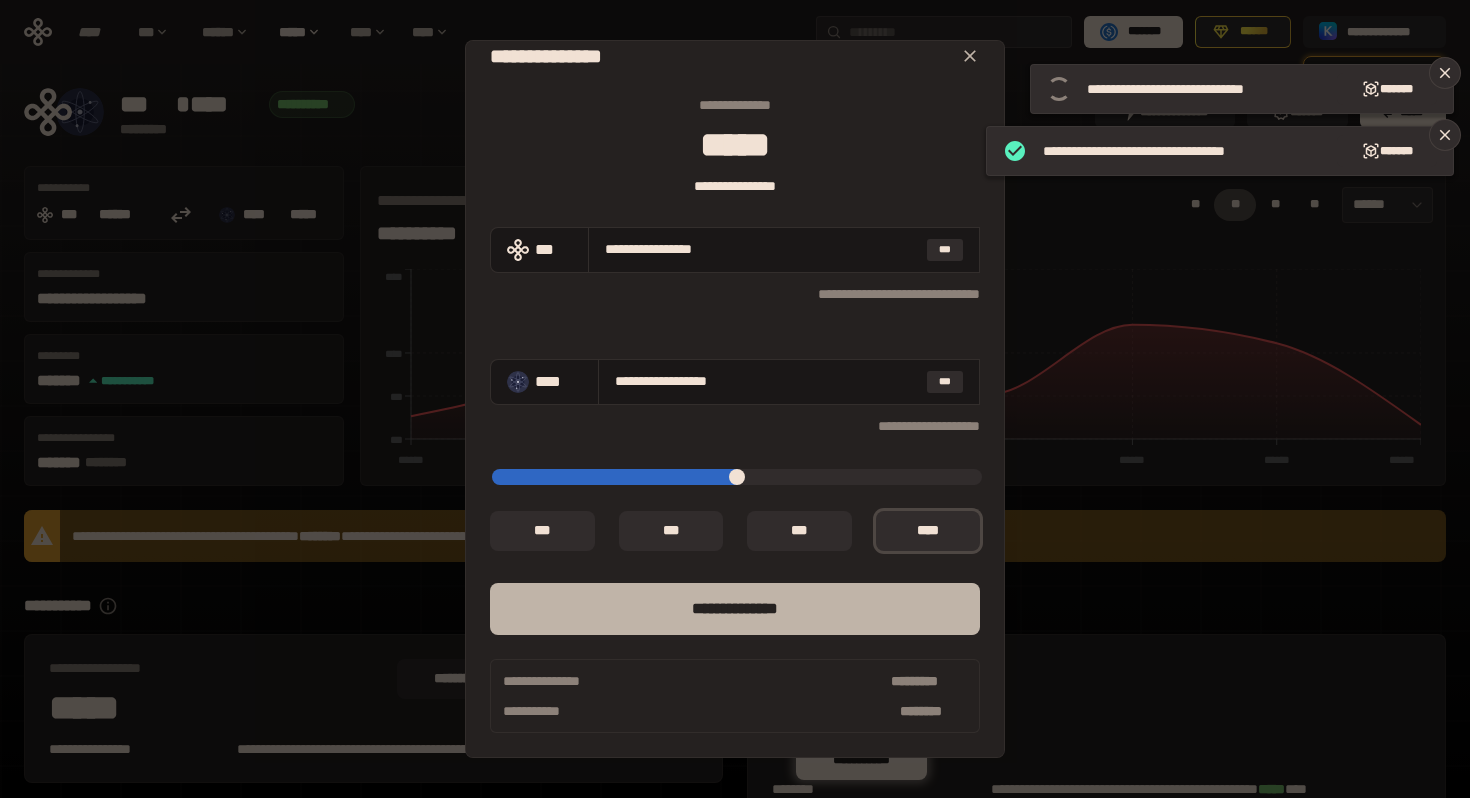 click on "**** *********" at bounding box center (735, 609) 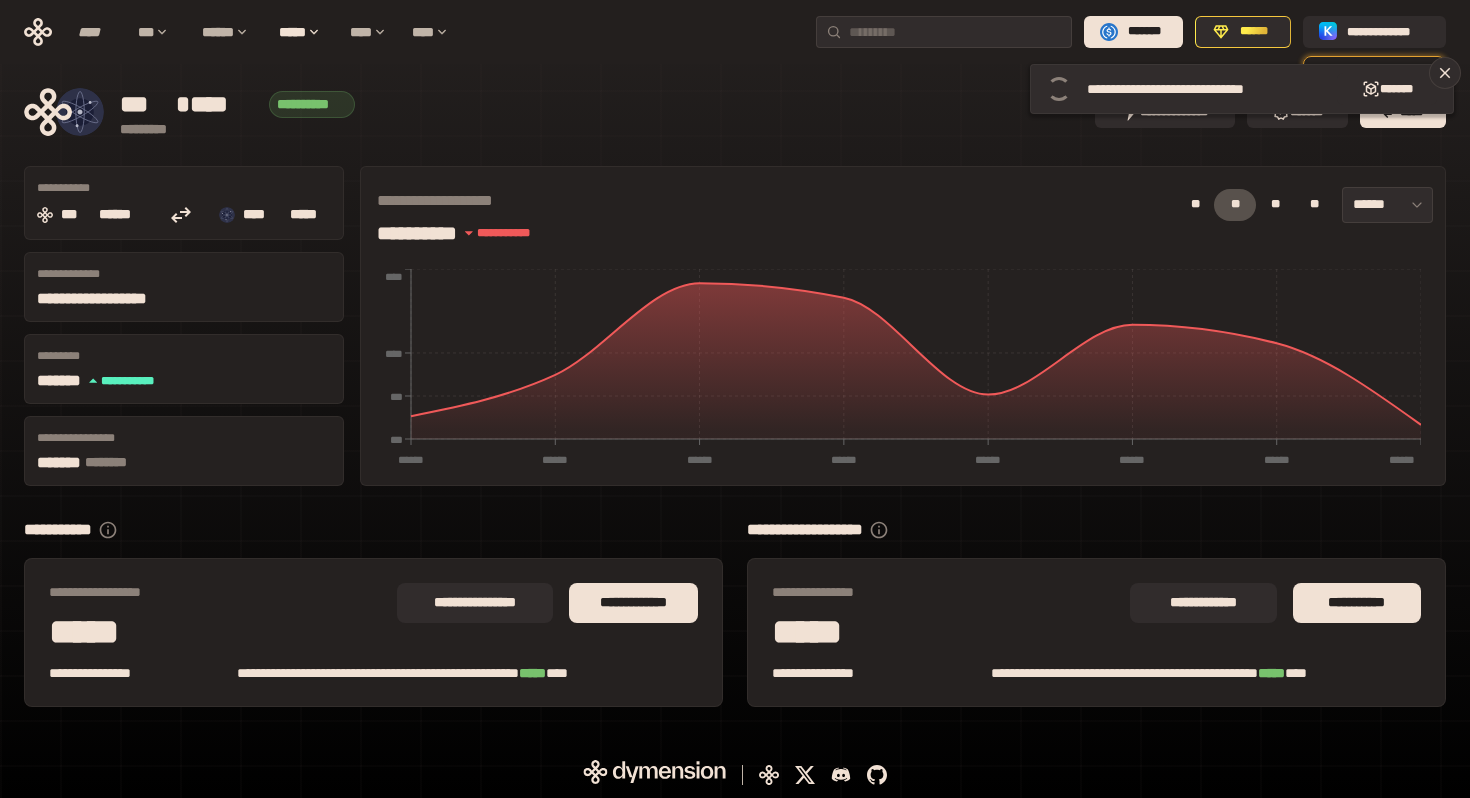 drag, startPoint x: 987, startPoint y: 664, endPoint x: 1429, endPoint y: 674, distance: 442.1131 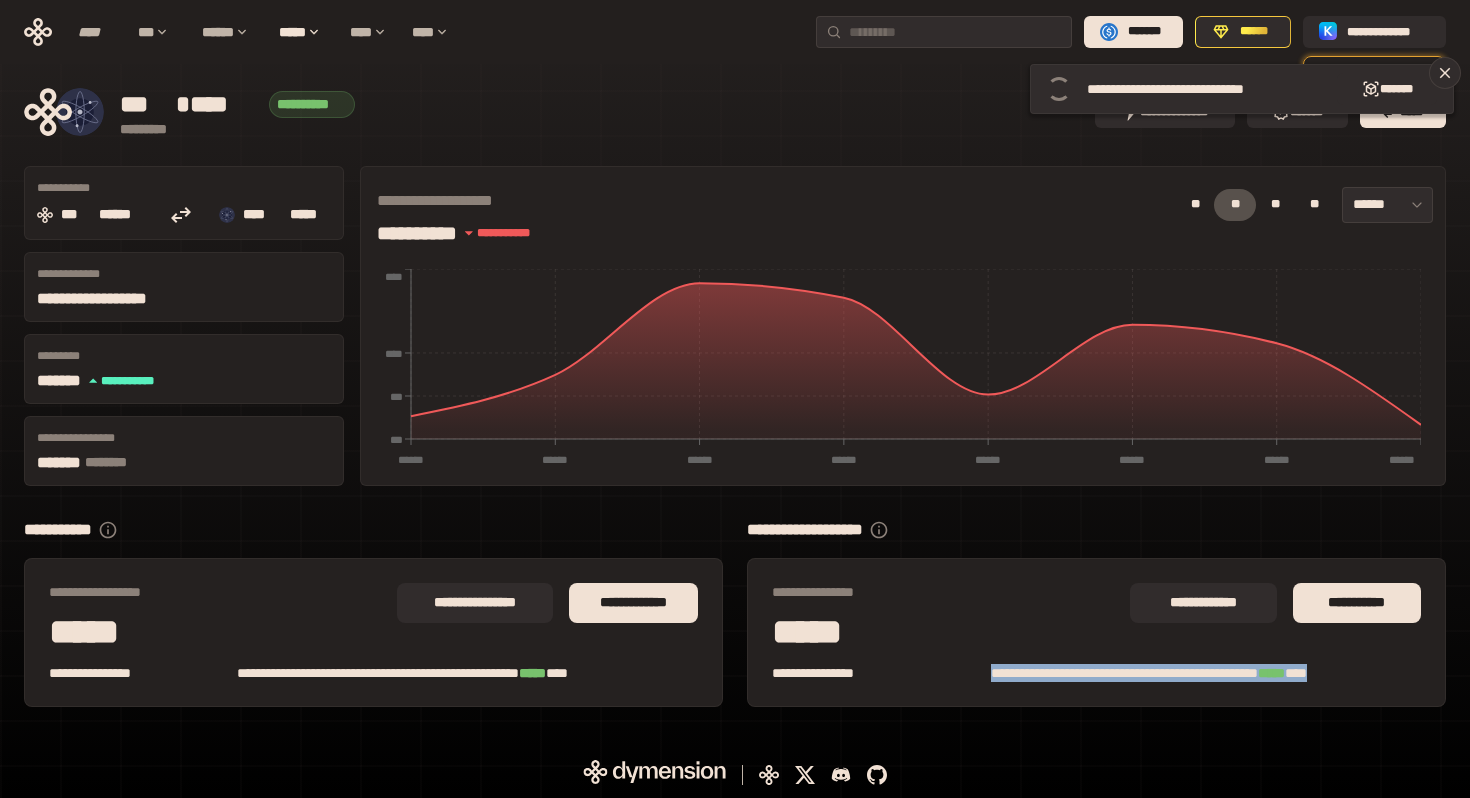 drag, startPoint x: 986, startPoint y: 675, endPoint x: 1422, endPoint y: 674, distance: 436.00116 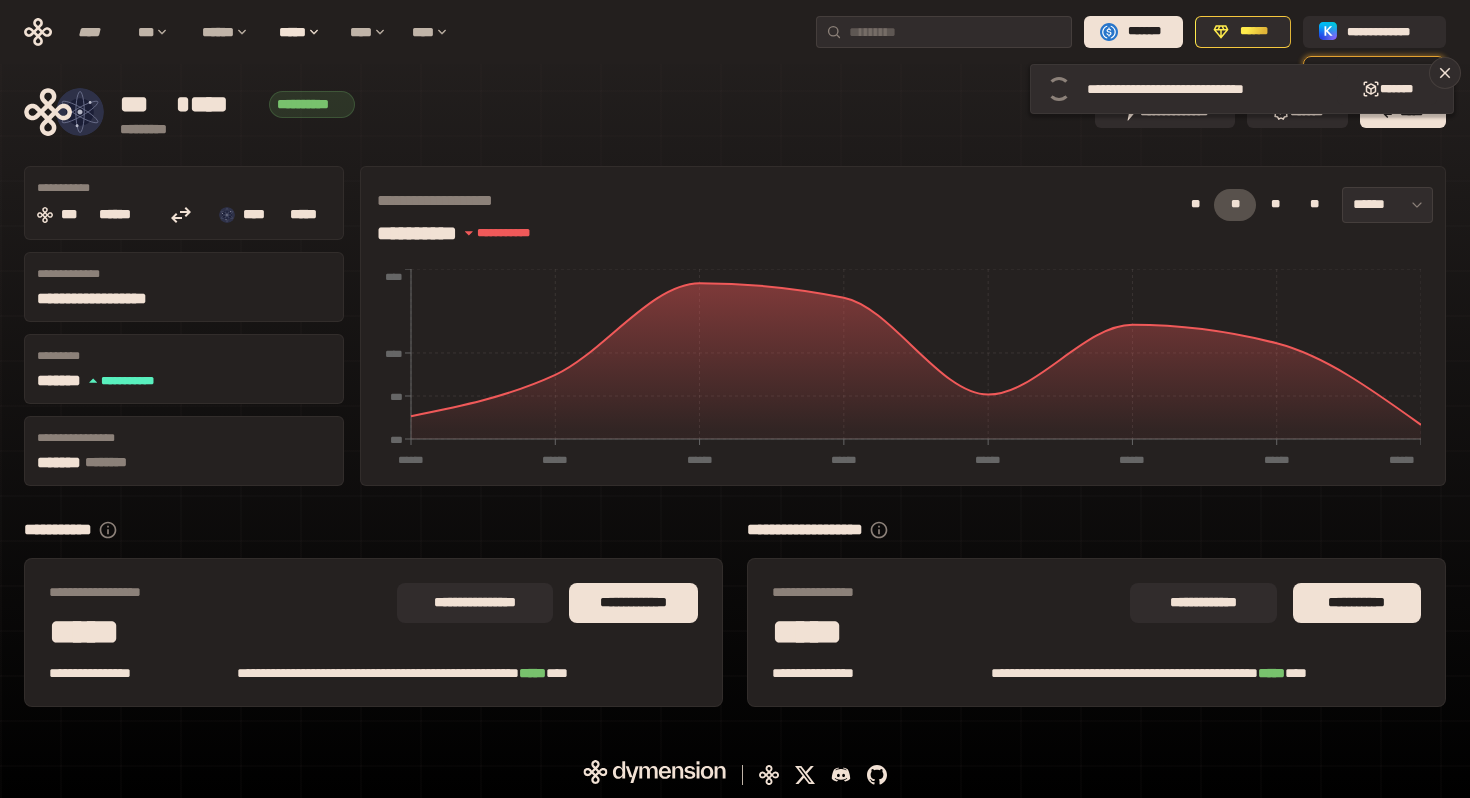 scroll, scrollTop: 0, scrollLeft: 0, axis: both 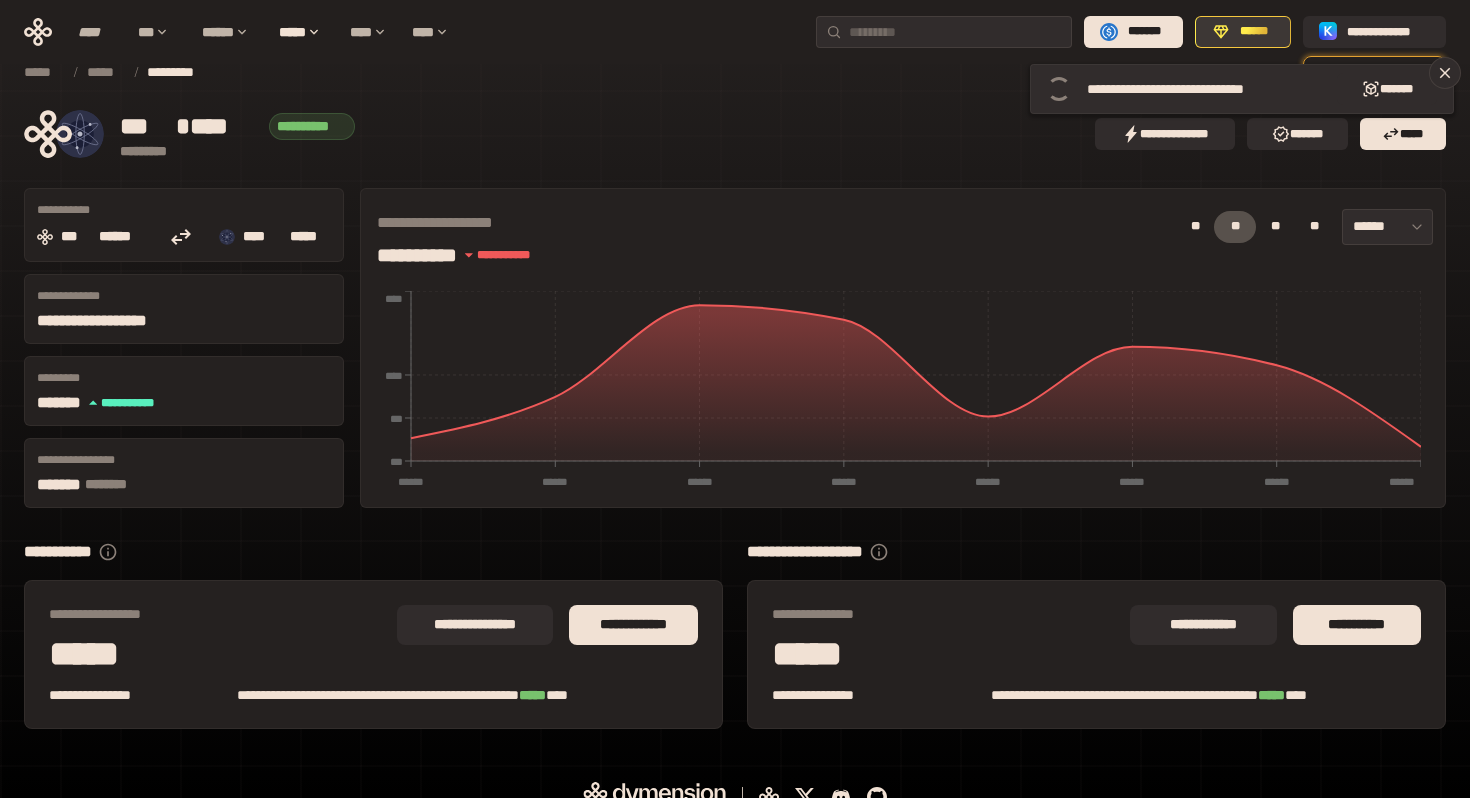click on "******" at bounding box center (1254, 32) 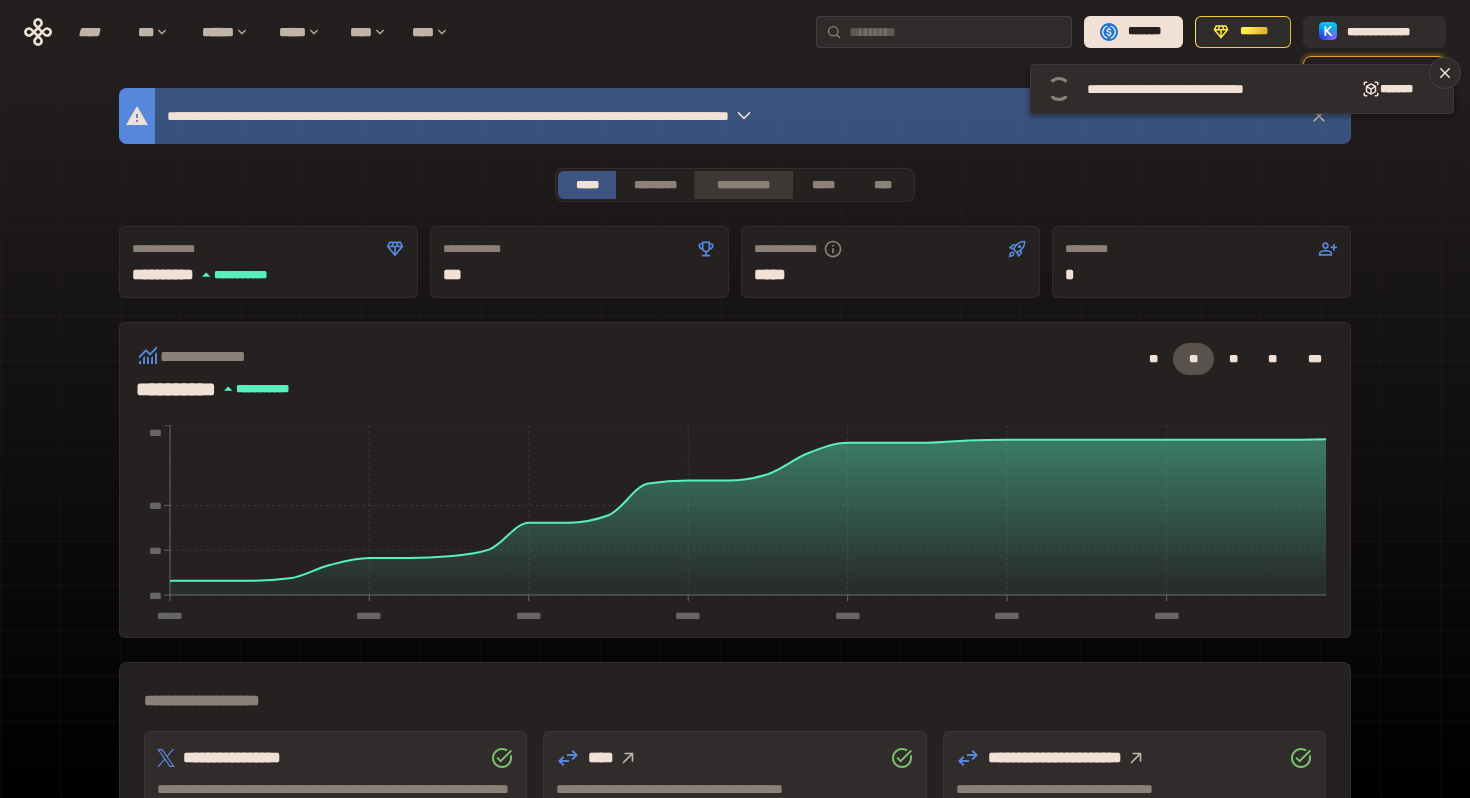 click on "**********" at bounding box center [743, 185] 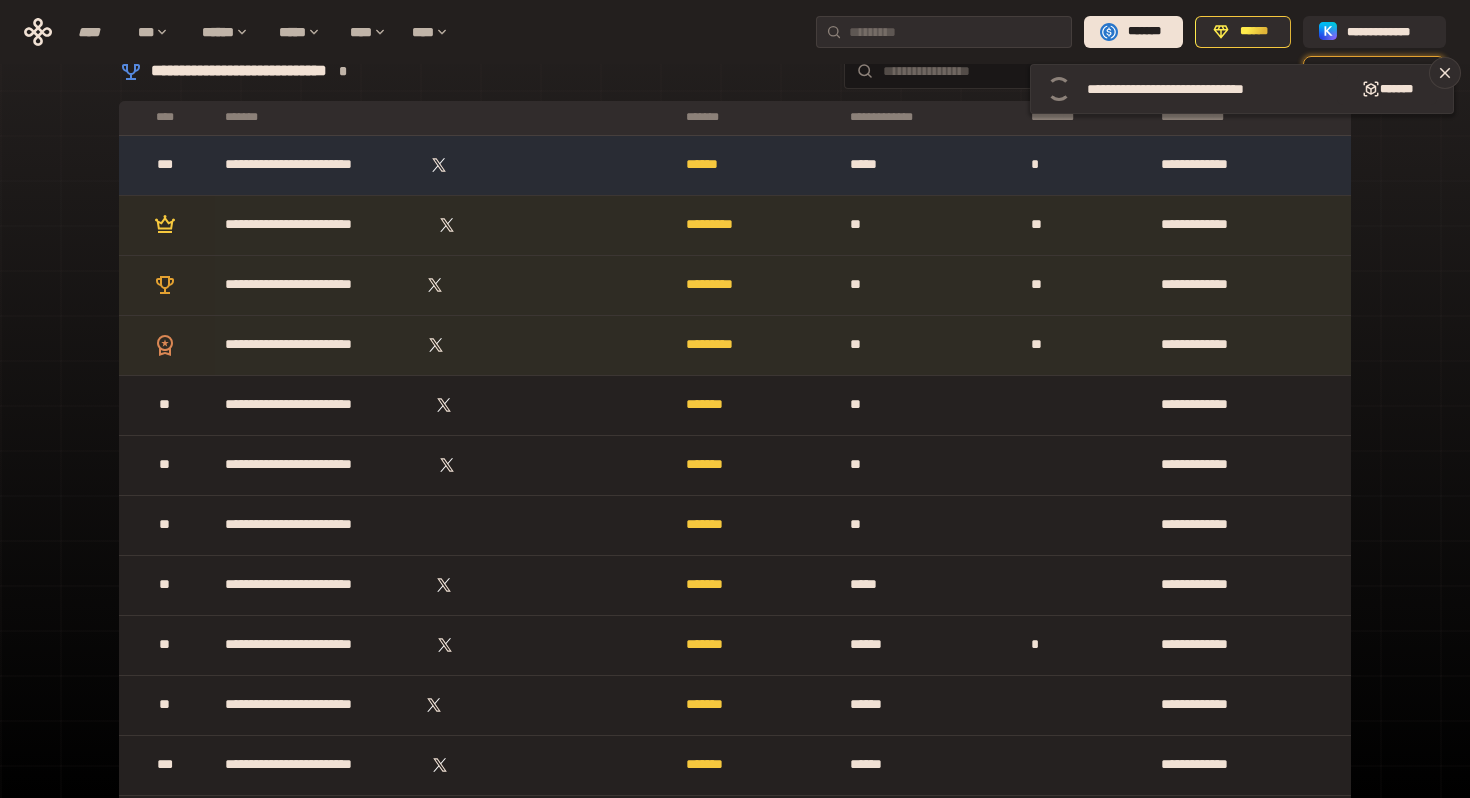 scroll, scrollTop: 0, scrollLeft: 0, axis: both 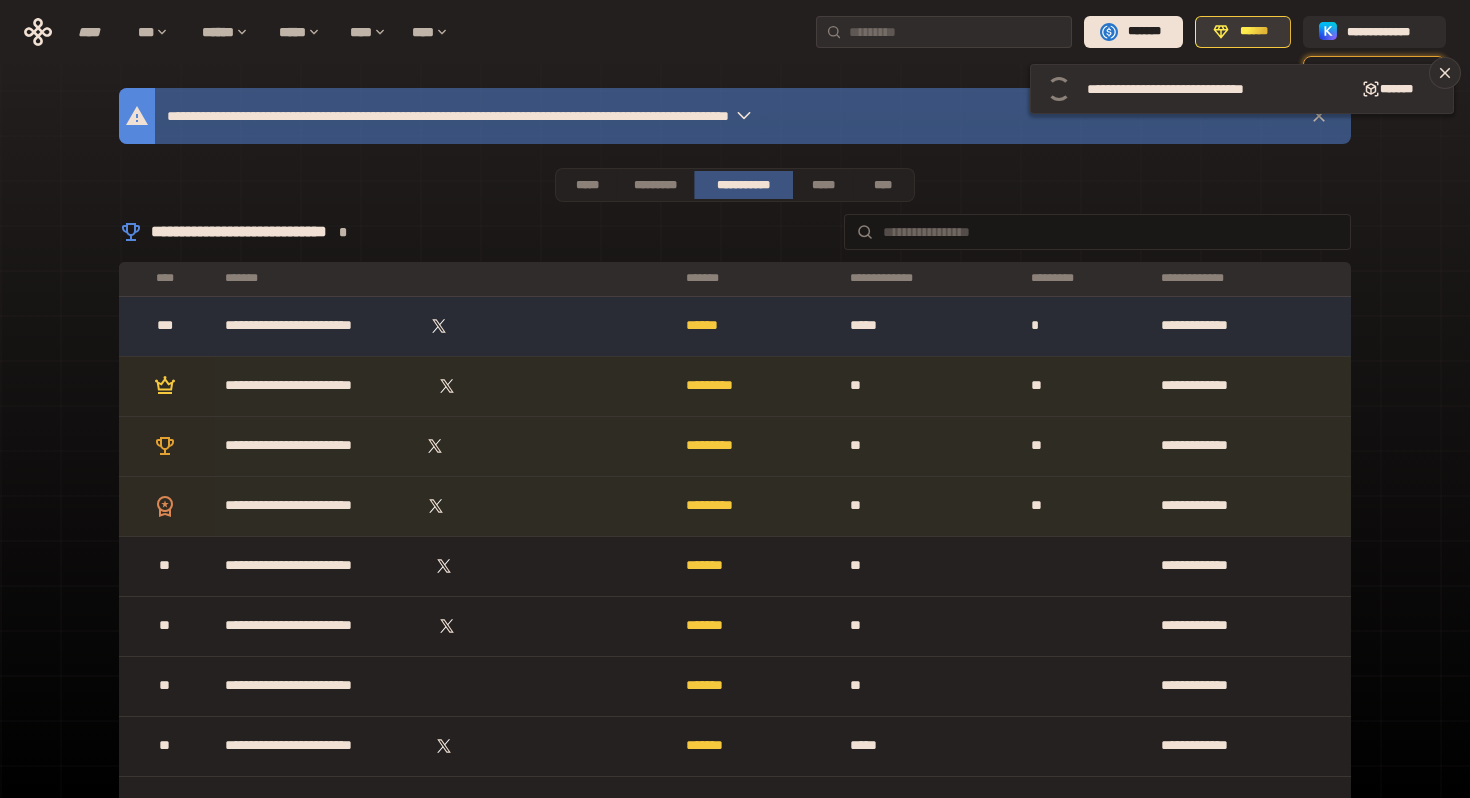 click 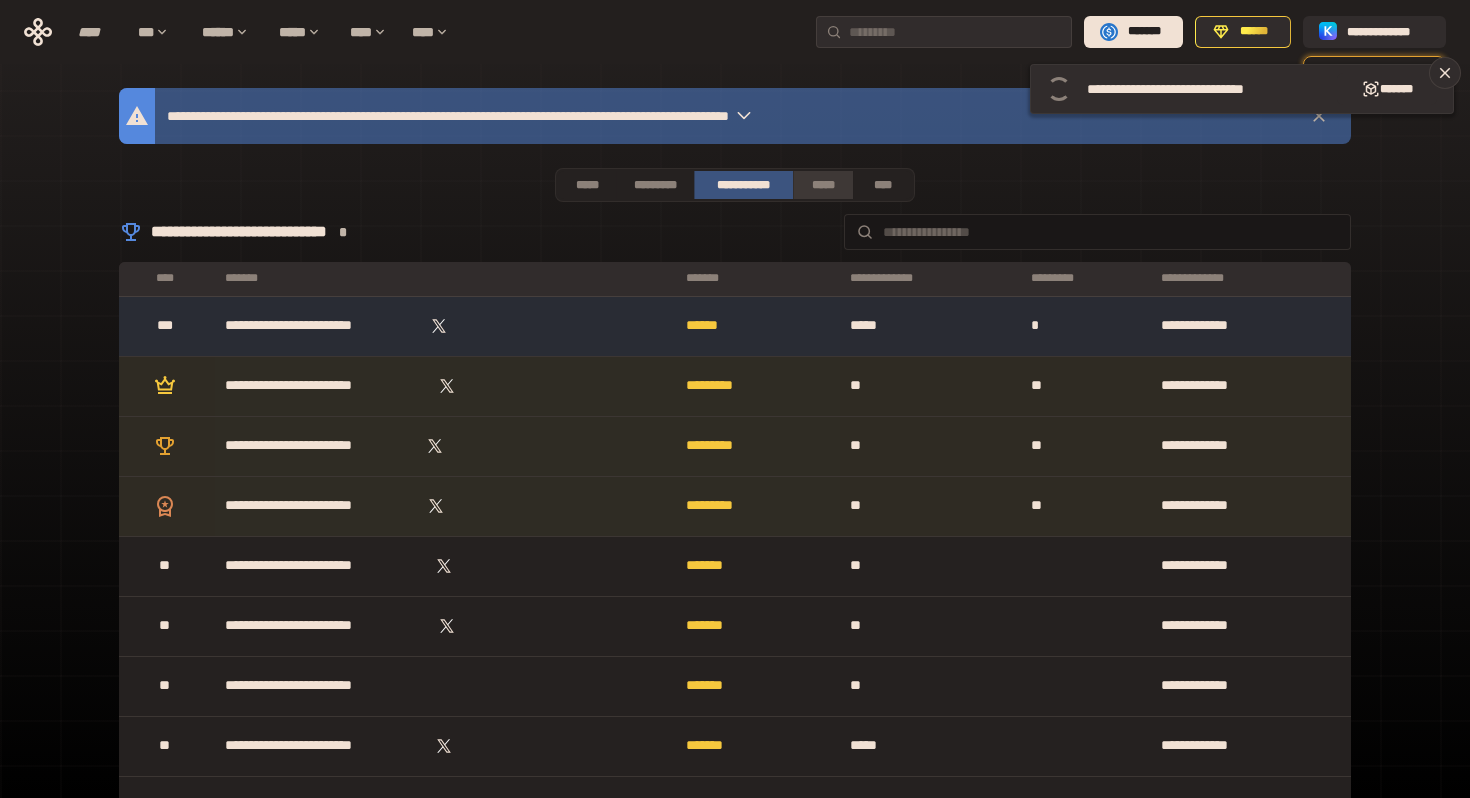 click on "*****" at bounding box center (822, 185) 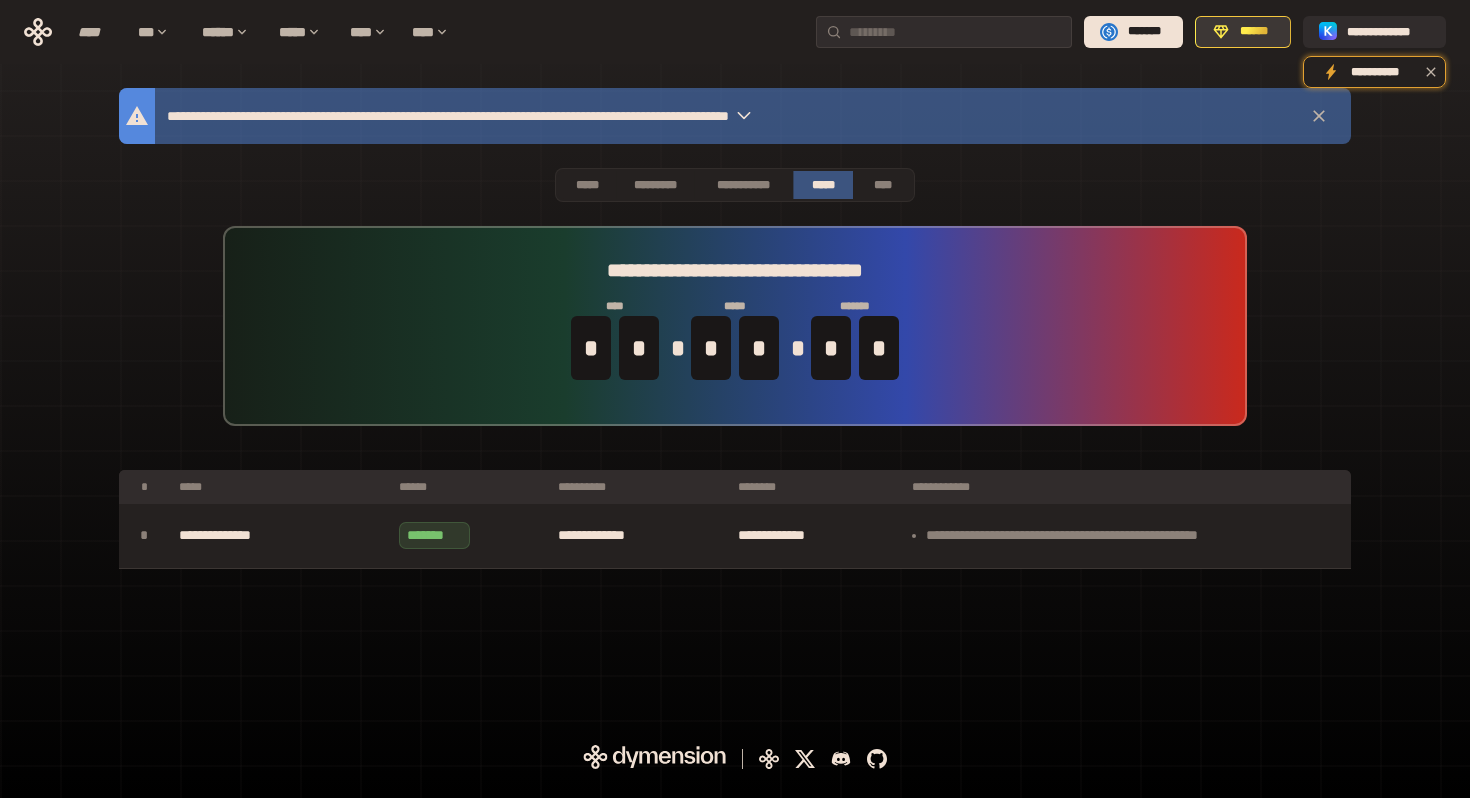 click on "******" at bounding box center [1254, 32] 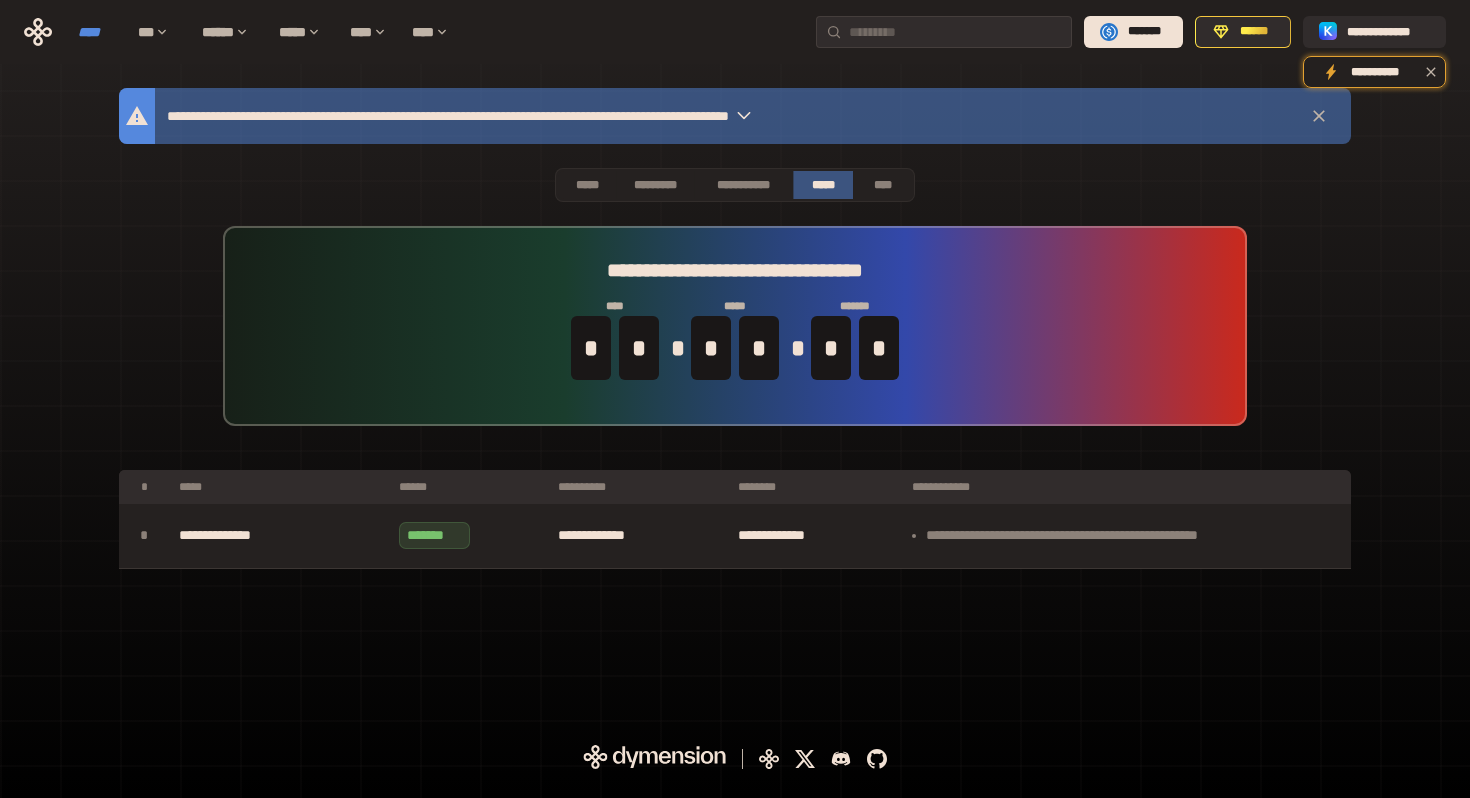 click on "****" at bounding box center (98, 32) 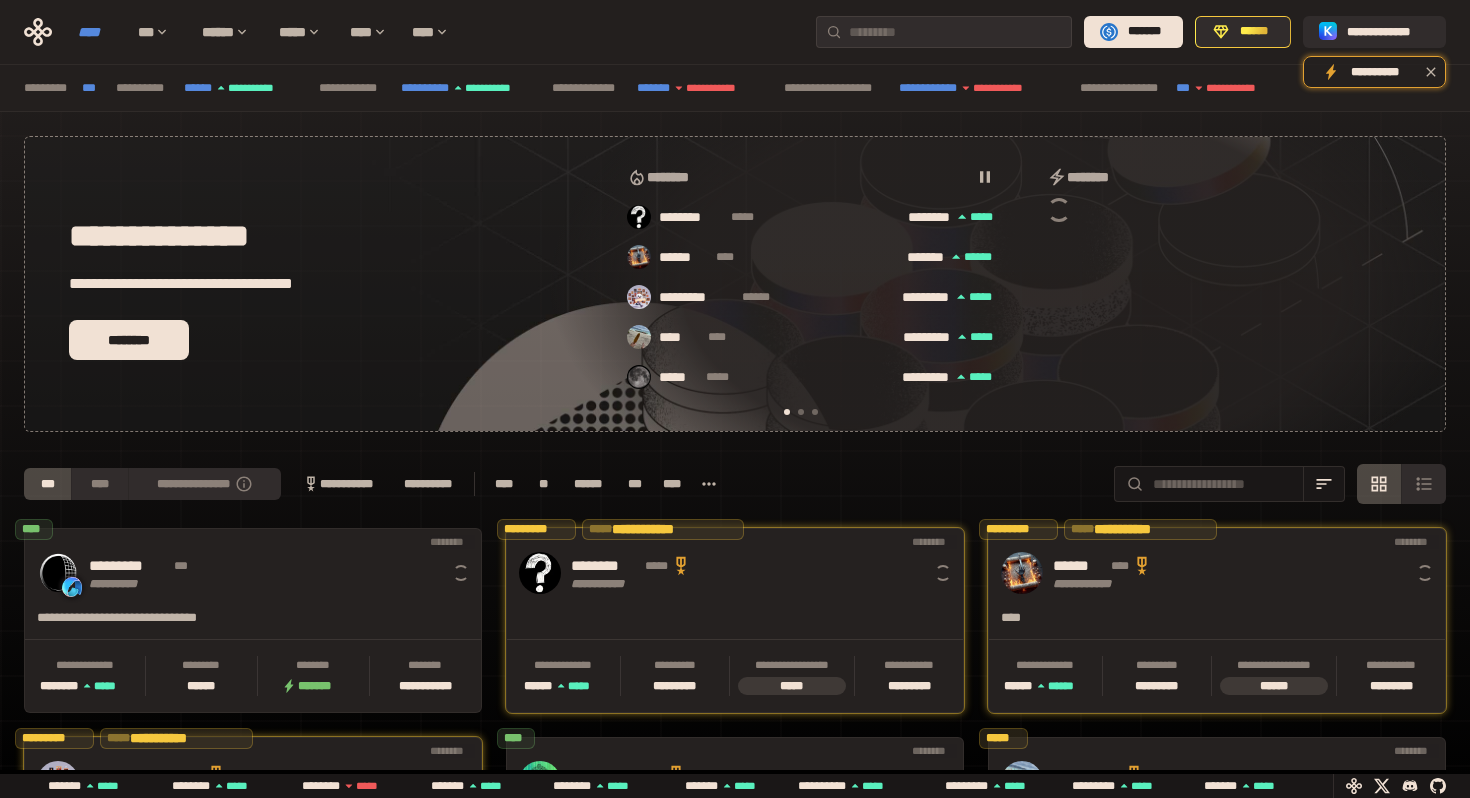 scroll, scrollTop: 0, scrollLeft: 16, axis: horizontal 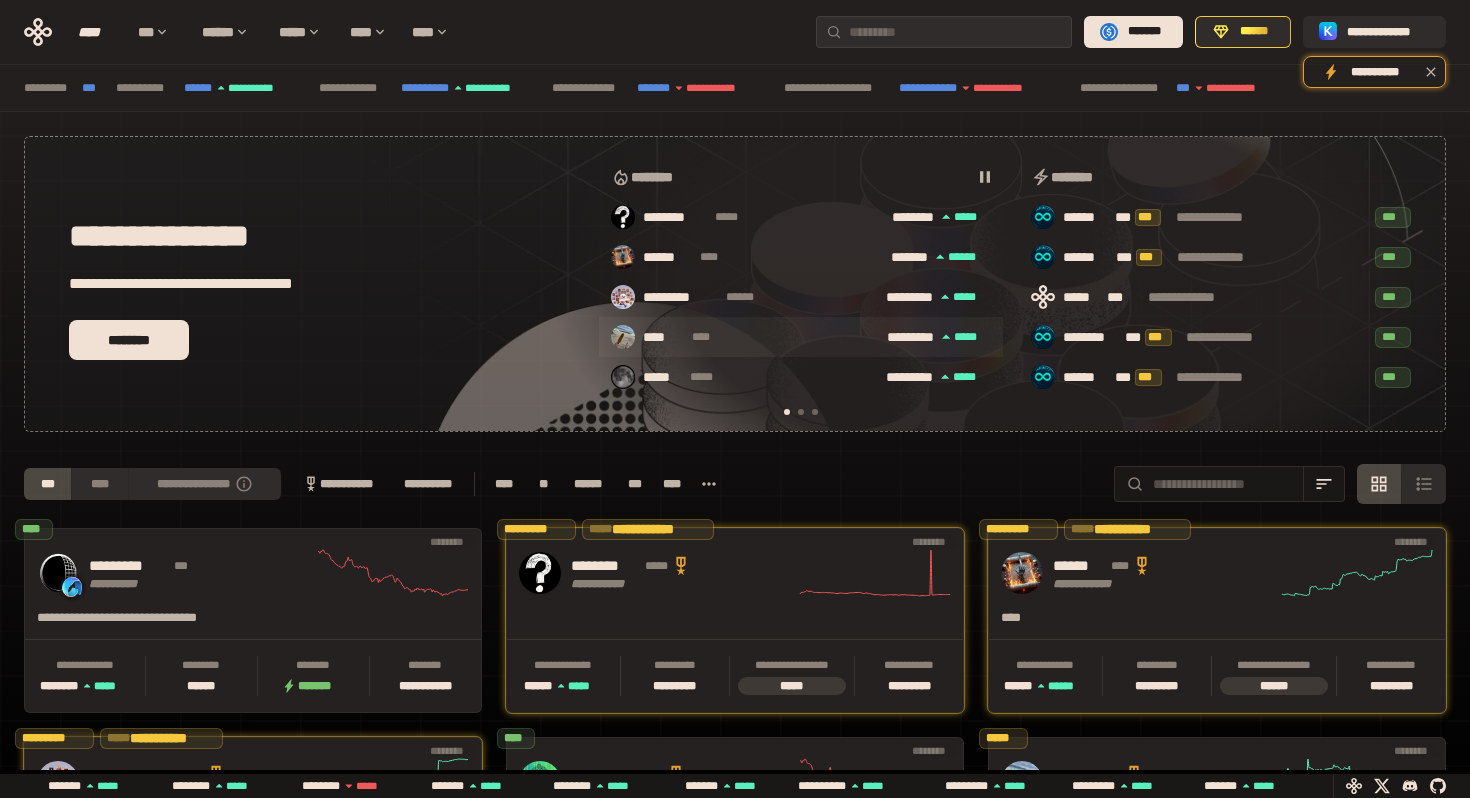 click on "**** ****" at bounding box center [755, 338] 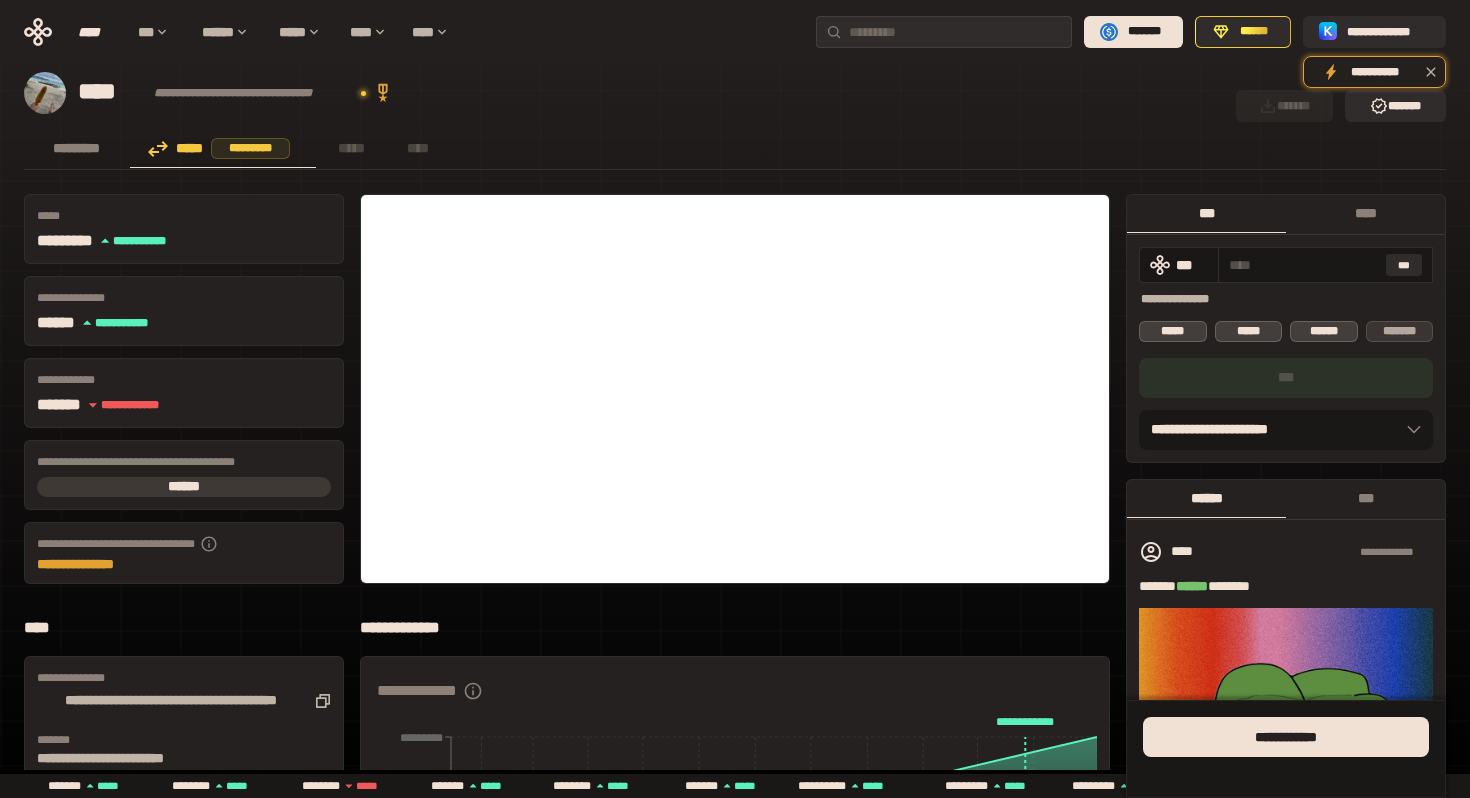 click on "*******" at bounding box center [1400, 331] 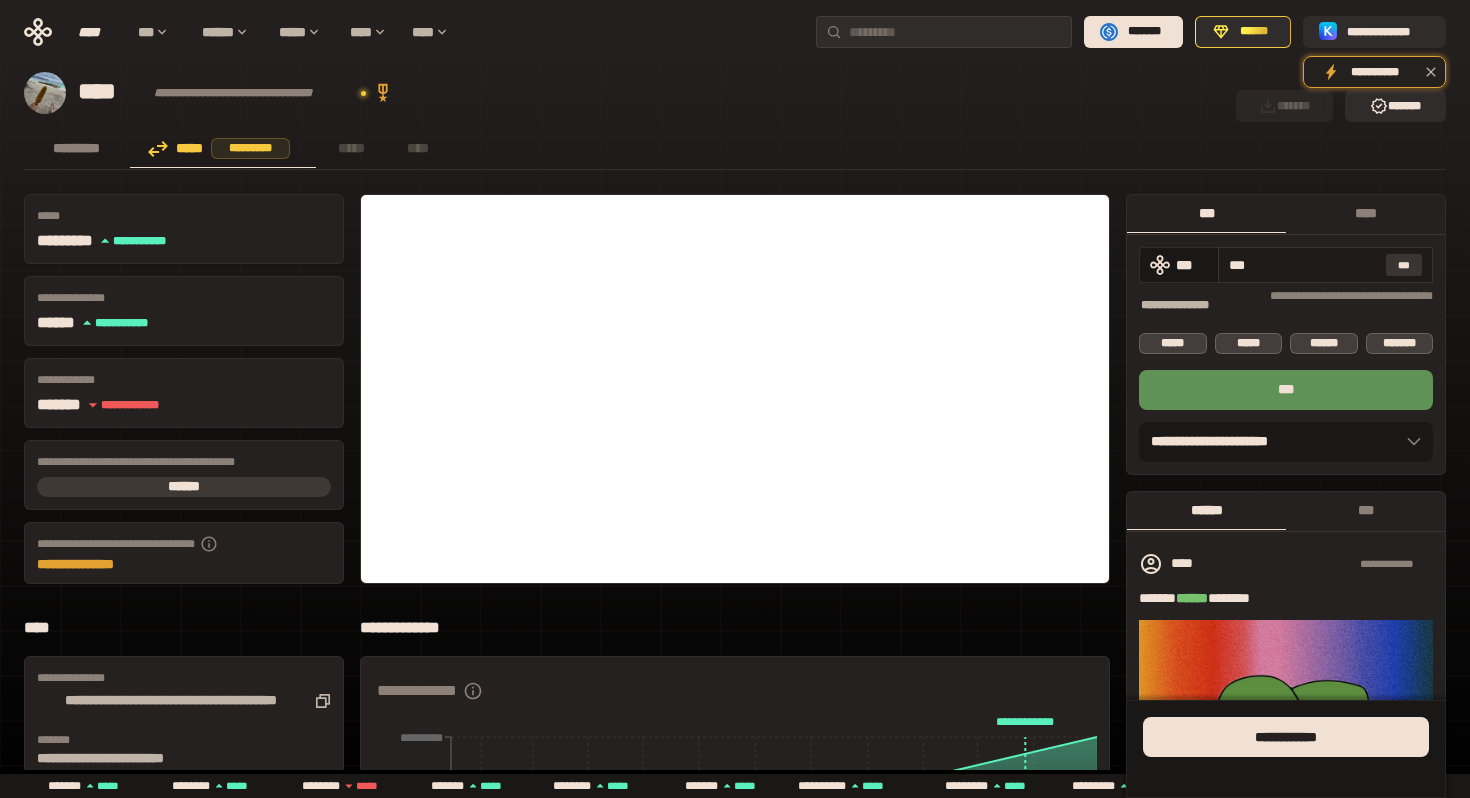 click on "***" at bounding box center [1404, 265] 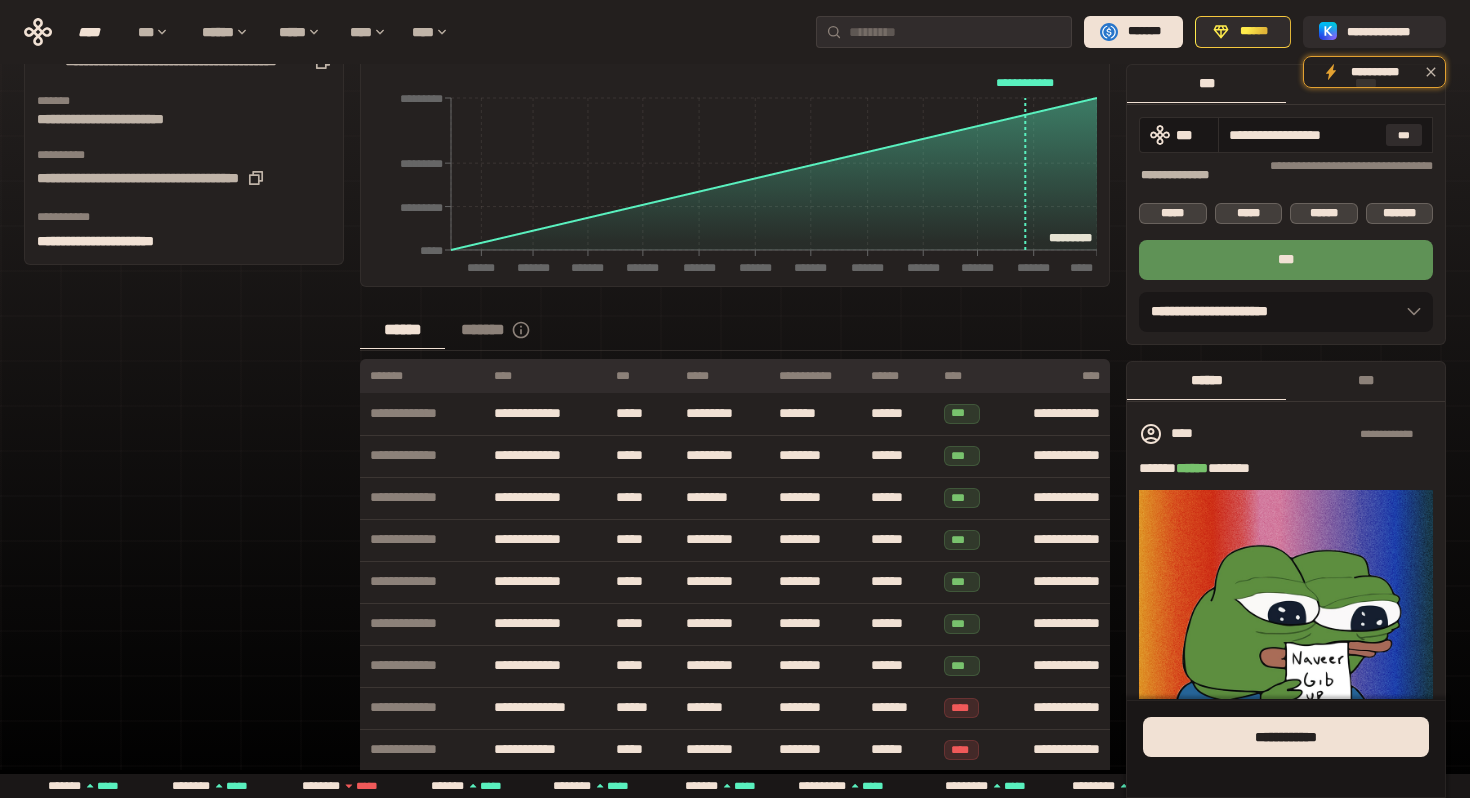 scroll, scrollTop: 664, scrollLeft: 0, axis: vertical 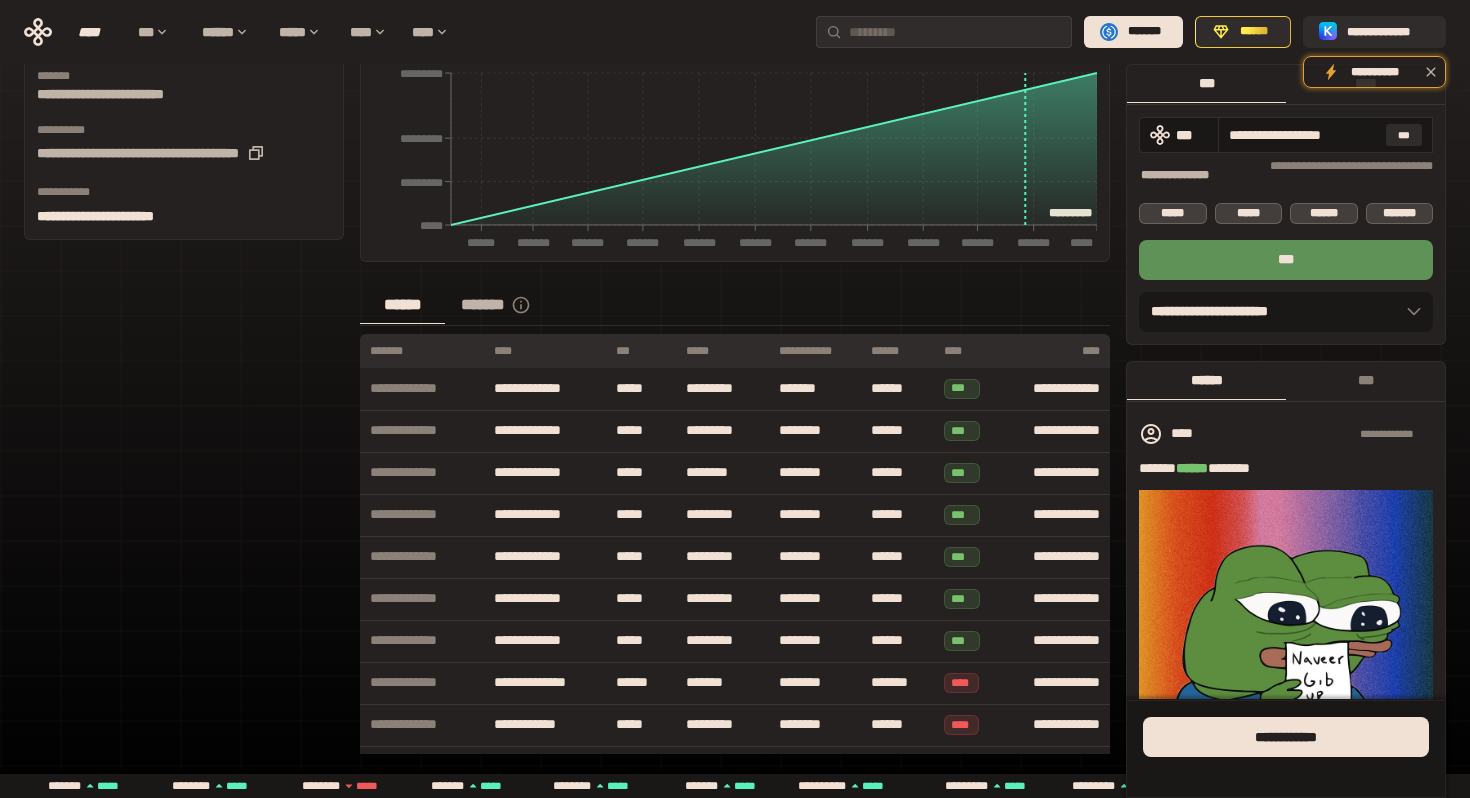 click on "*******" at bounding box center (507, 305) 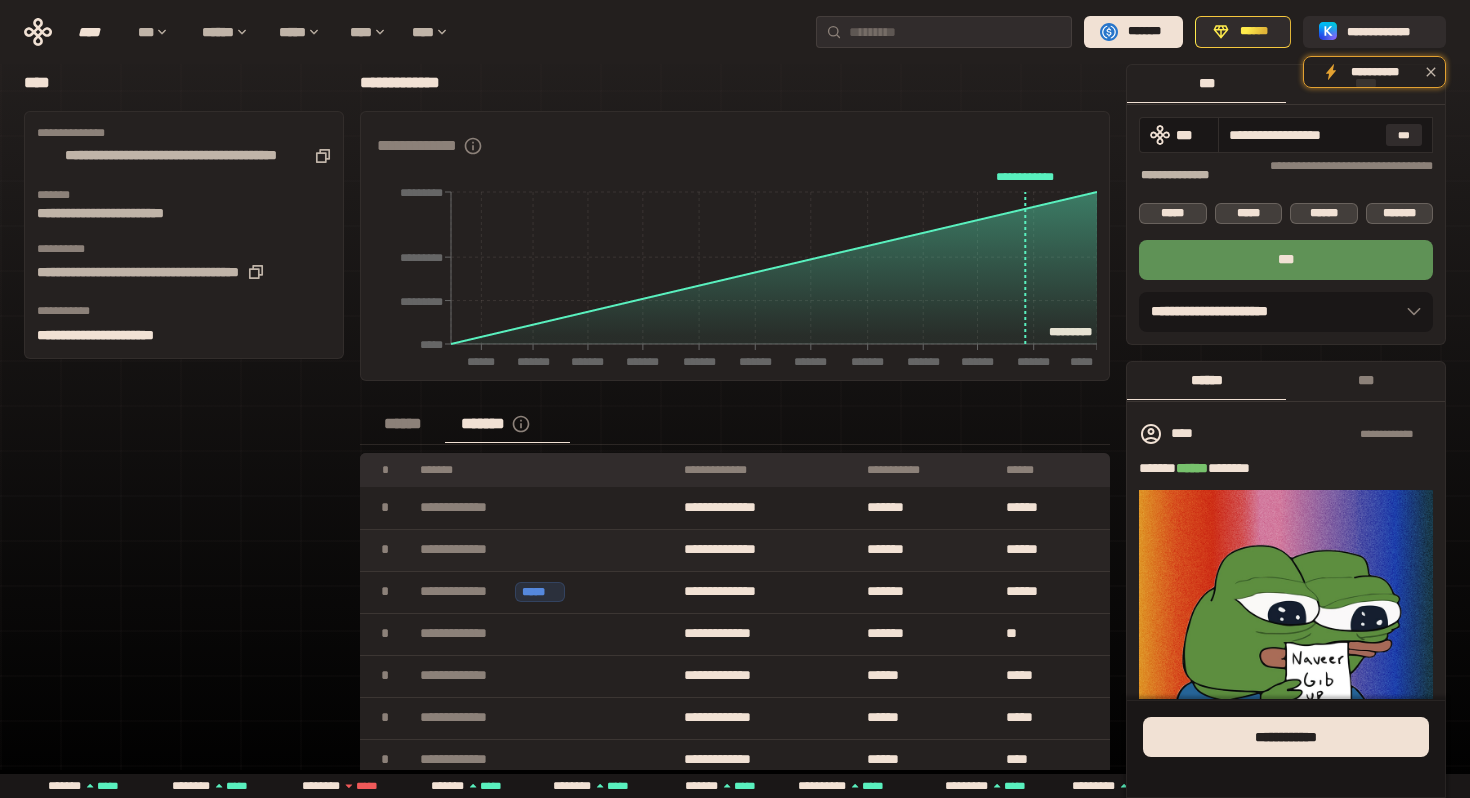 scroll, scrollTop: 540, scrollLeft: 0, axis: vertical 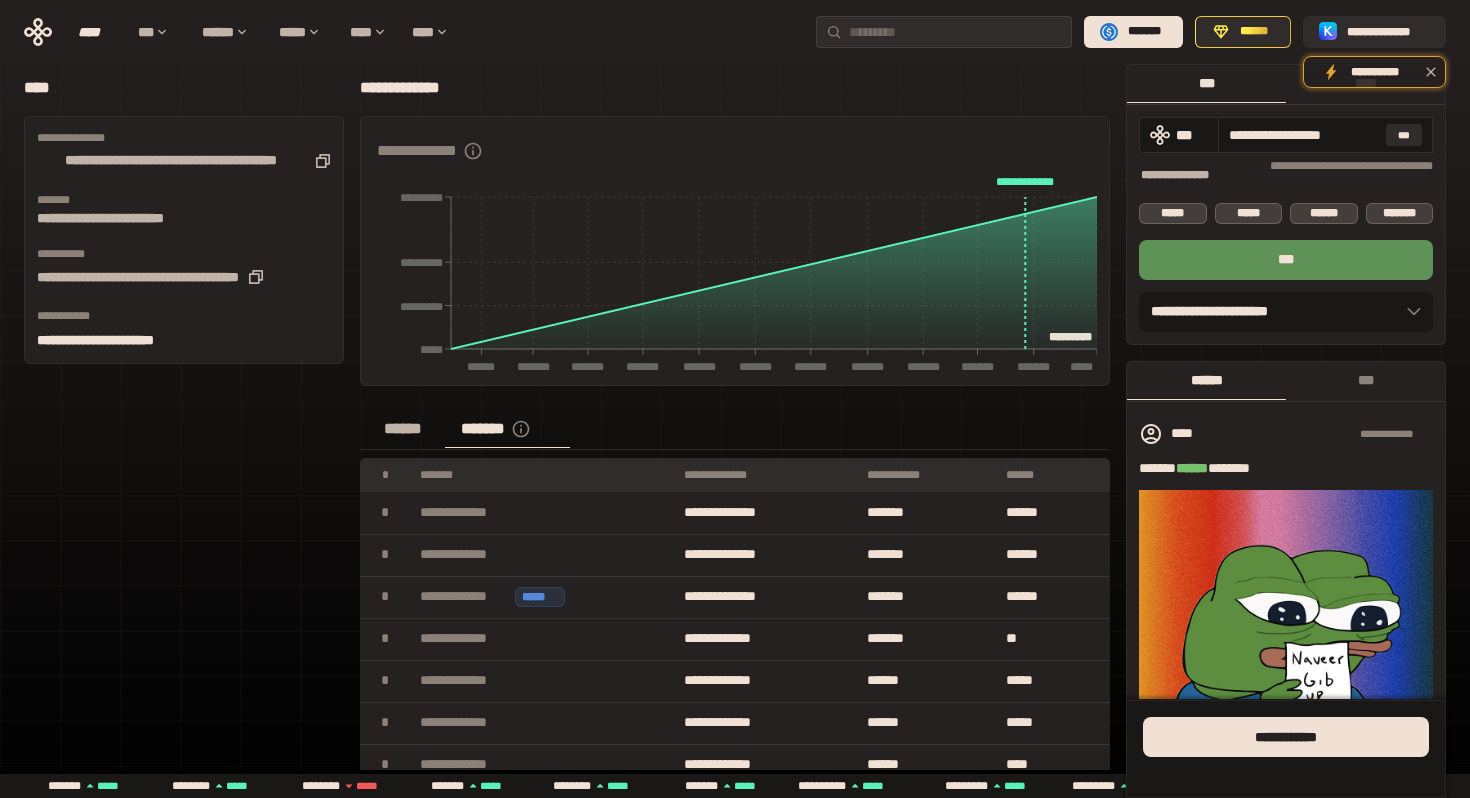 click on "******" at bounding box center [402, 429] 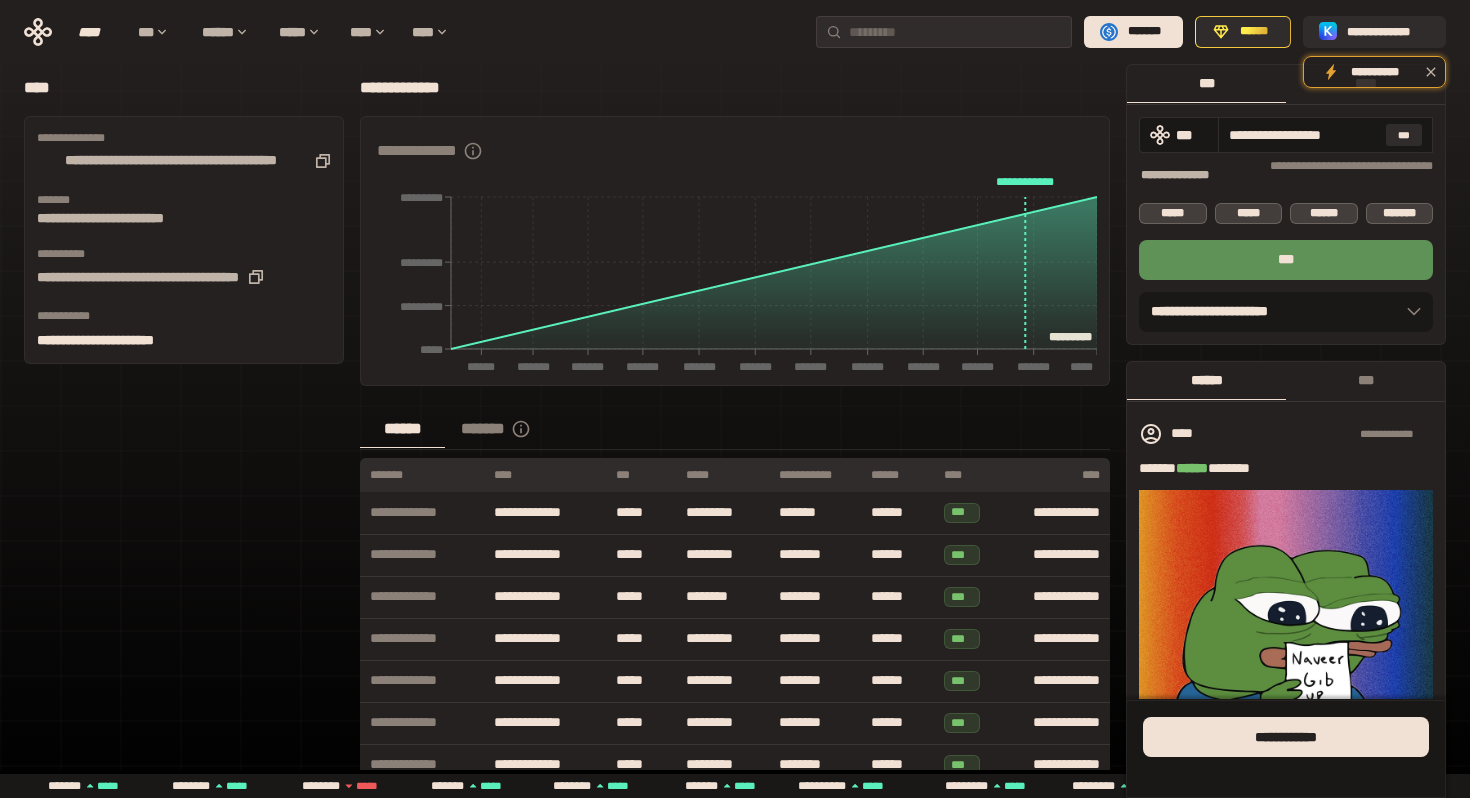 scroll, scrollTop: 0, scrollLeft: 0, axis: both 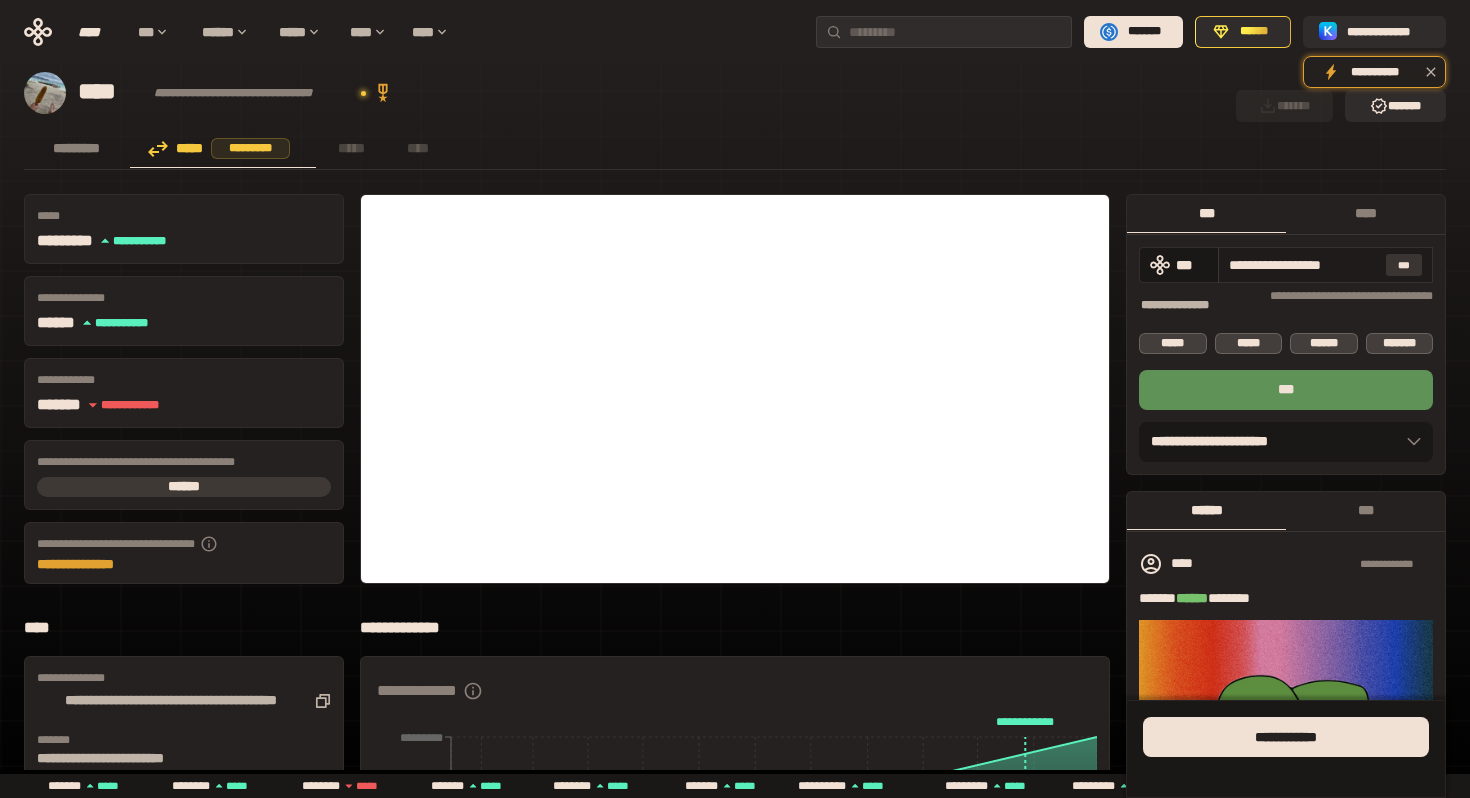 click on "***" at bounding box center [1404, 265] 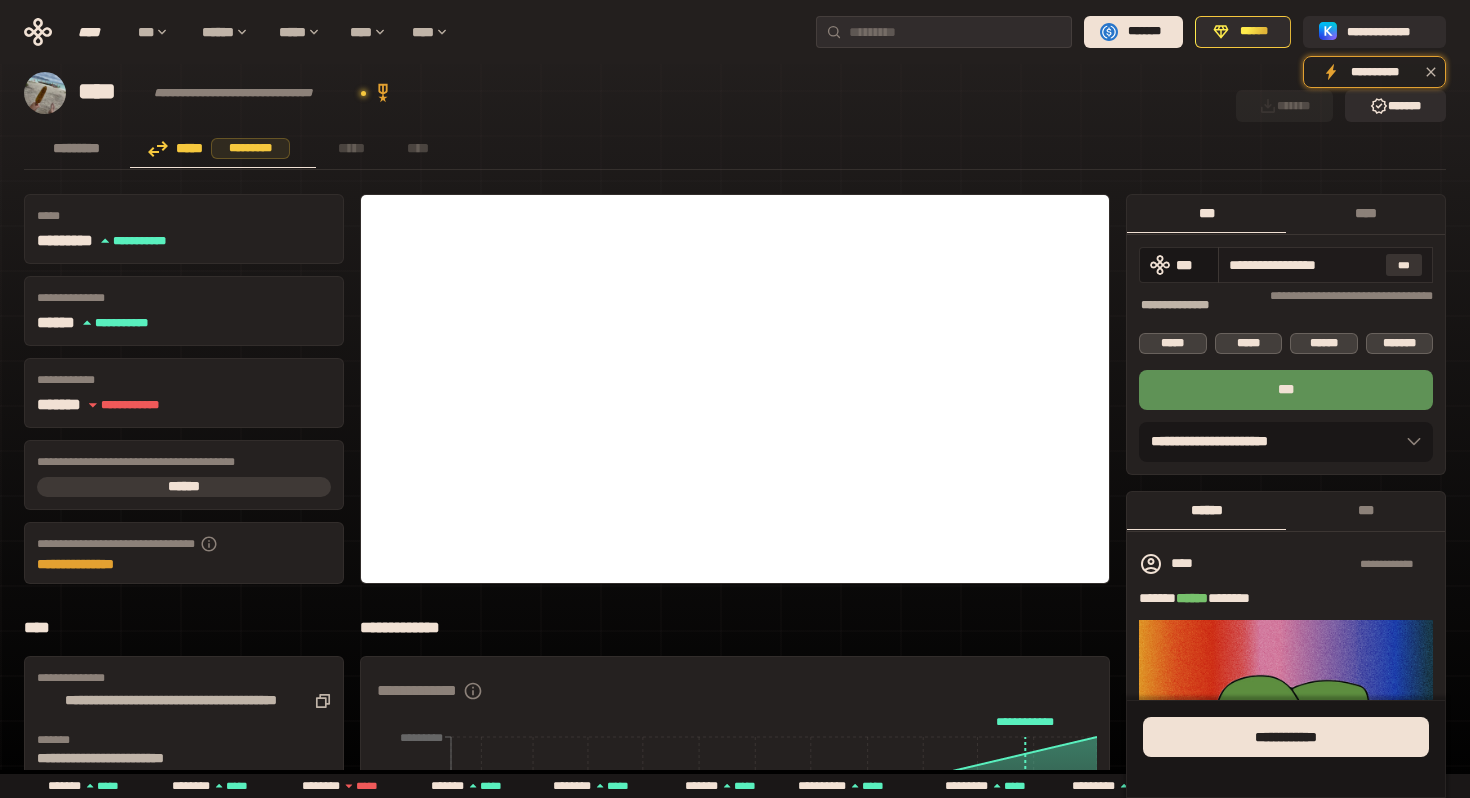 scroll, scrollTop: 0, scrollLeft: 0, axis: both 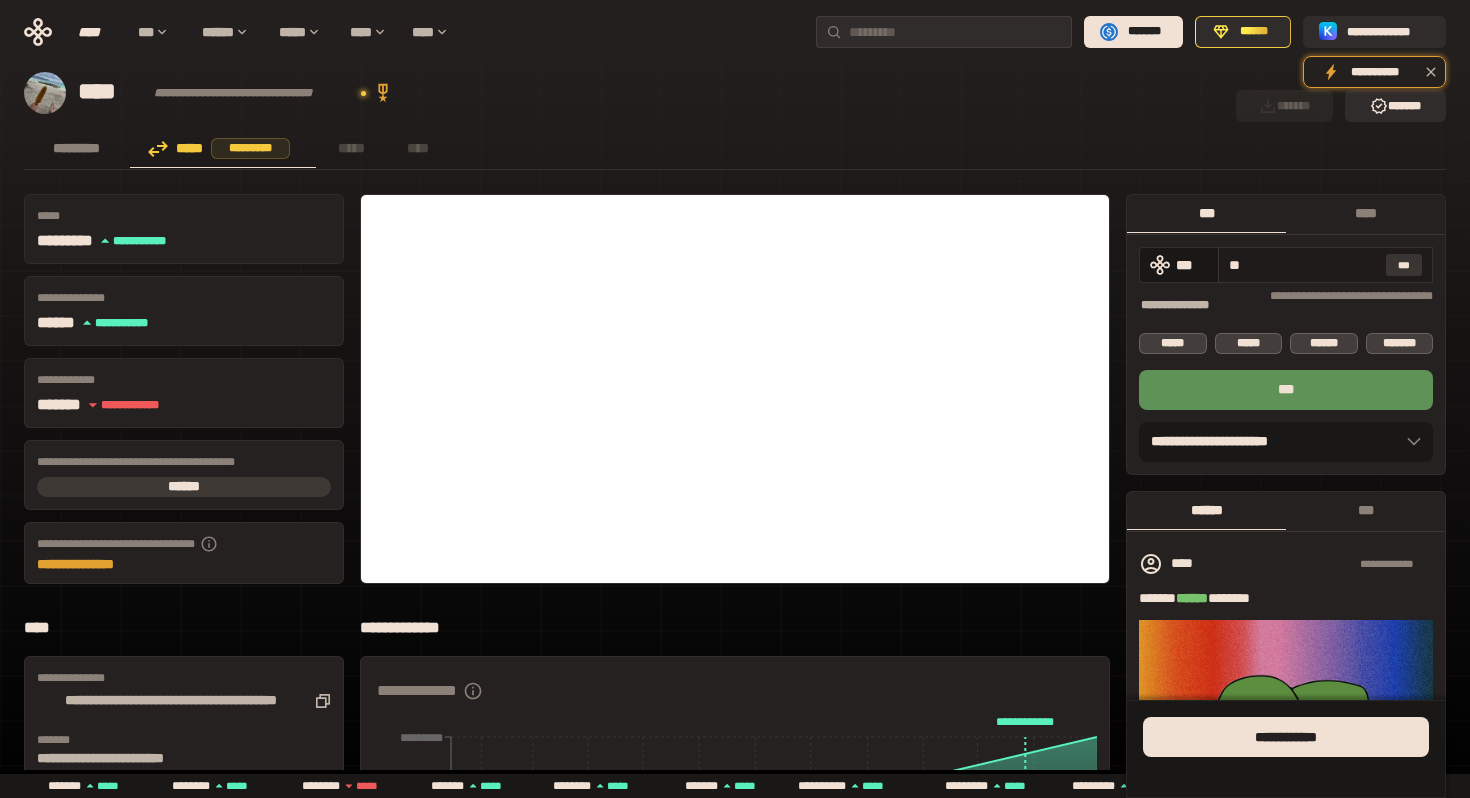 type on "*" 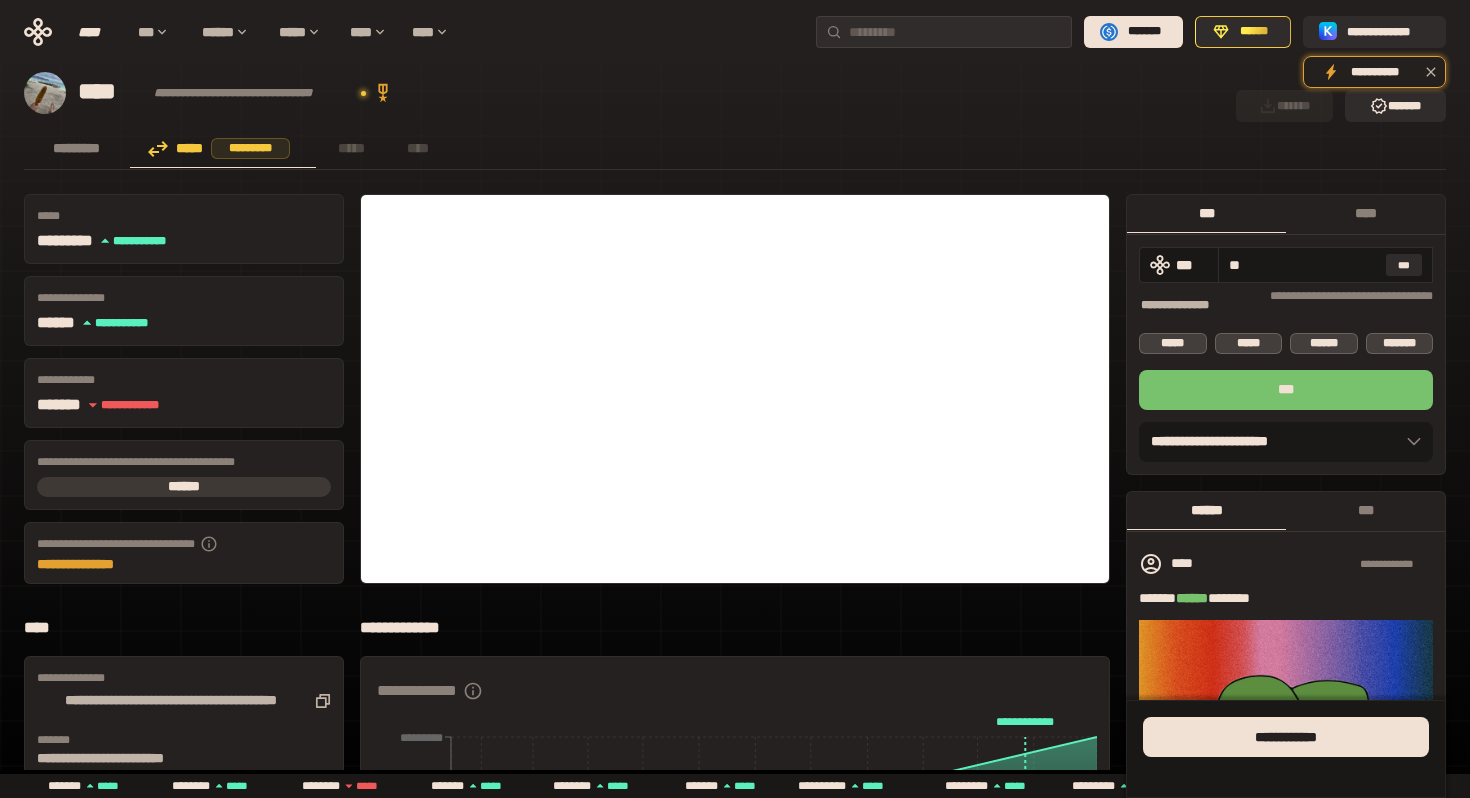 type on "**" 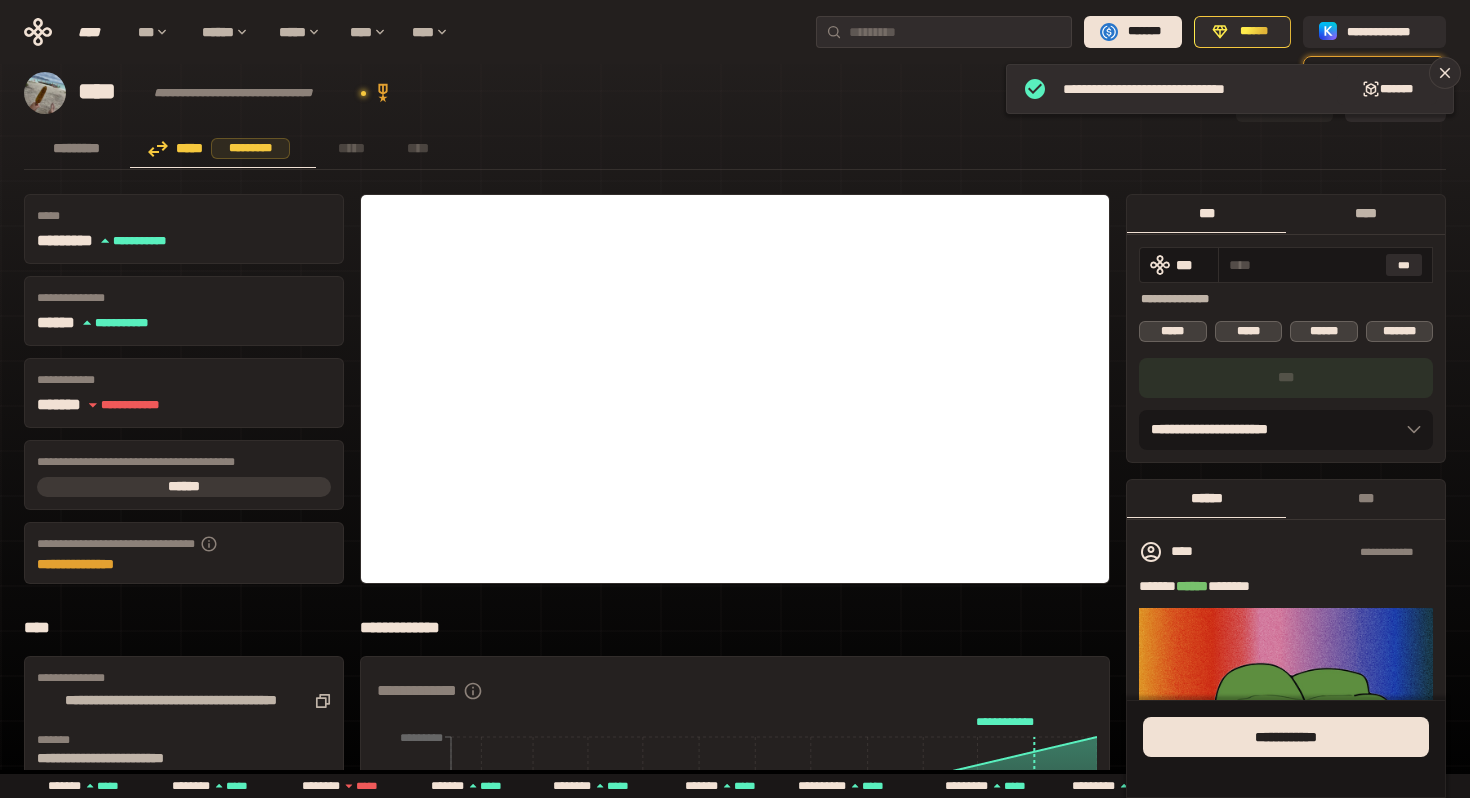 click on "****" at bounding box center (1365, 213) 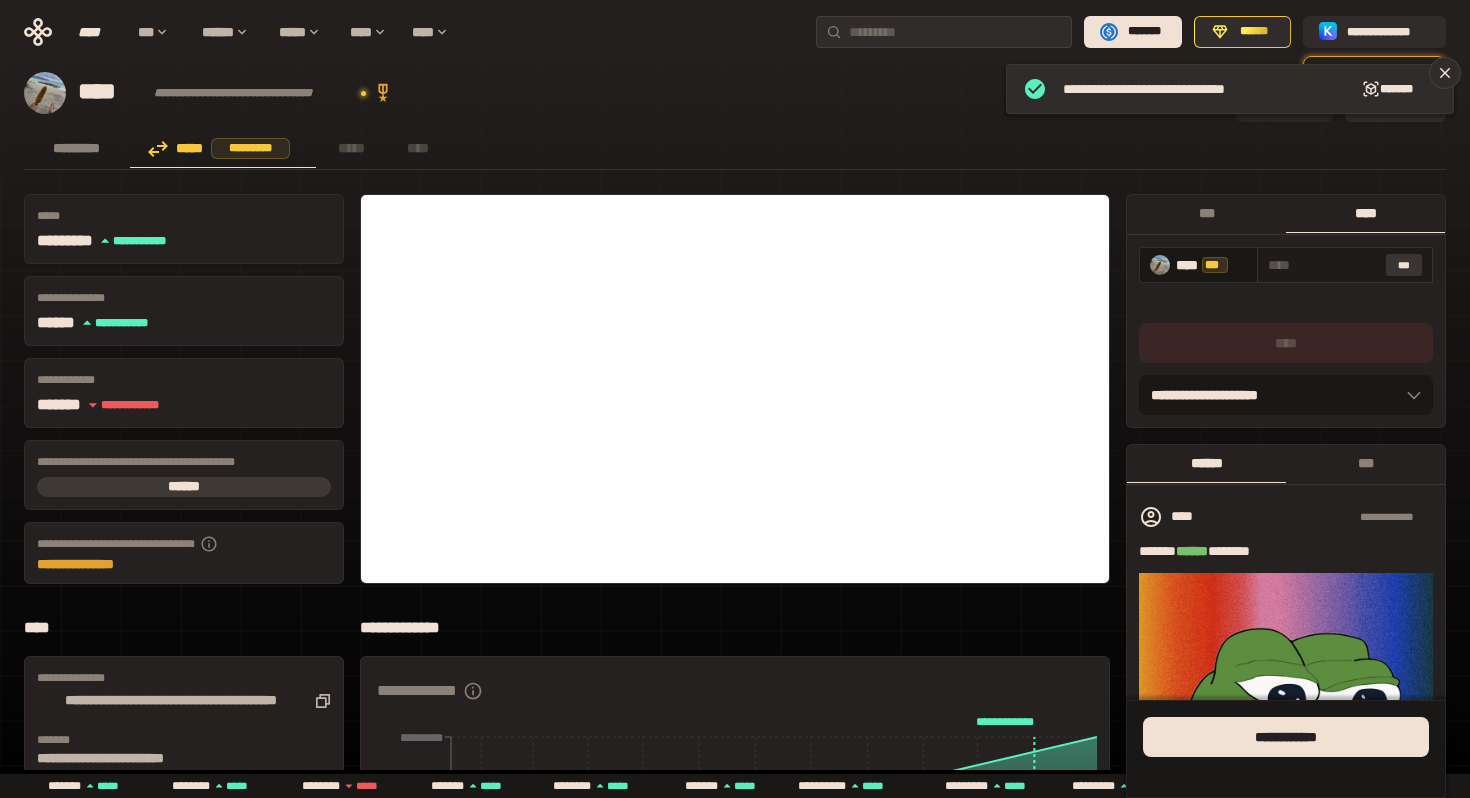 click on "***" at bounding box center (1404, 265) 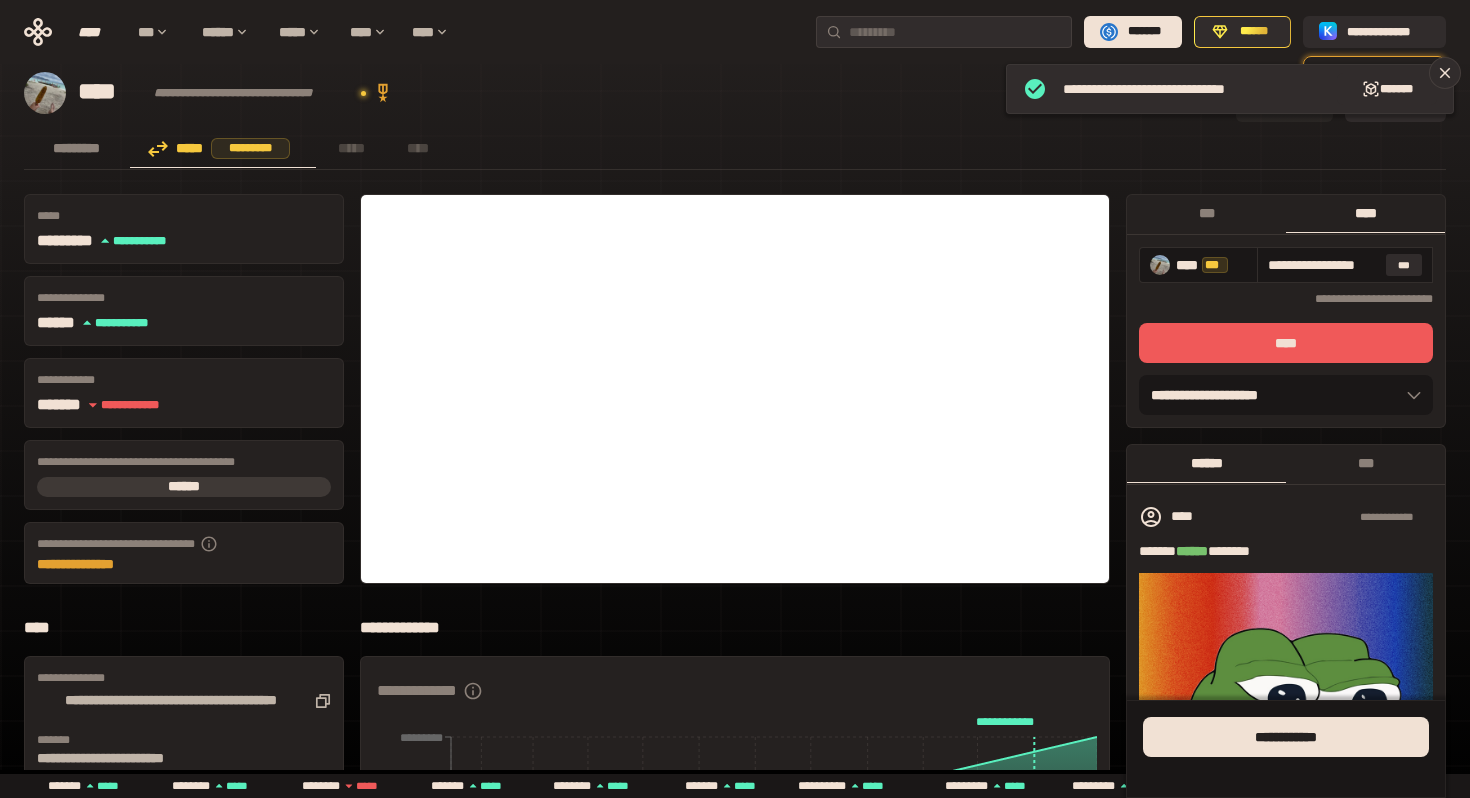click on "****" at bounding box center (1286, 343) 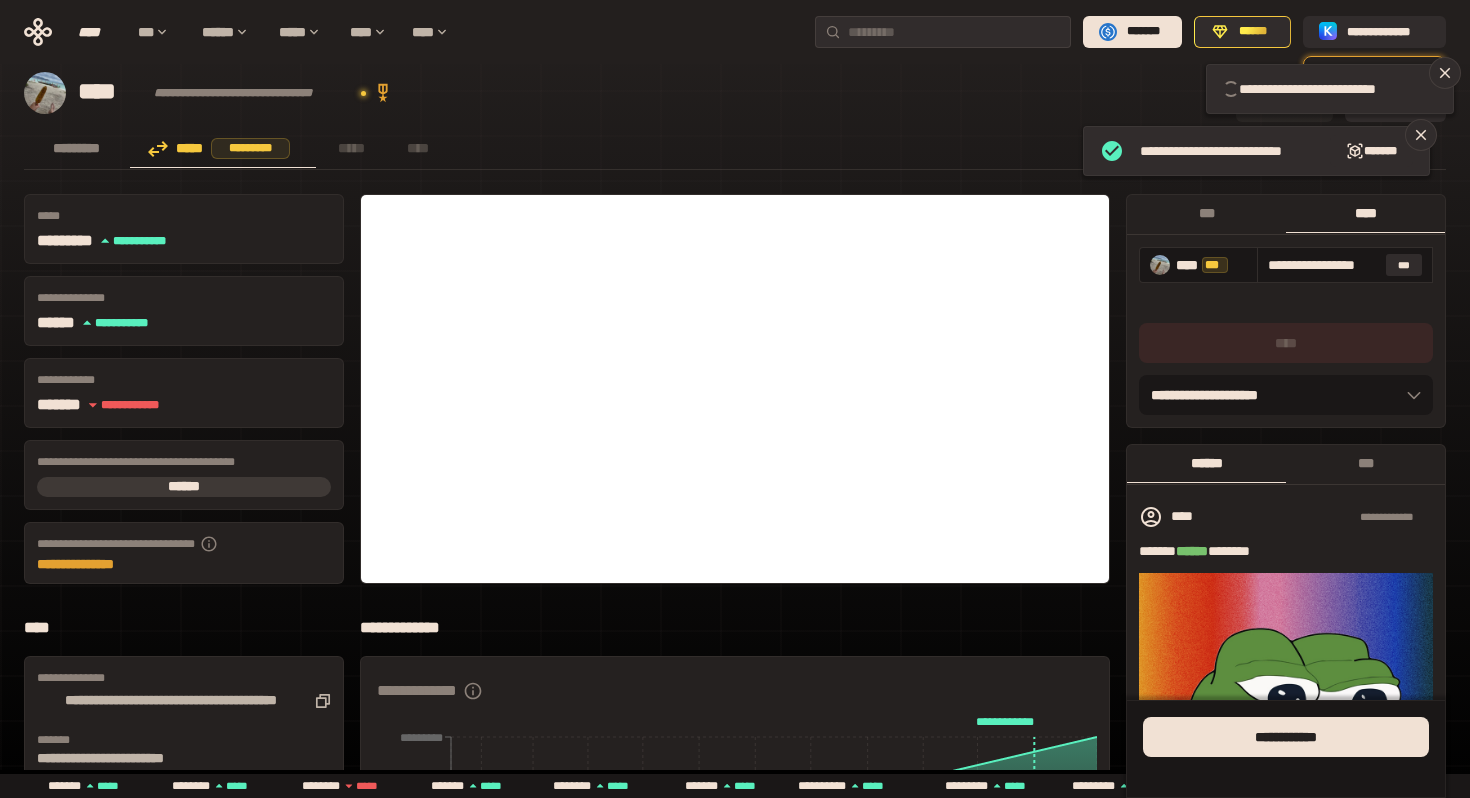 type 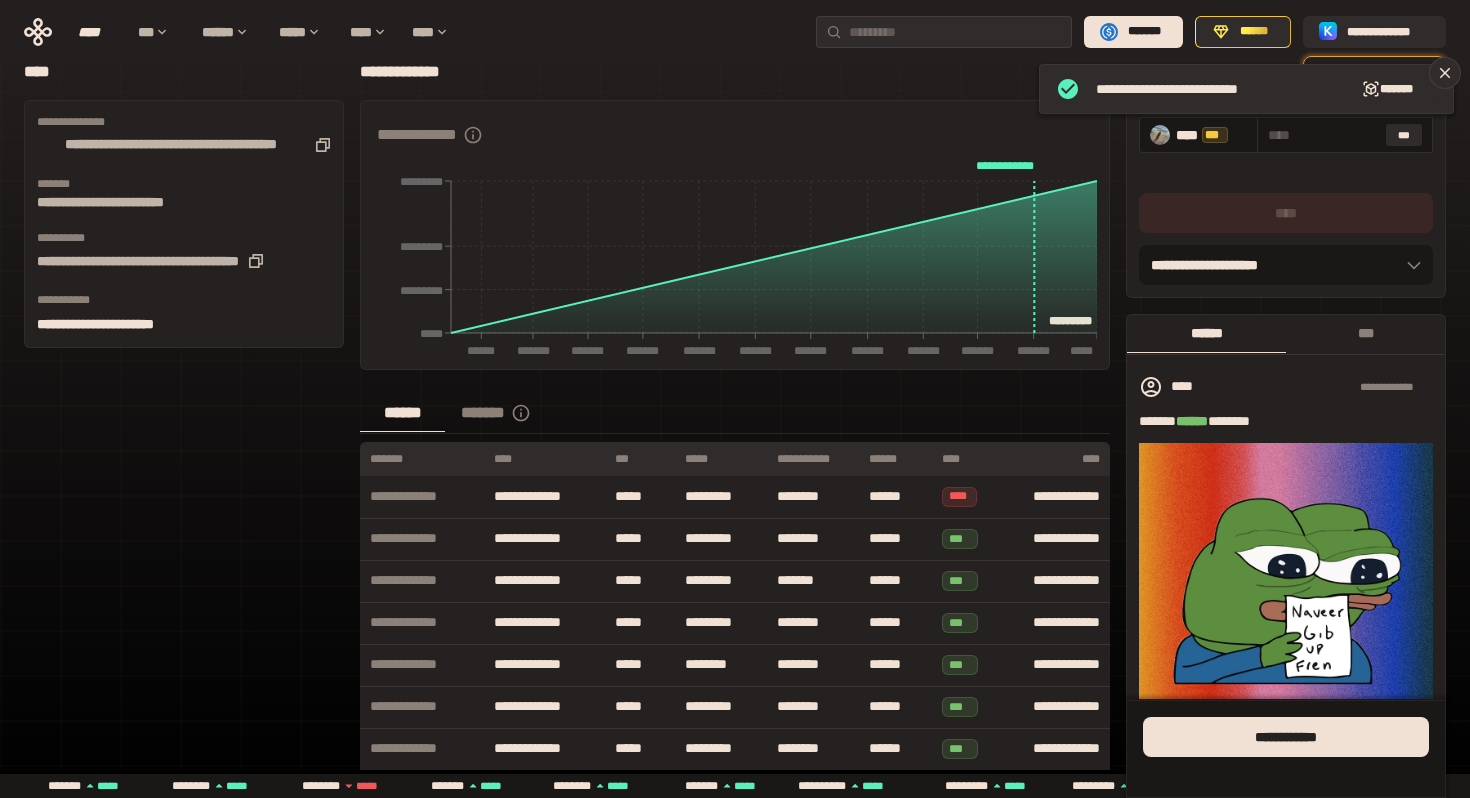 scroll, scrollTop: 658, scrollLeft: 0, axis: vertical 